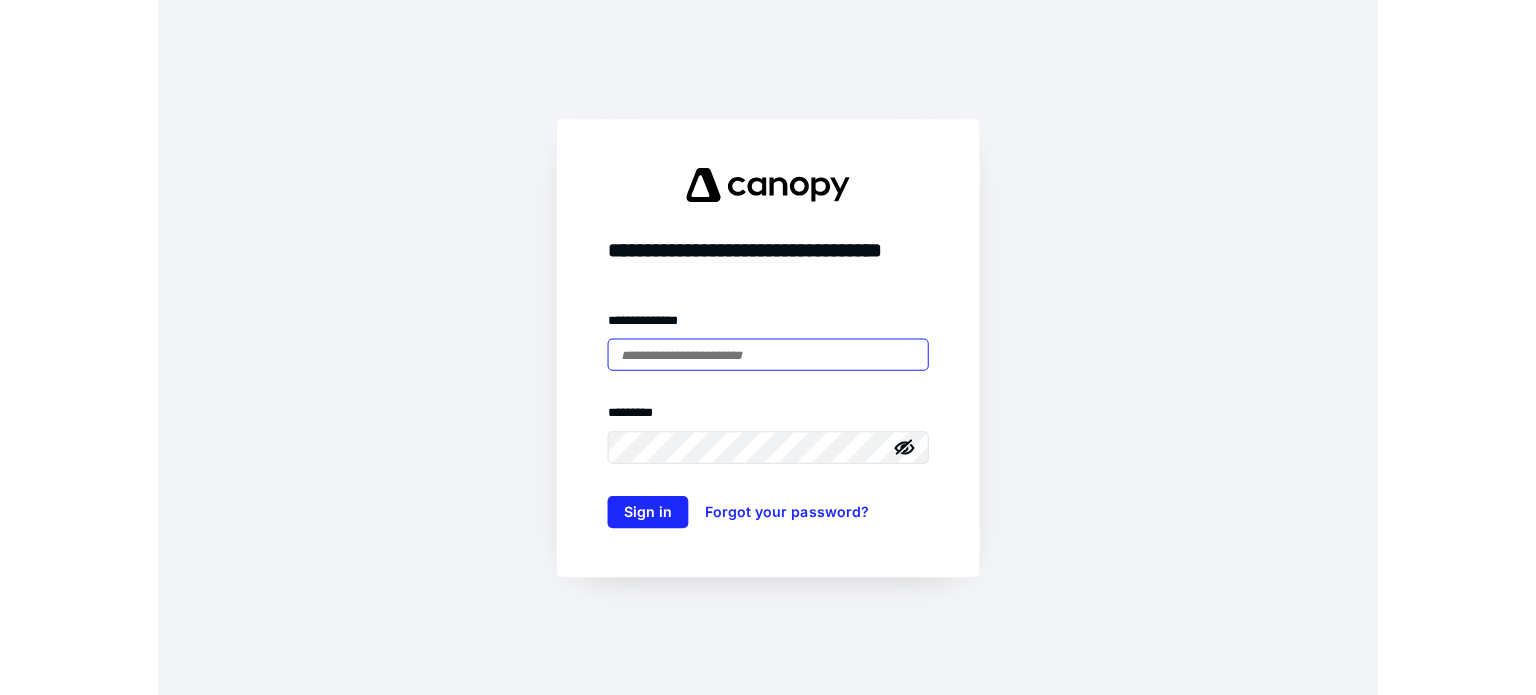 scroll, scrollTop: 0, scrollLeft: 0, axis: both 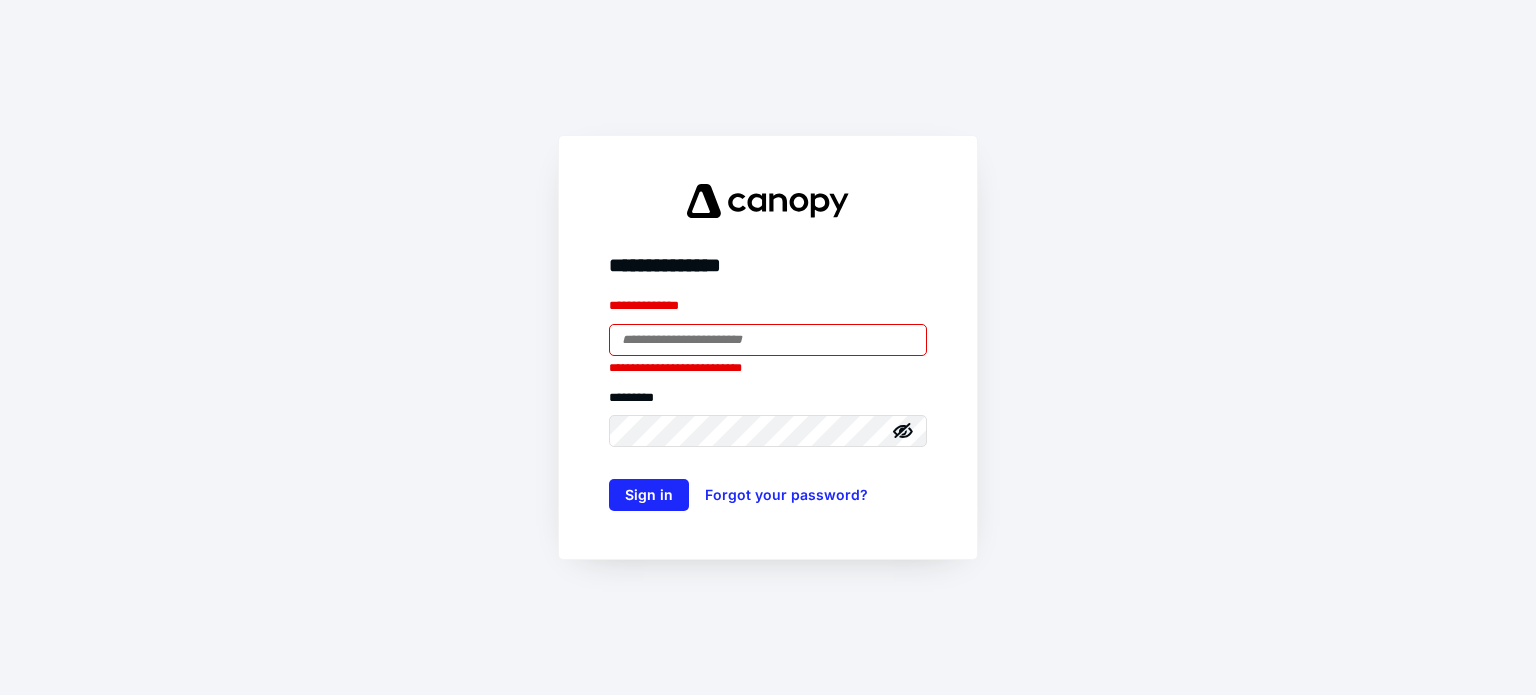 type on "**********" 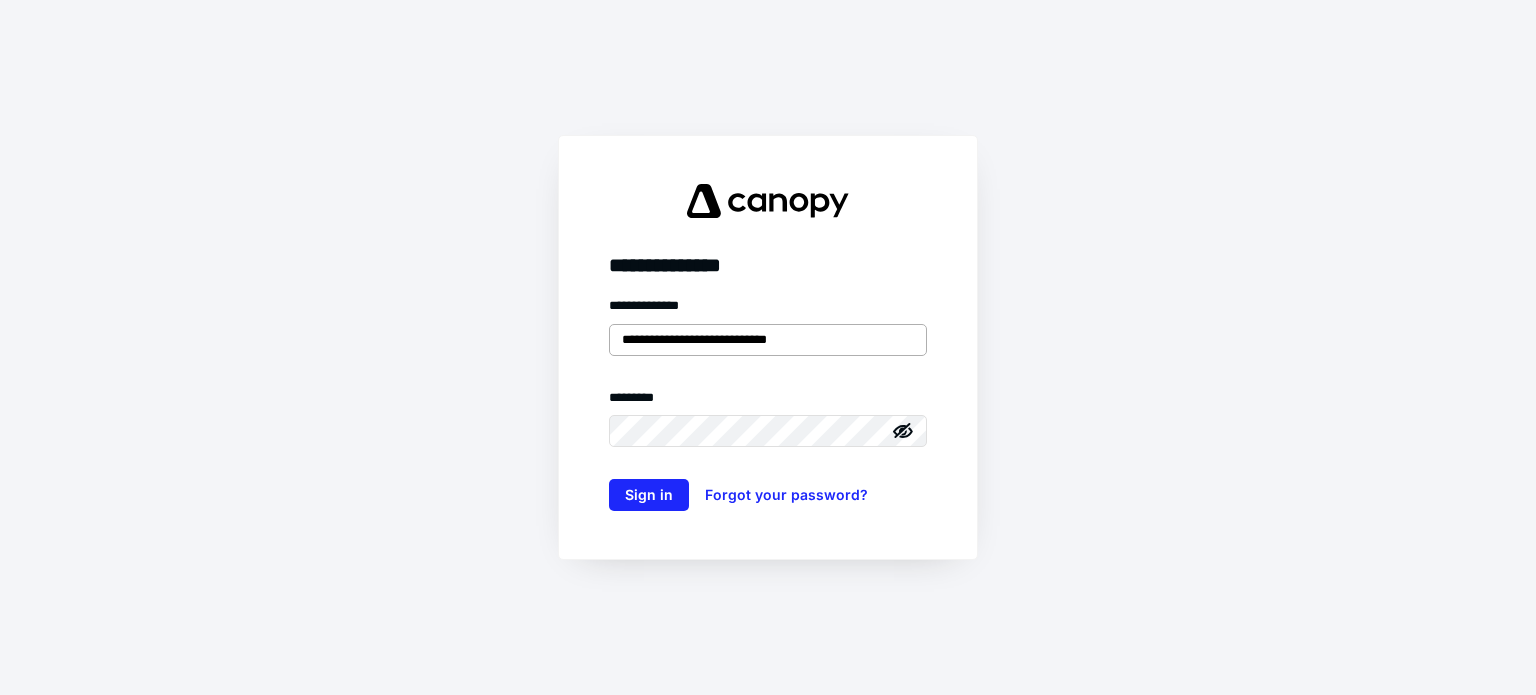 drag, startPoint x: 868, startPoint y: 355, endPoint x: 879, endPoint y: 335, distance: 22.825424 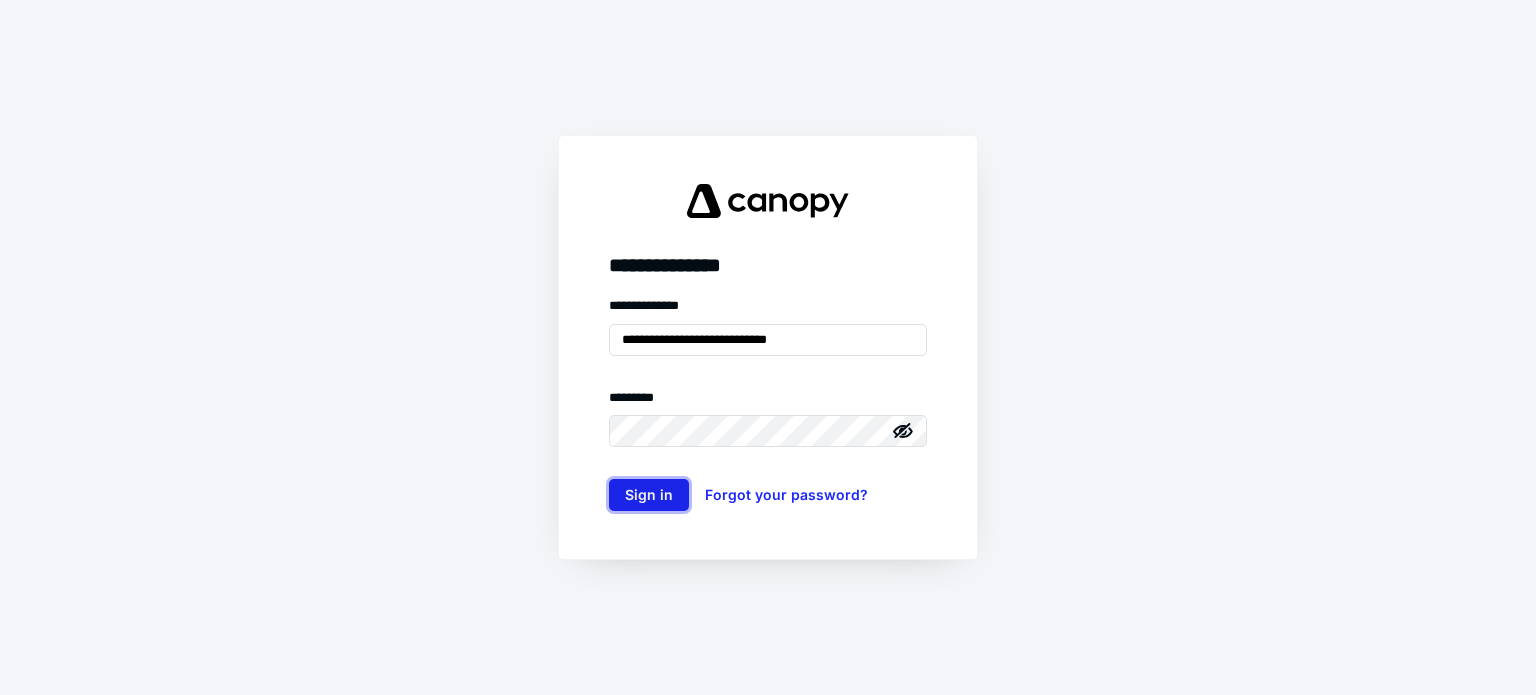 click on "Sign in" at bounding box center [649, 495] 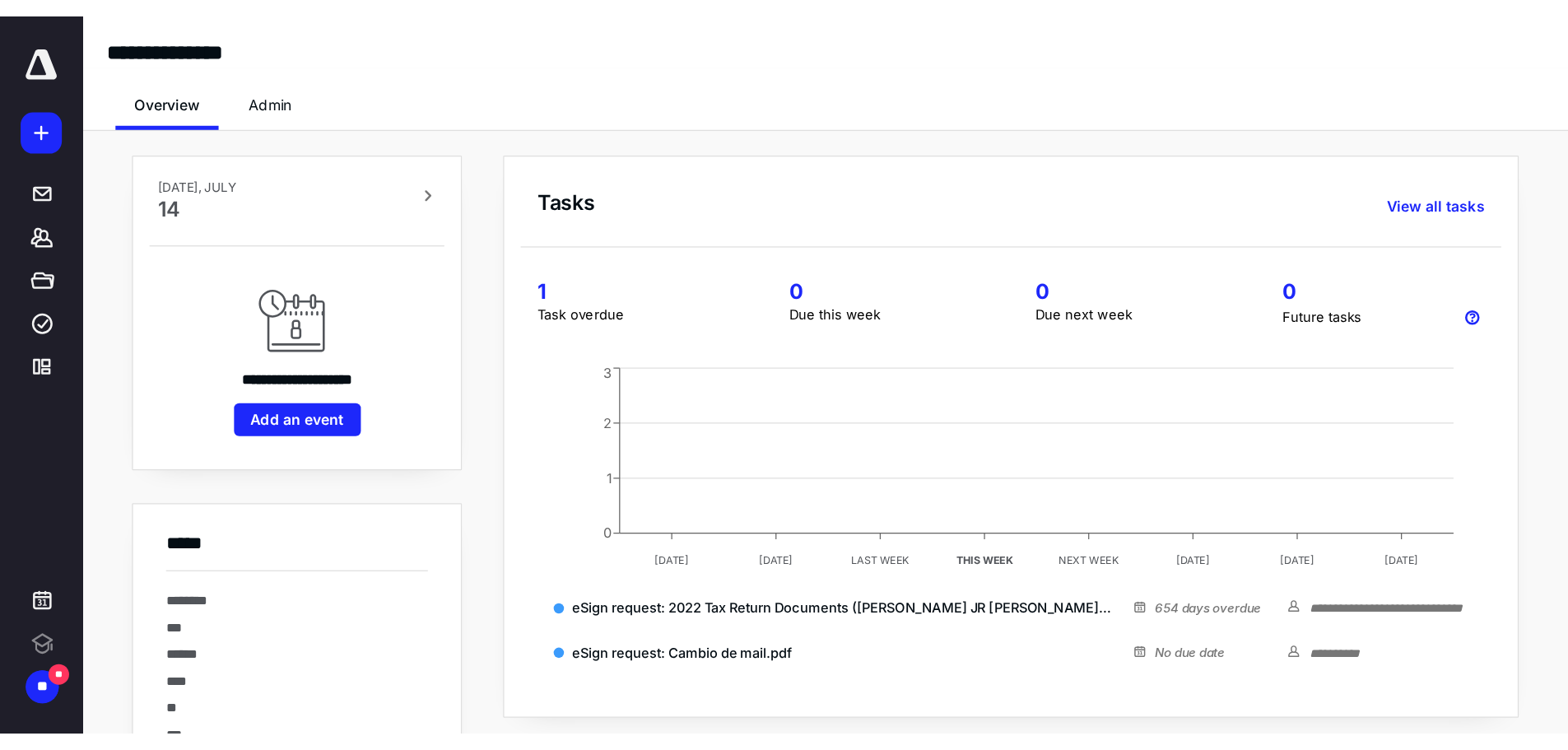 scroll, scrollTop: 0, scrollLeft: 0, axis: both 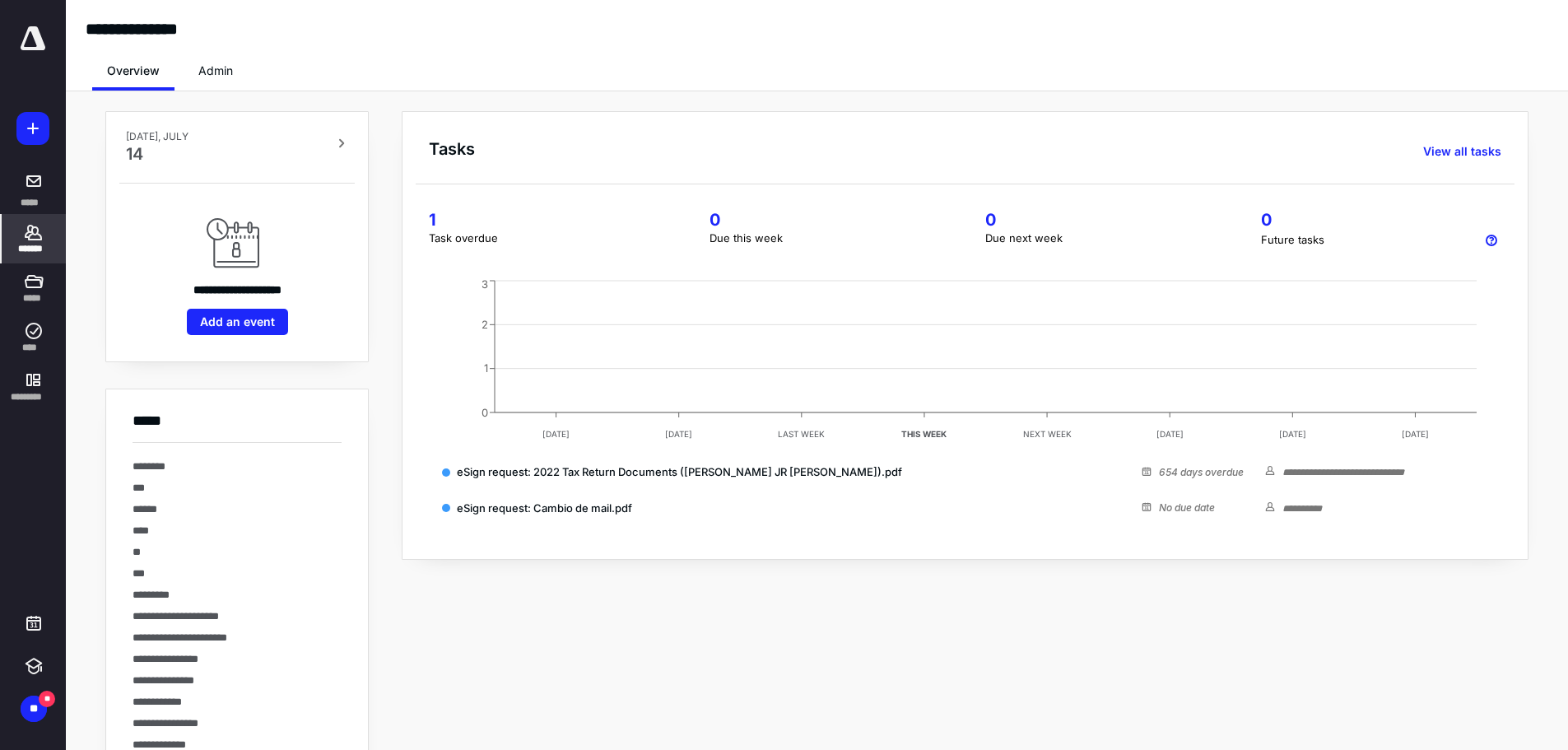 click on "*******" at bounding box center [34, 249] 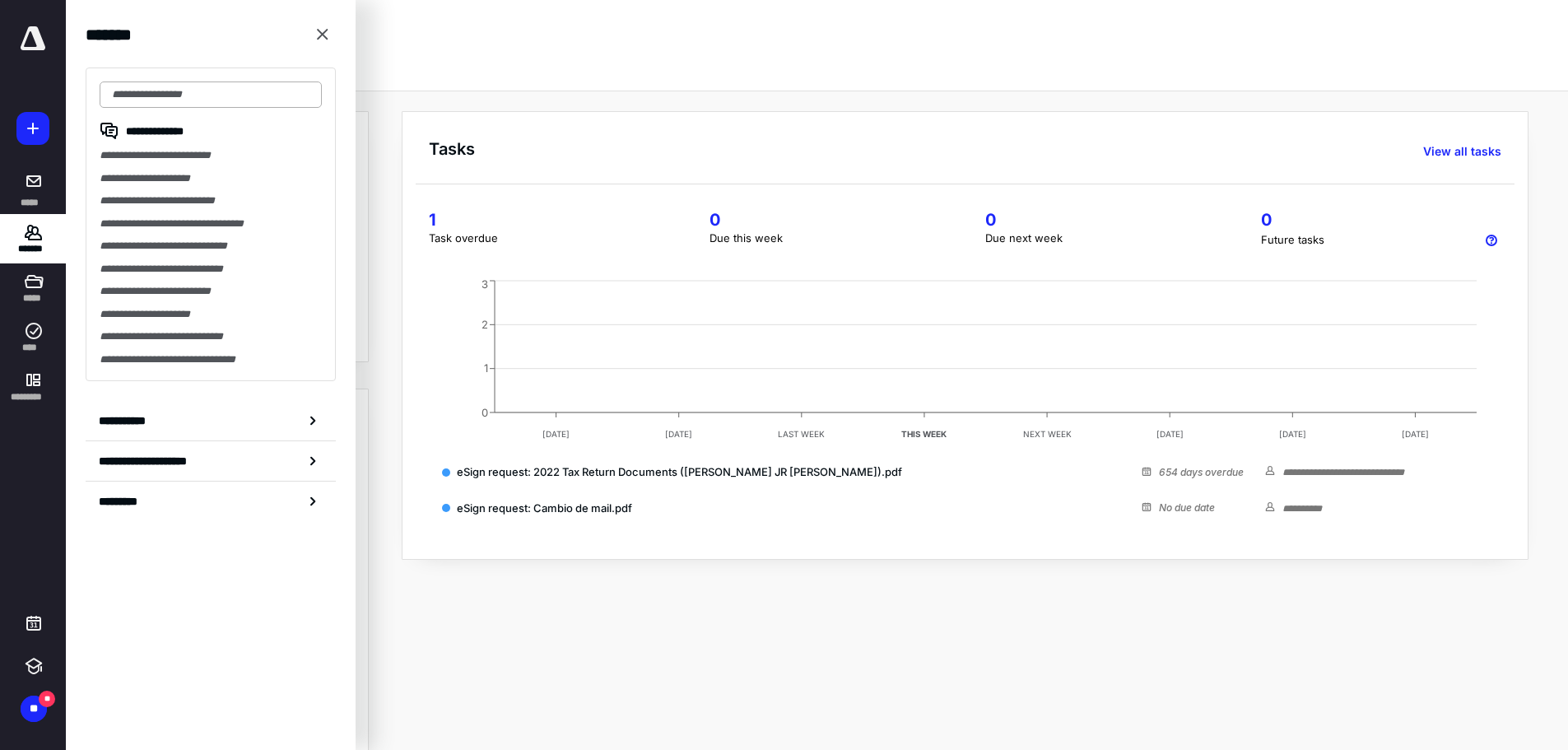 click at bounding box center [211, 95] 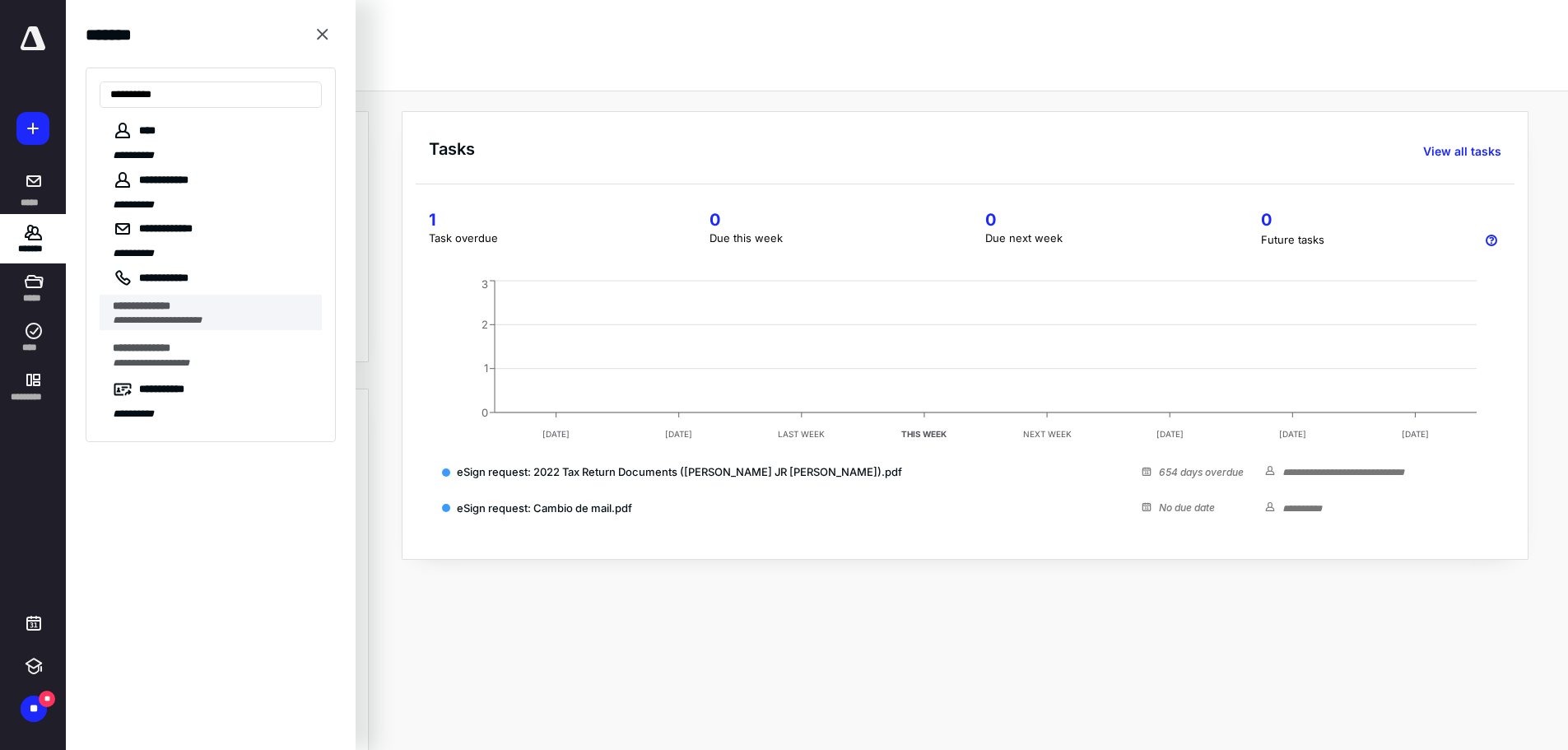 type on "**********" 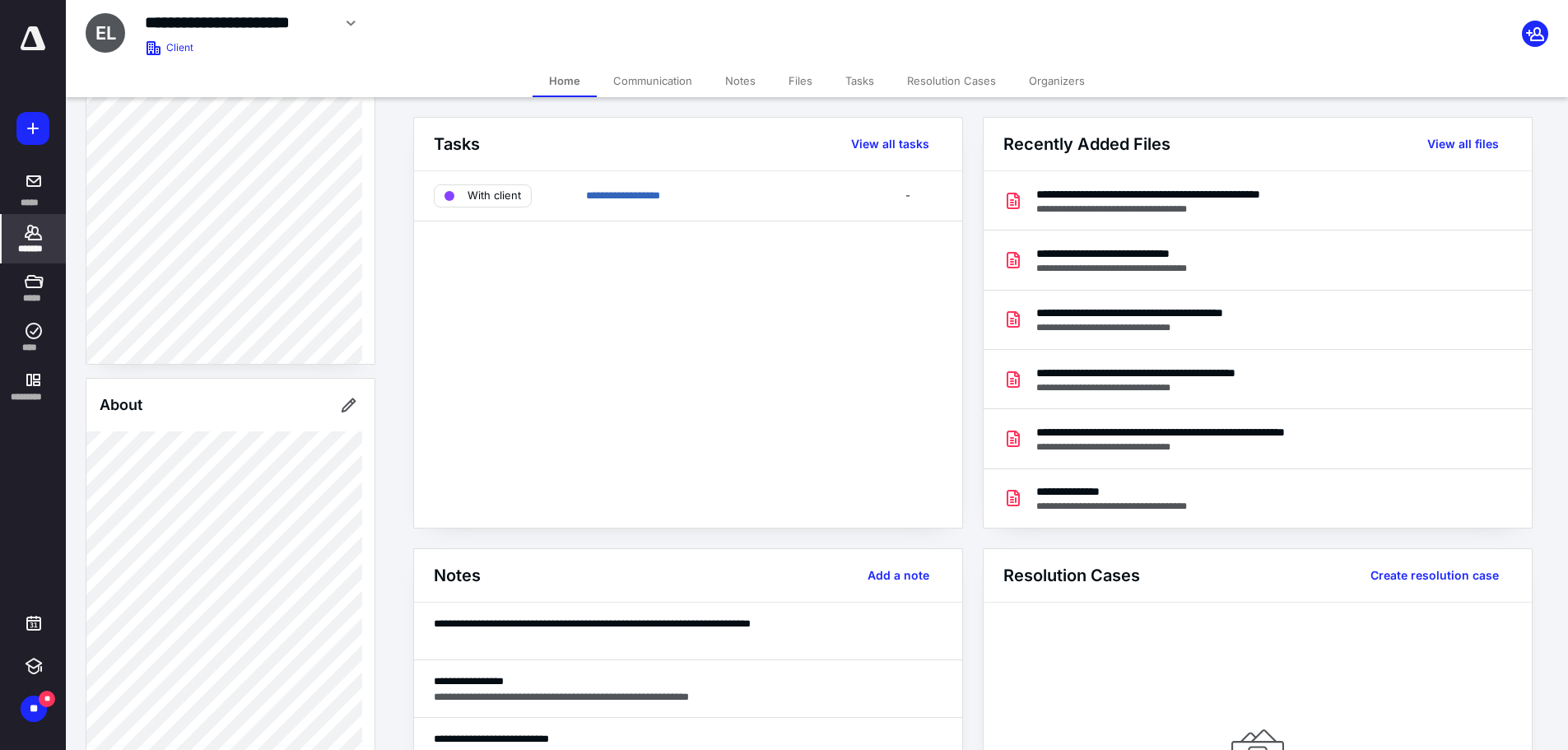 scroll, scrollTop: 0, scrollLeft: 0, axis: both 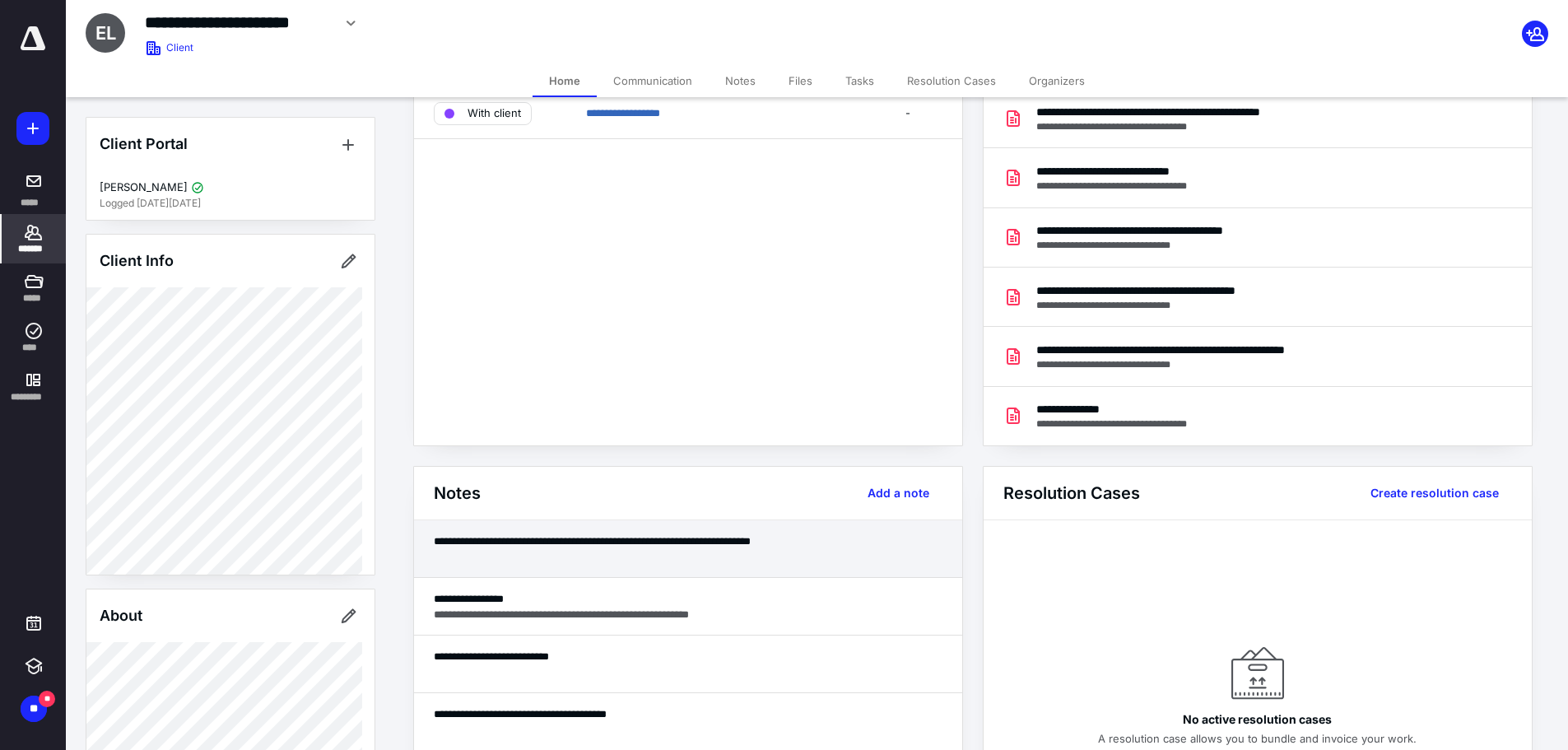 click on "**********" at bounding box center (688, 541) 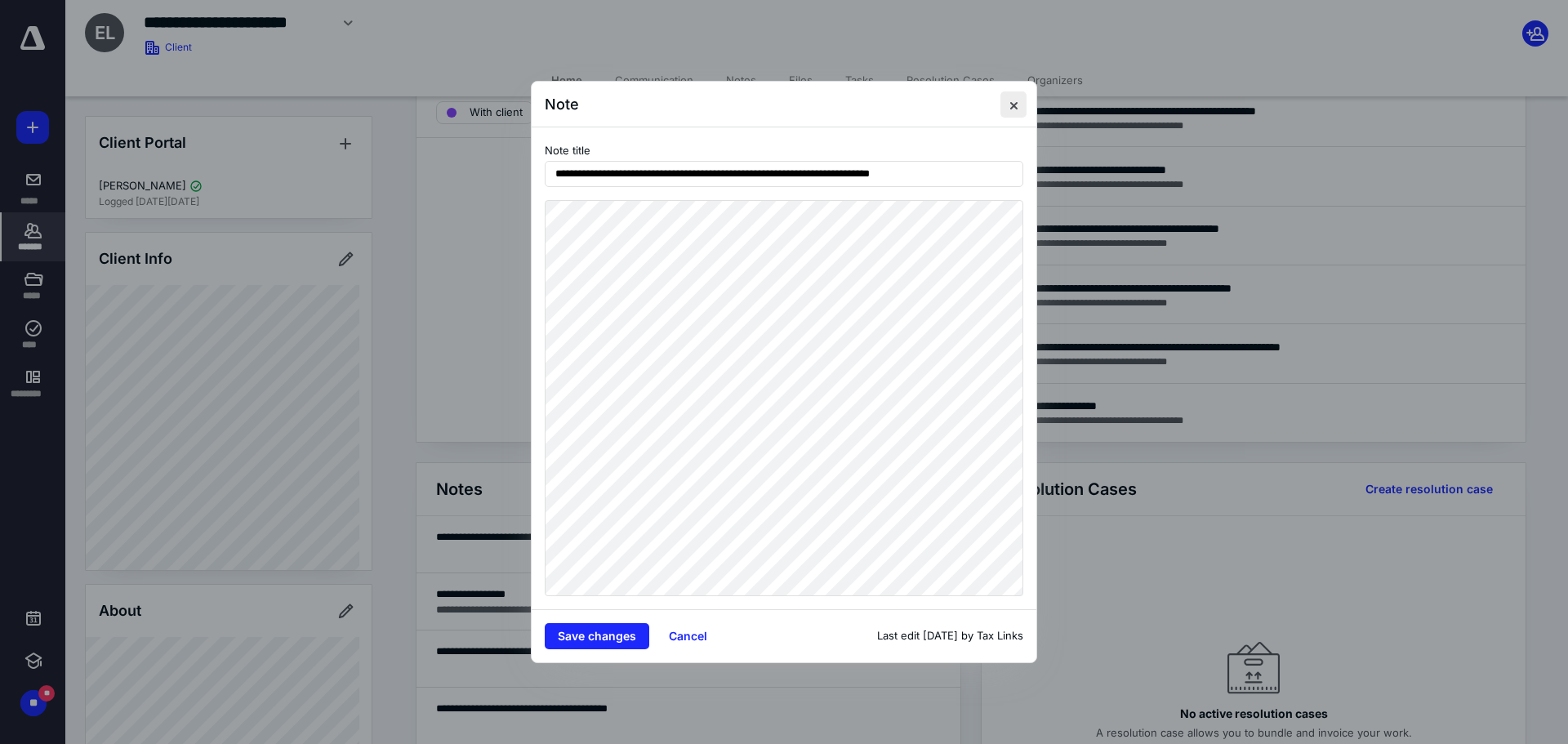 drag, startPoint x: 1015, startPoint y: 105, endPoint x: 1019, endPoint y: 113, distance: 8.94427 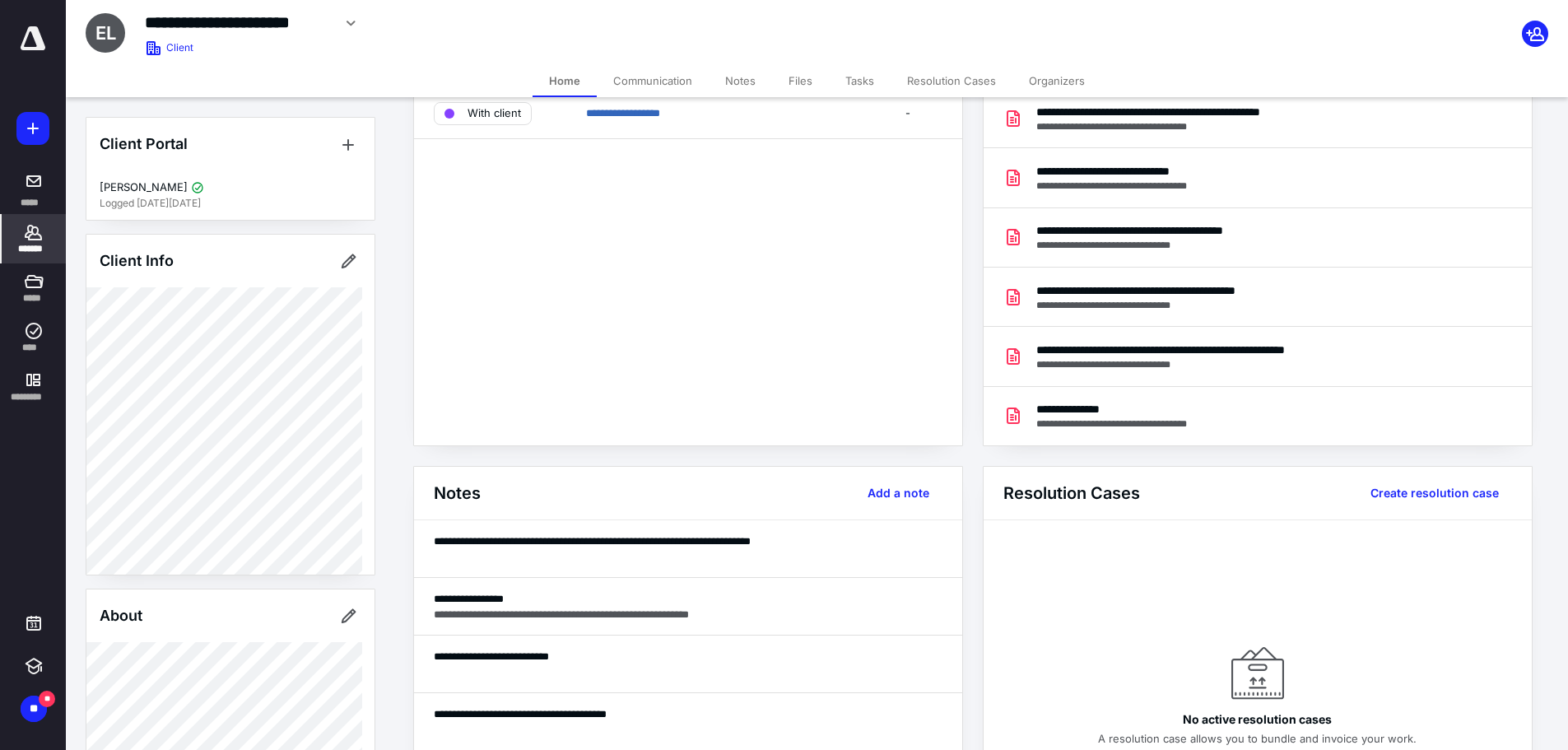 drag, startPoint x: 43, startPoint y: 245, endPoint x: 53, endPoint y: 248, distance: 10.440307 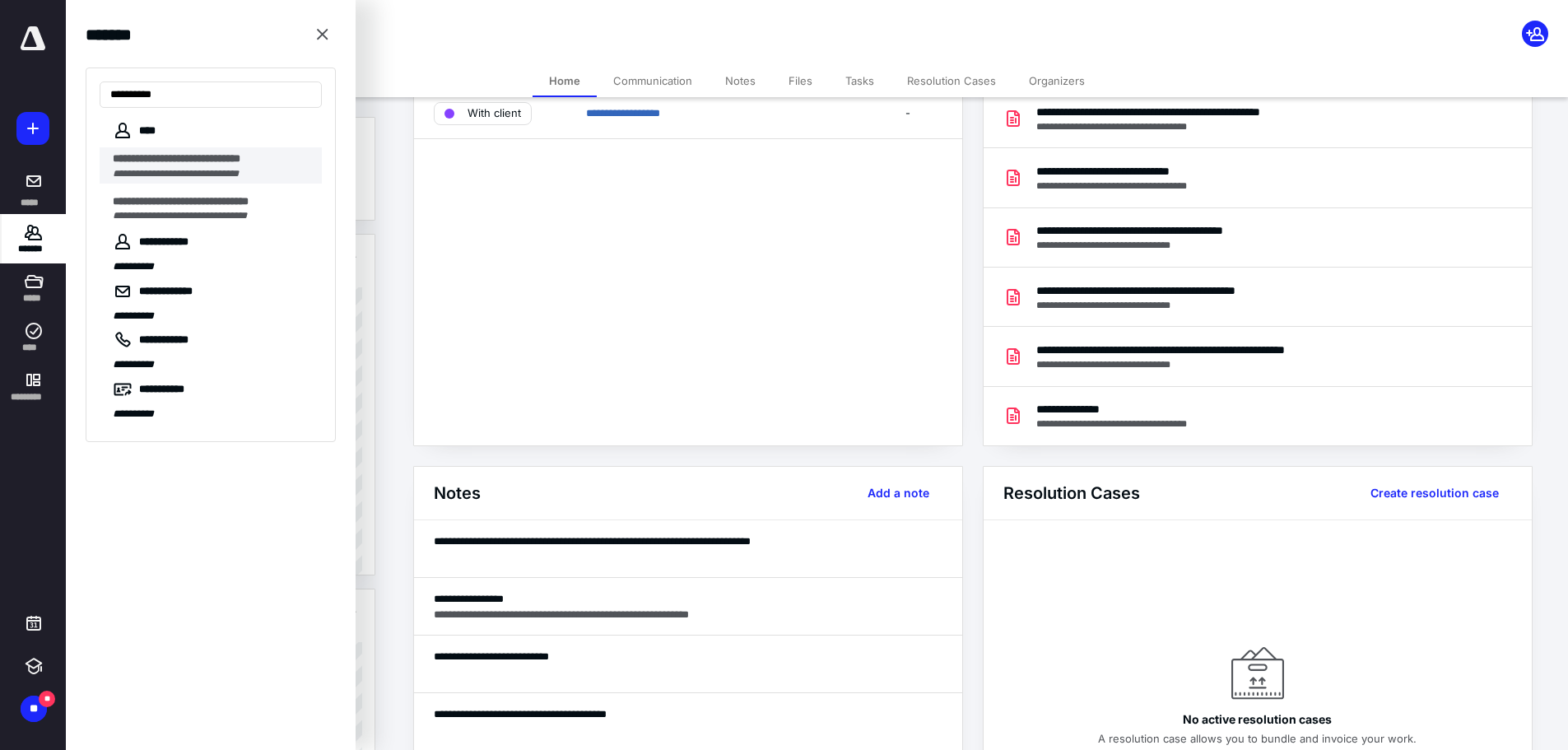 type on "**********" 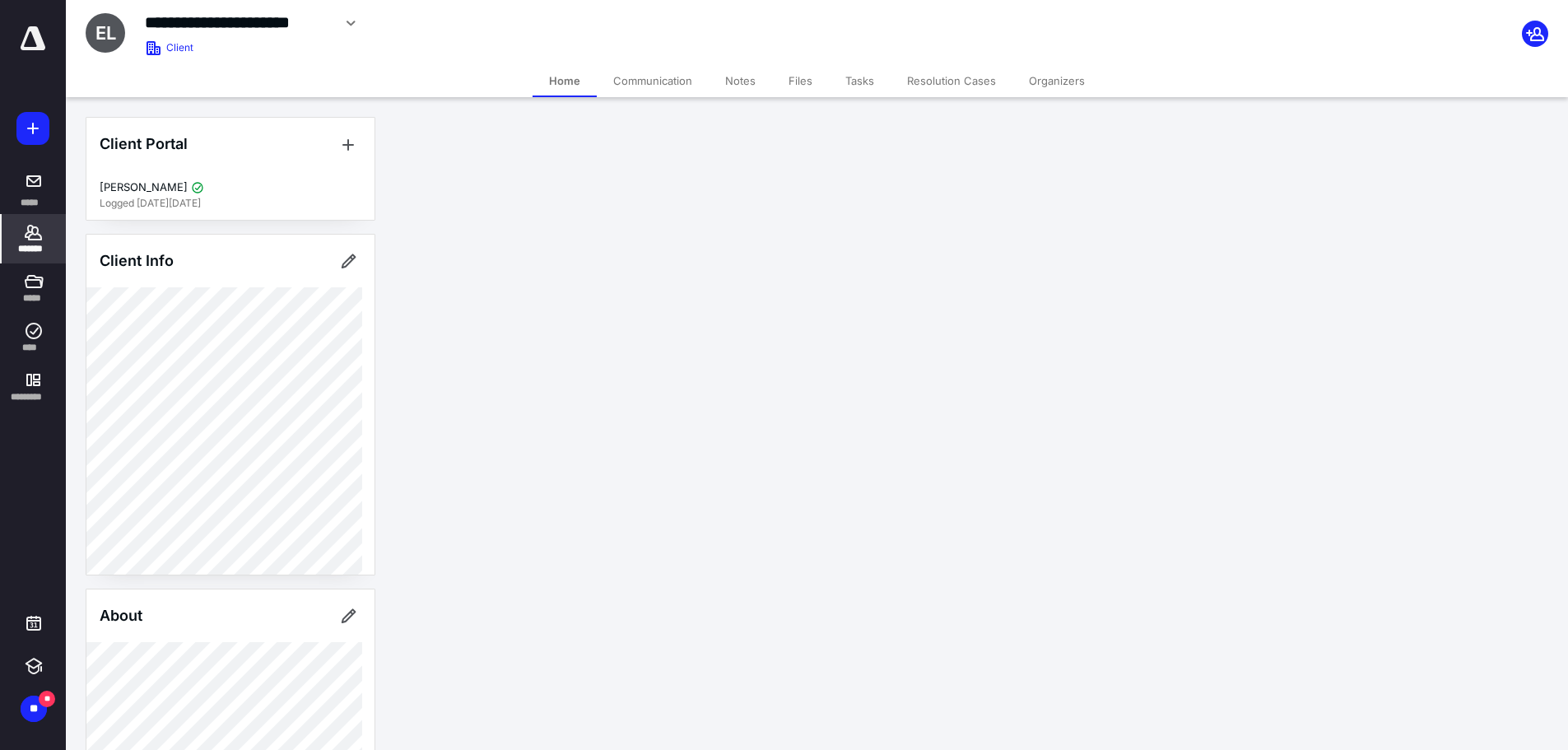 scroll, scrollTop: 0, scrollLeft: 0, axis: both 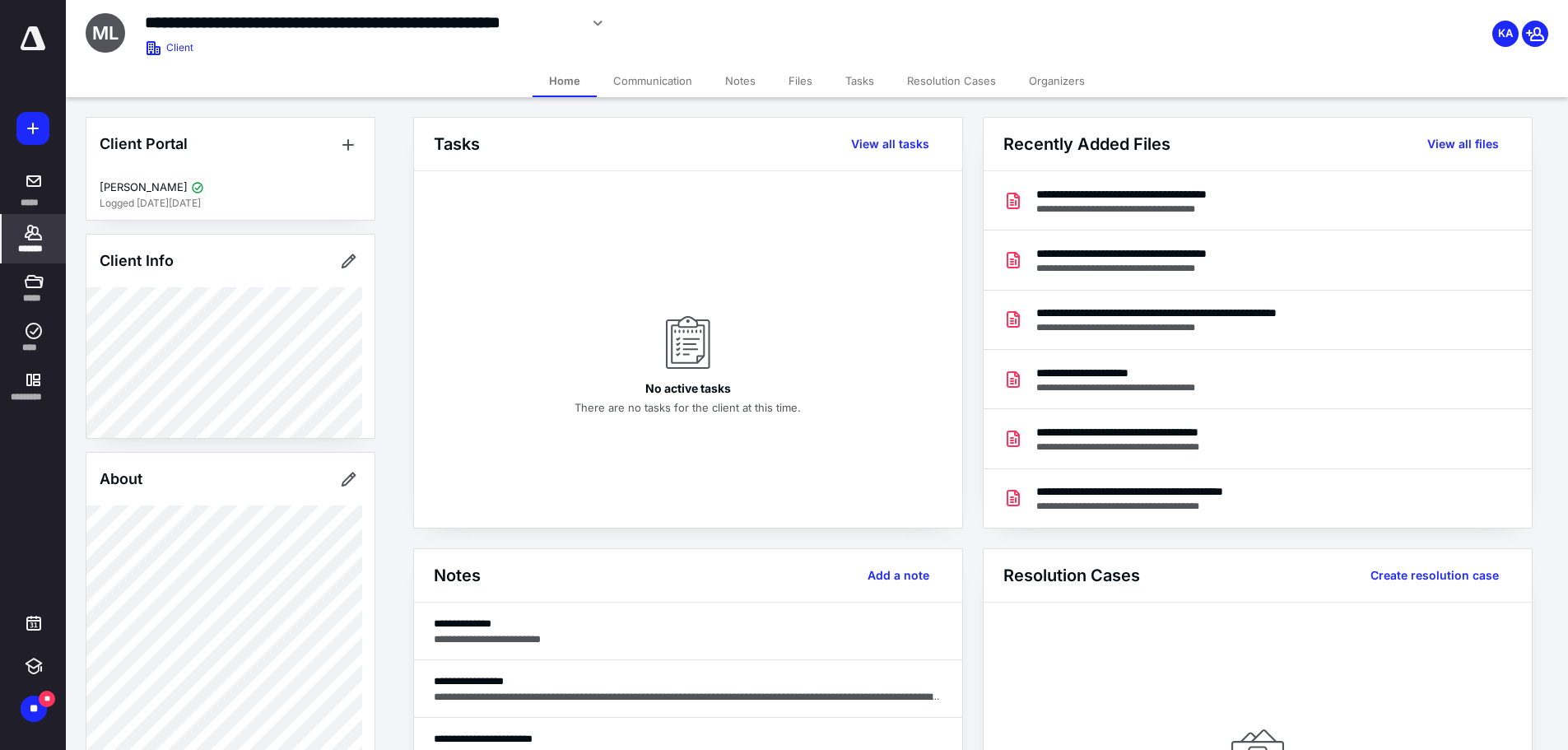 click on "**********" at bounding box center (361, 22) 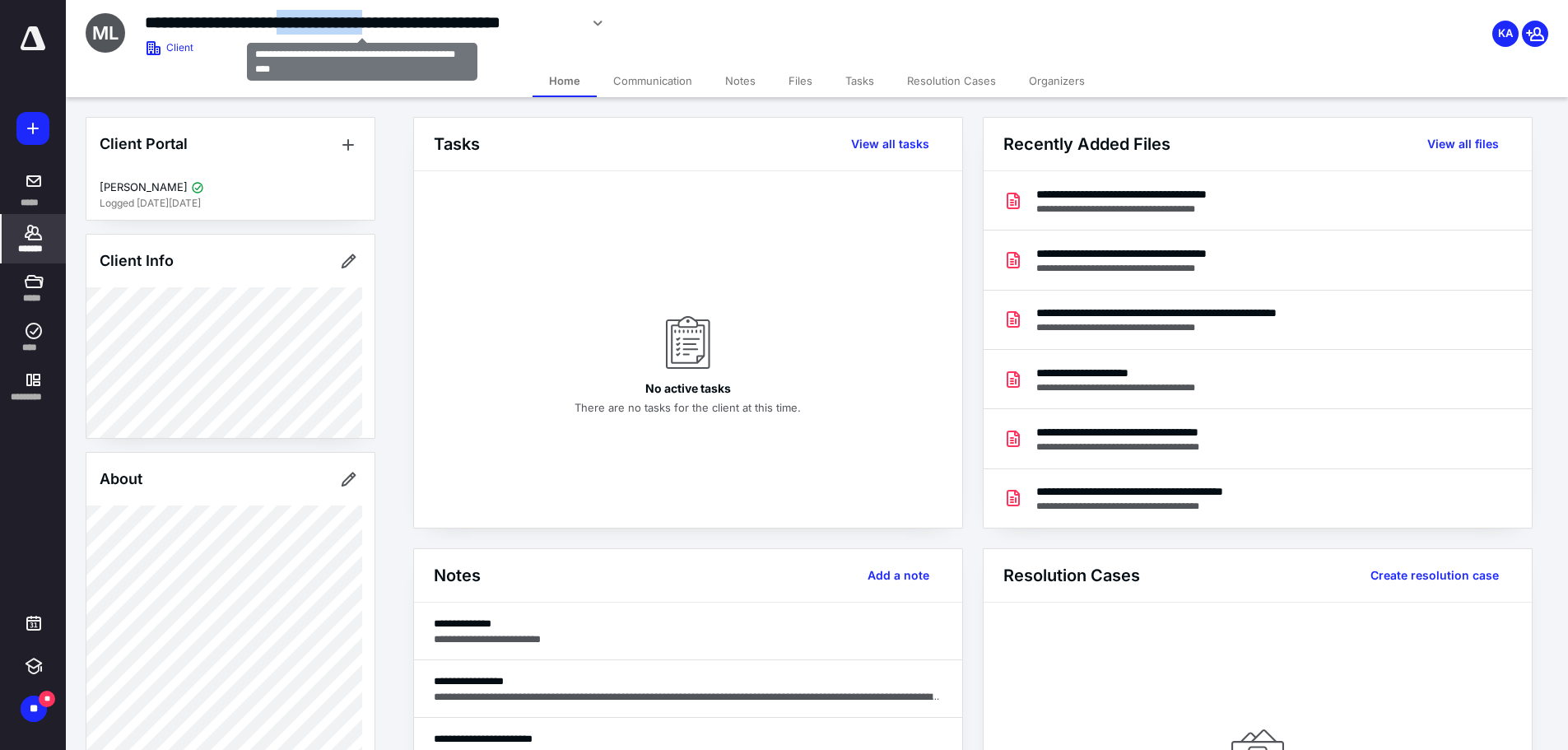 click on "**********" at bounding box center [361, 22] 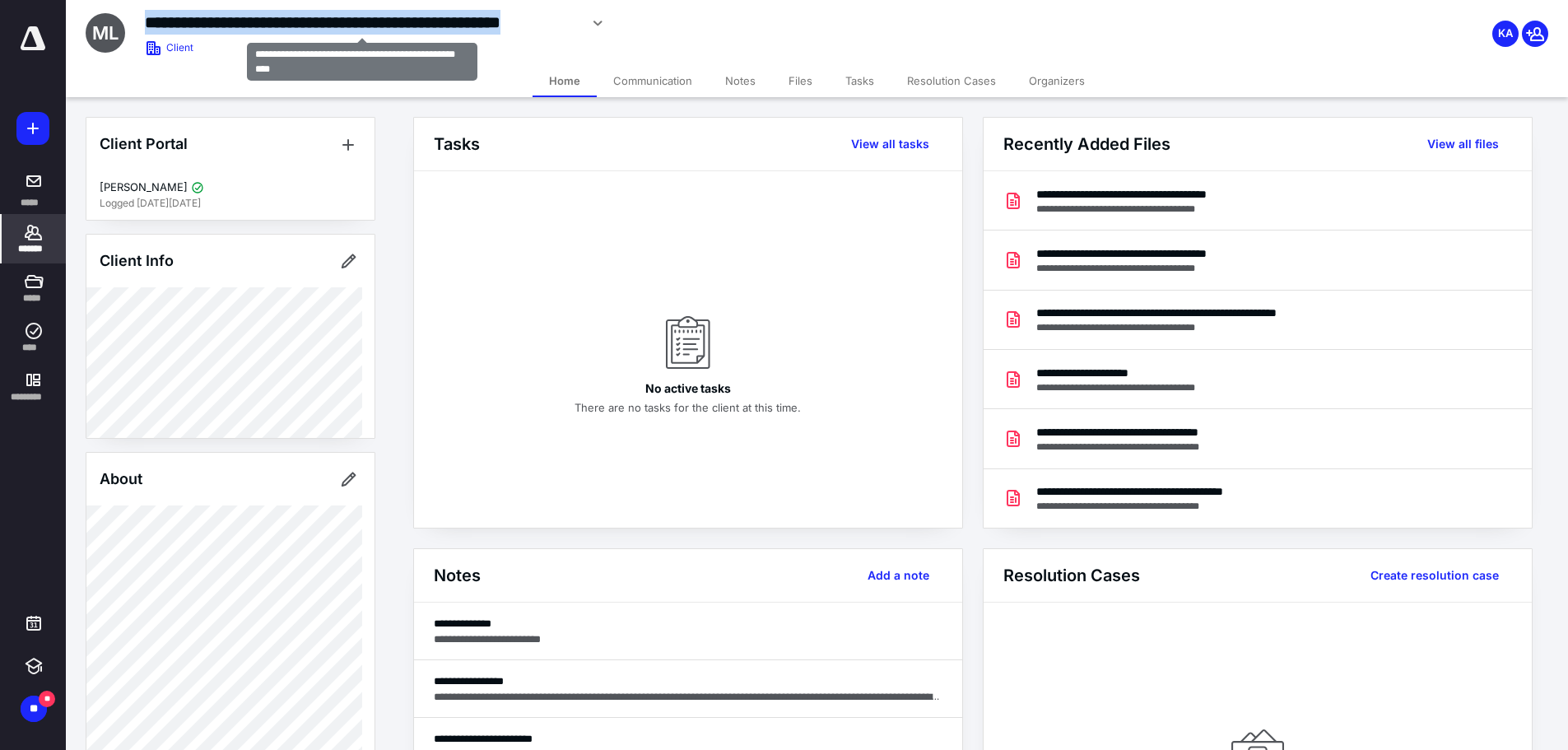 click on "**********" at bounding box center [361, 22] 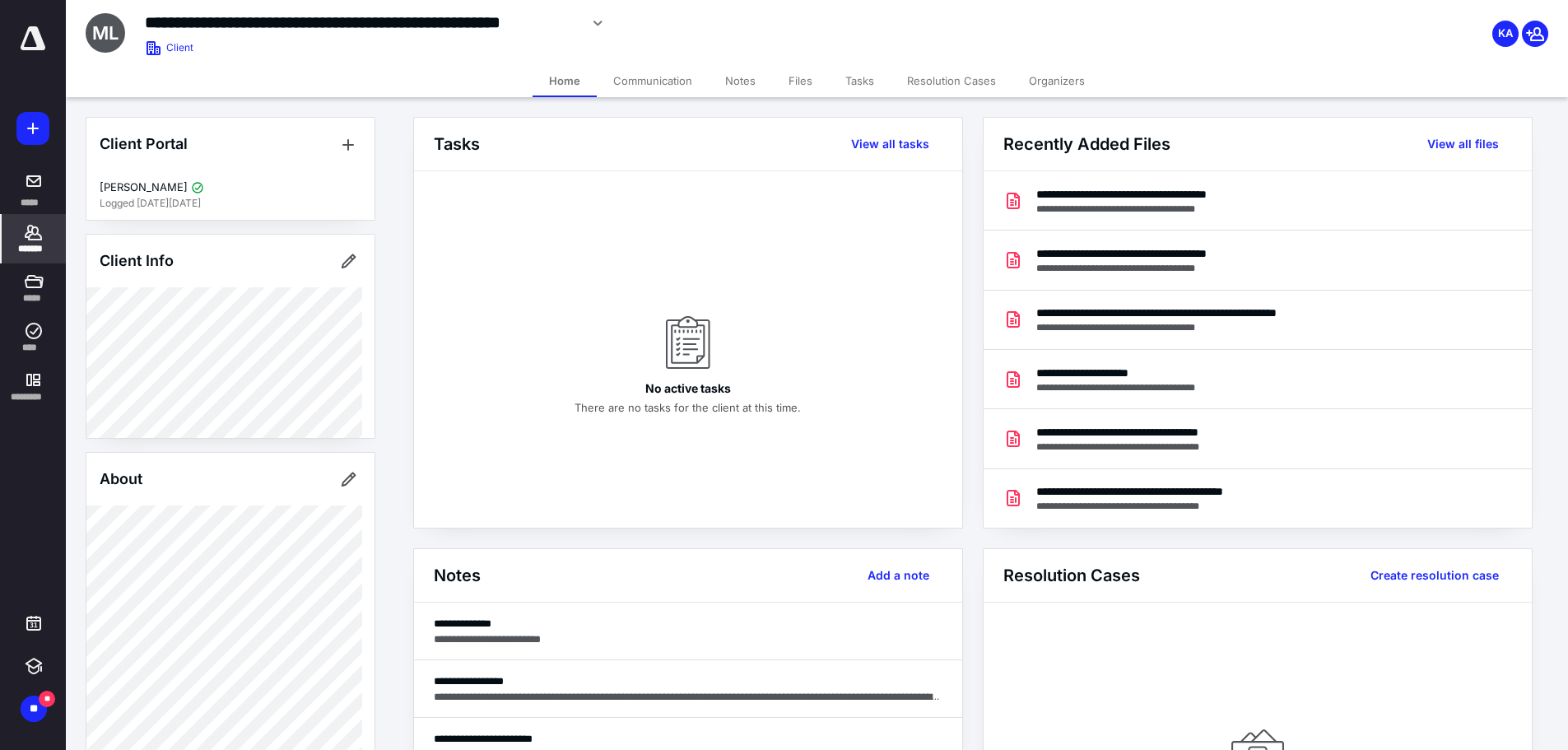 click on "Client Portal Adrian Hernandez Logged in 3 weeks ago Client Info About Important clients Linked clients Tags Manage all tags" at bounding box center (230, 653) 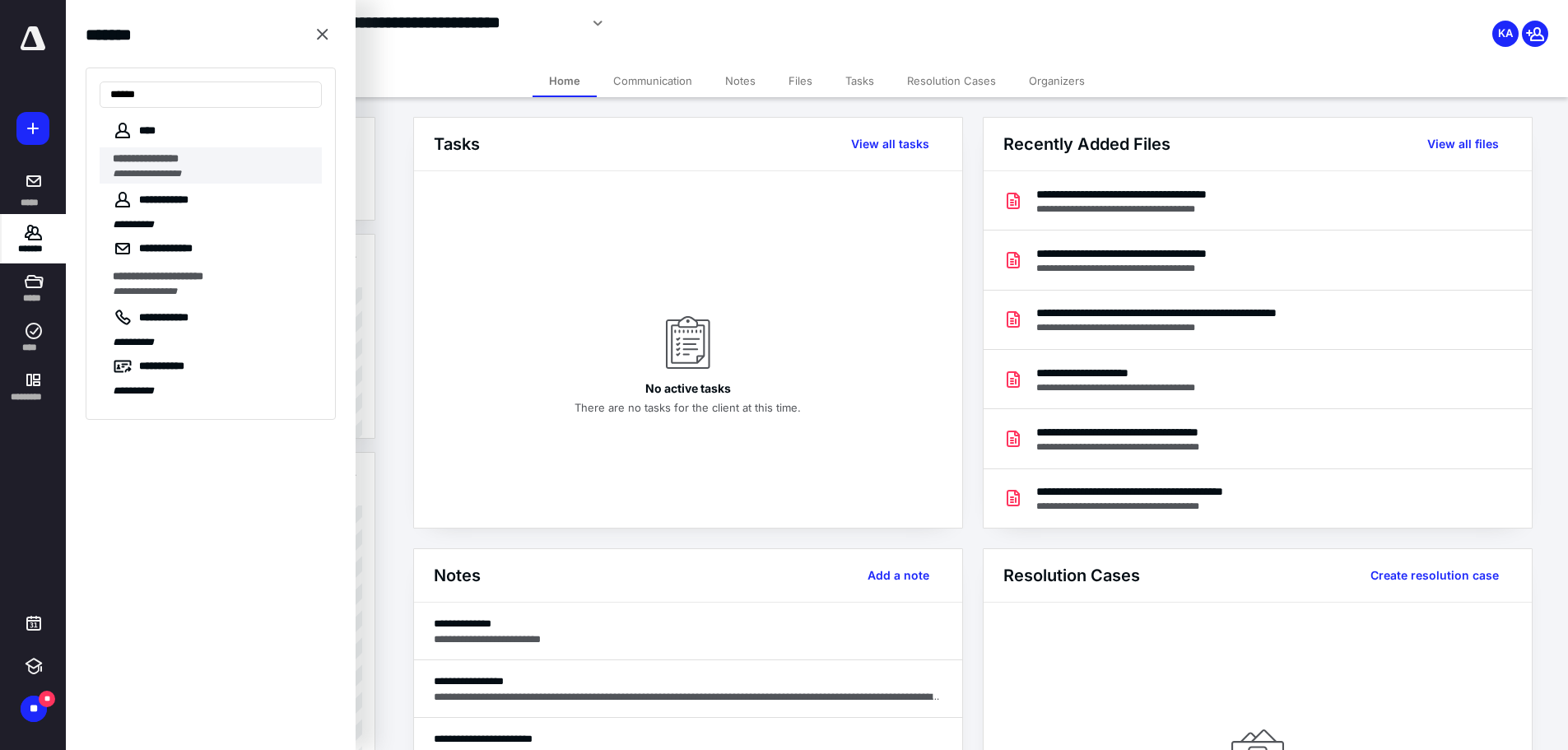 type on "*****" 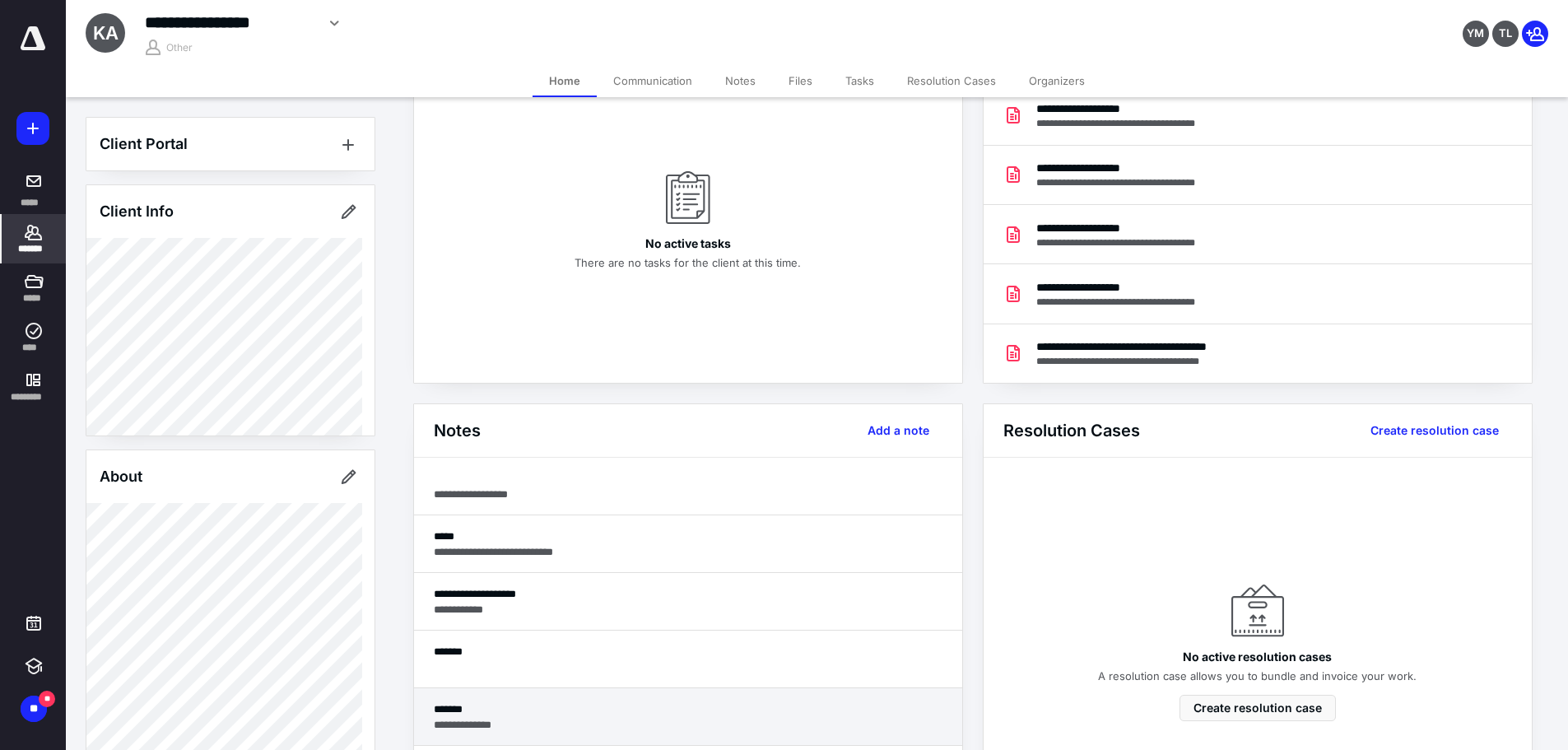 scroll, scrollTop: 329, scrollLeft: 0, axis: vertical 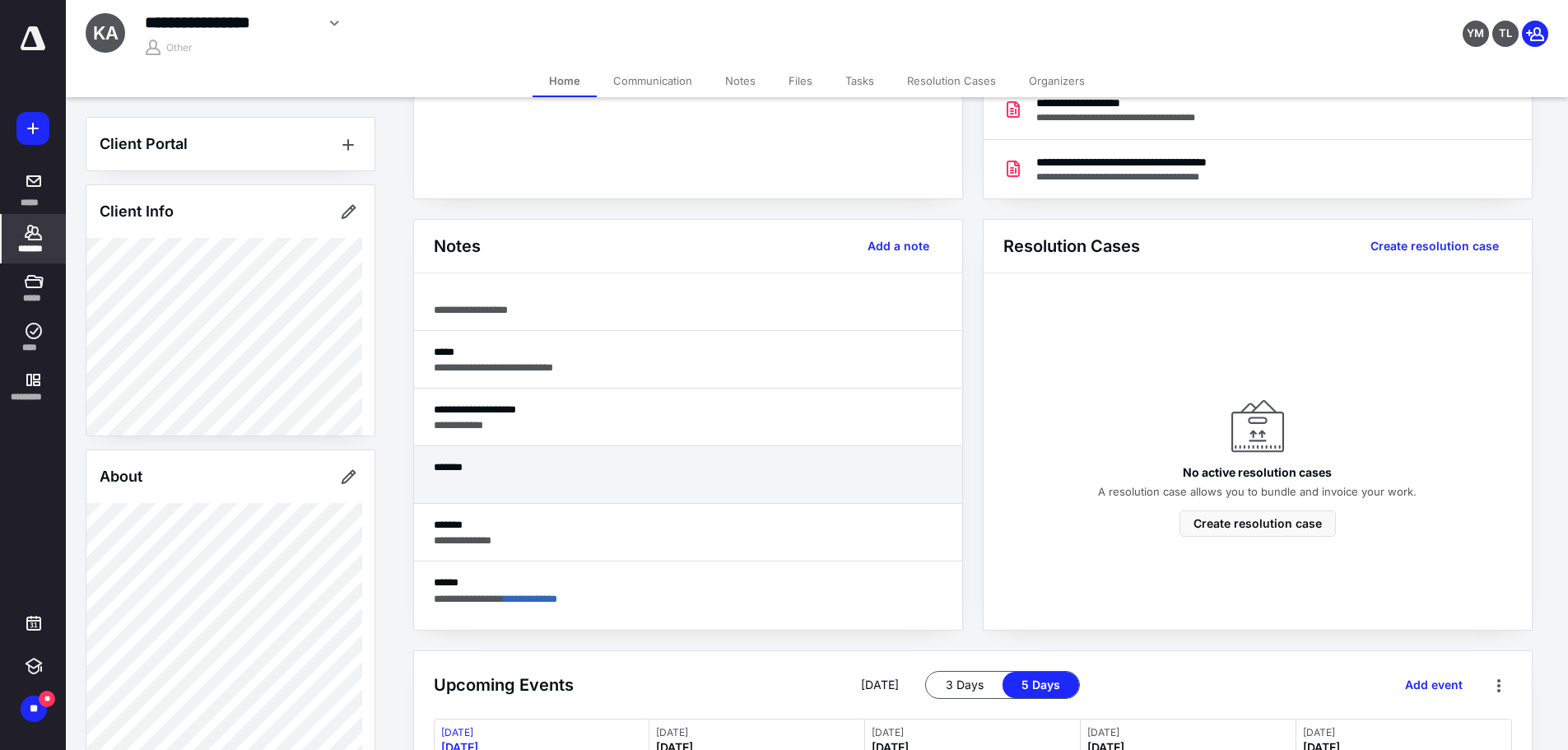 click on "*******" at bounding box center [688, 467] 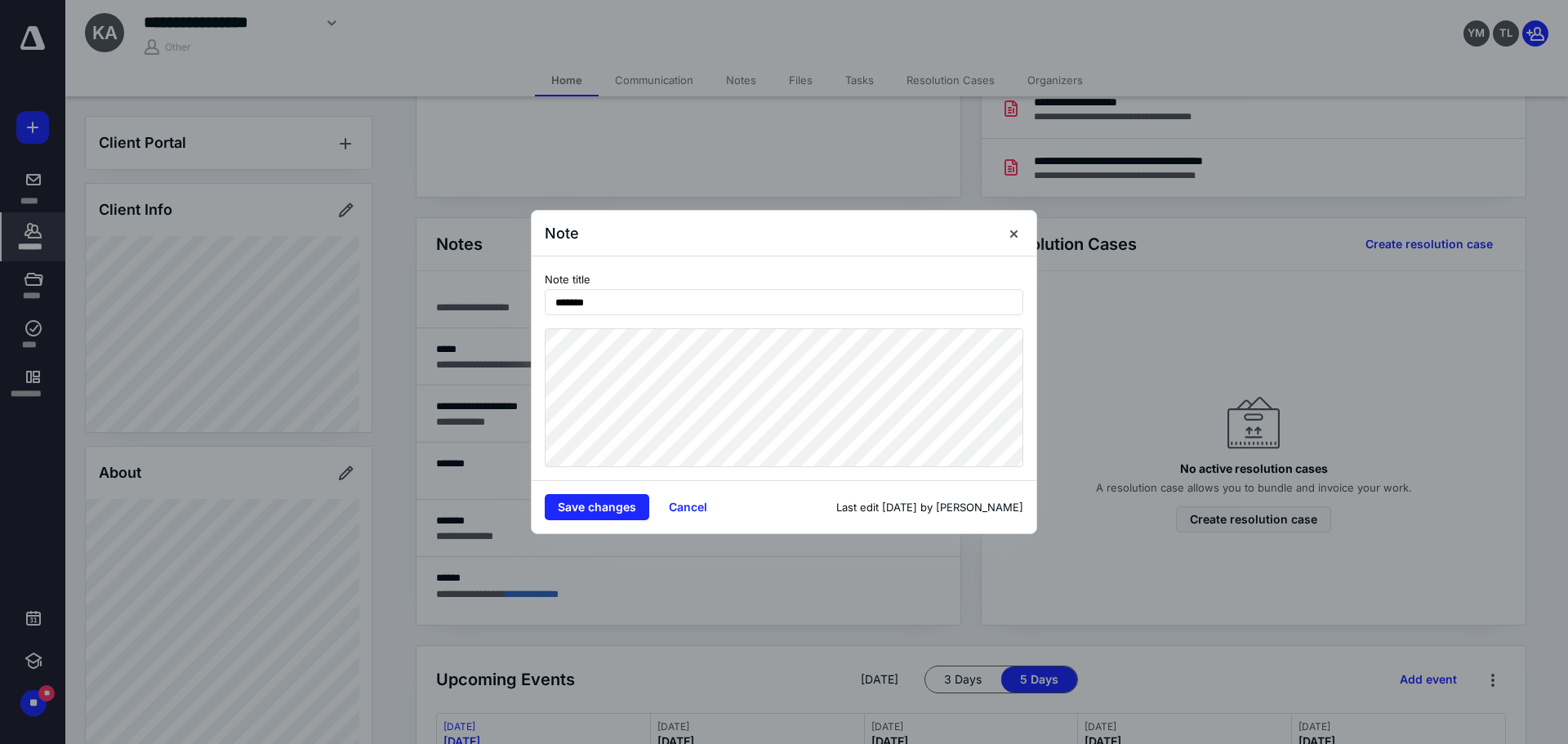 click on "Note Note title ******* Save changes Cancel Last edit Jul 22, 2024 by Karen Mora Ayala" at bounding box center (784, 372) 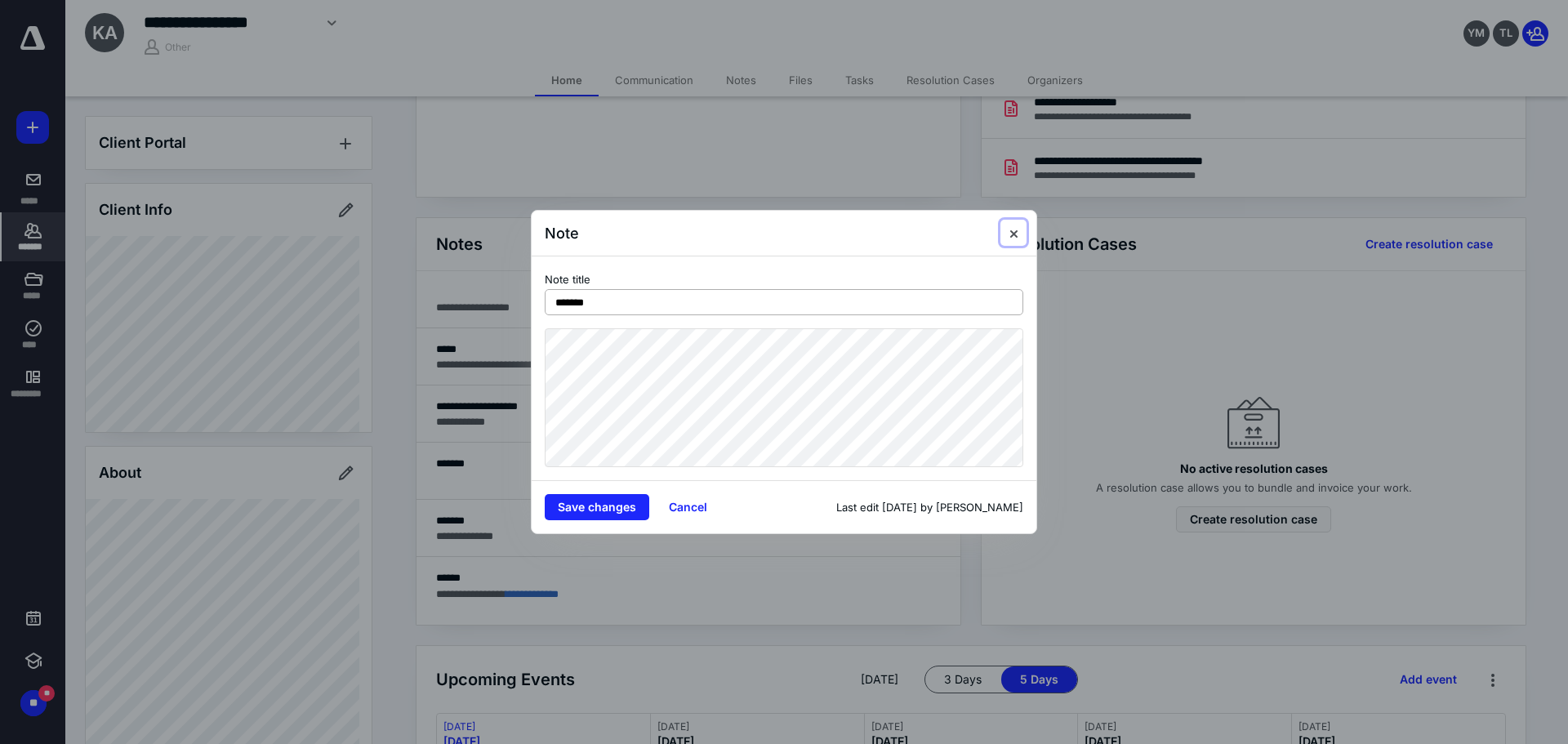 drag, startPoint x: 1010, startPoint y: 237, endPoint x: 993, endPoint y: 301, distance: 66.21933 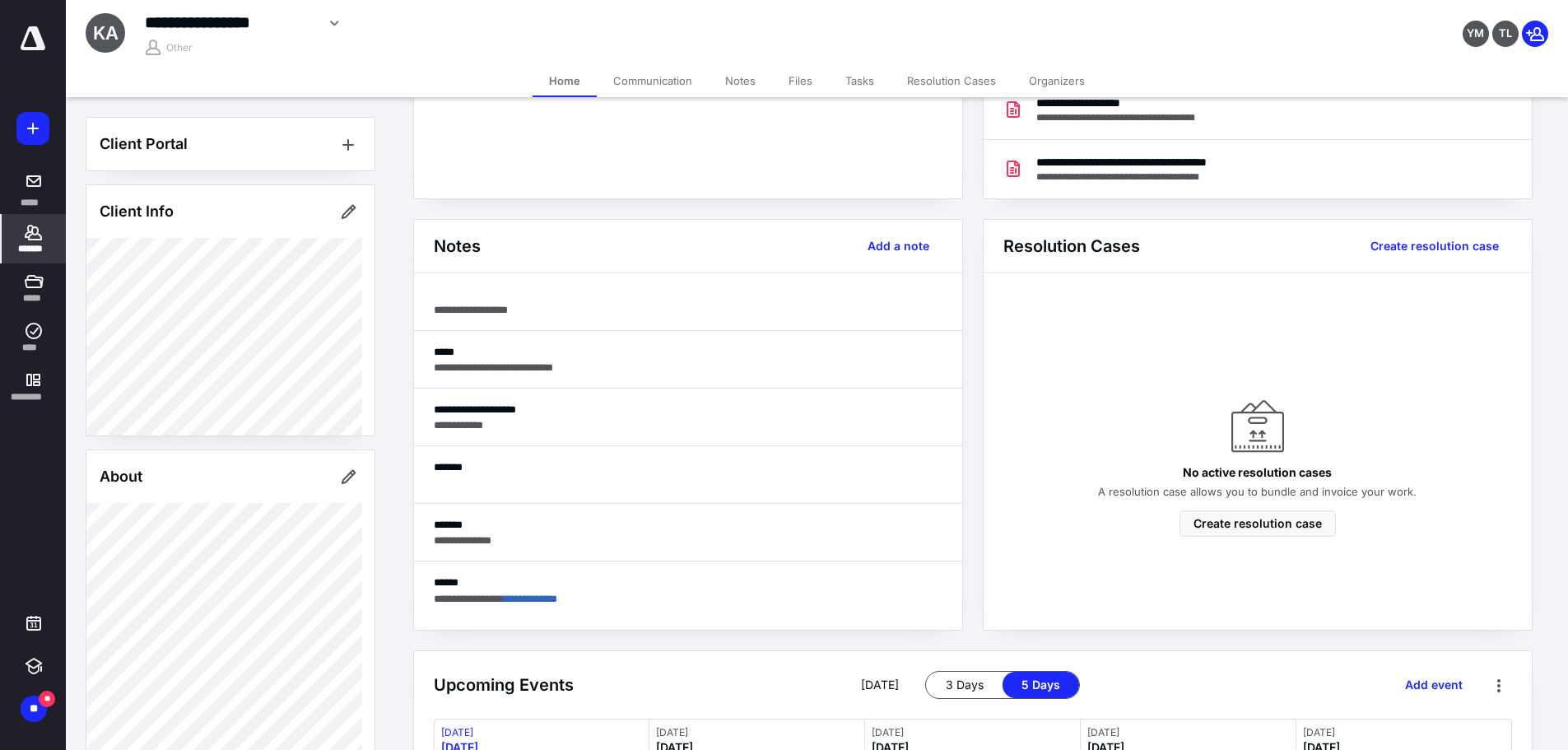 click on "*******" at bounding box center (34, 239) 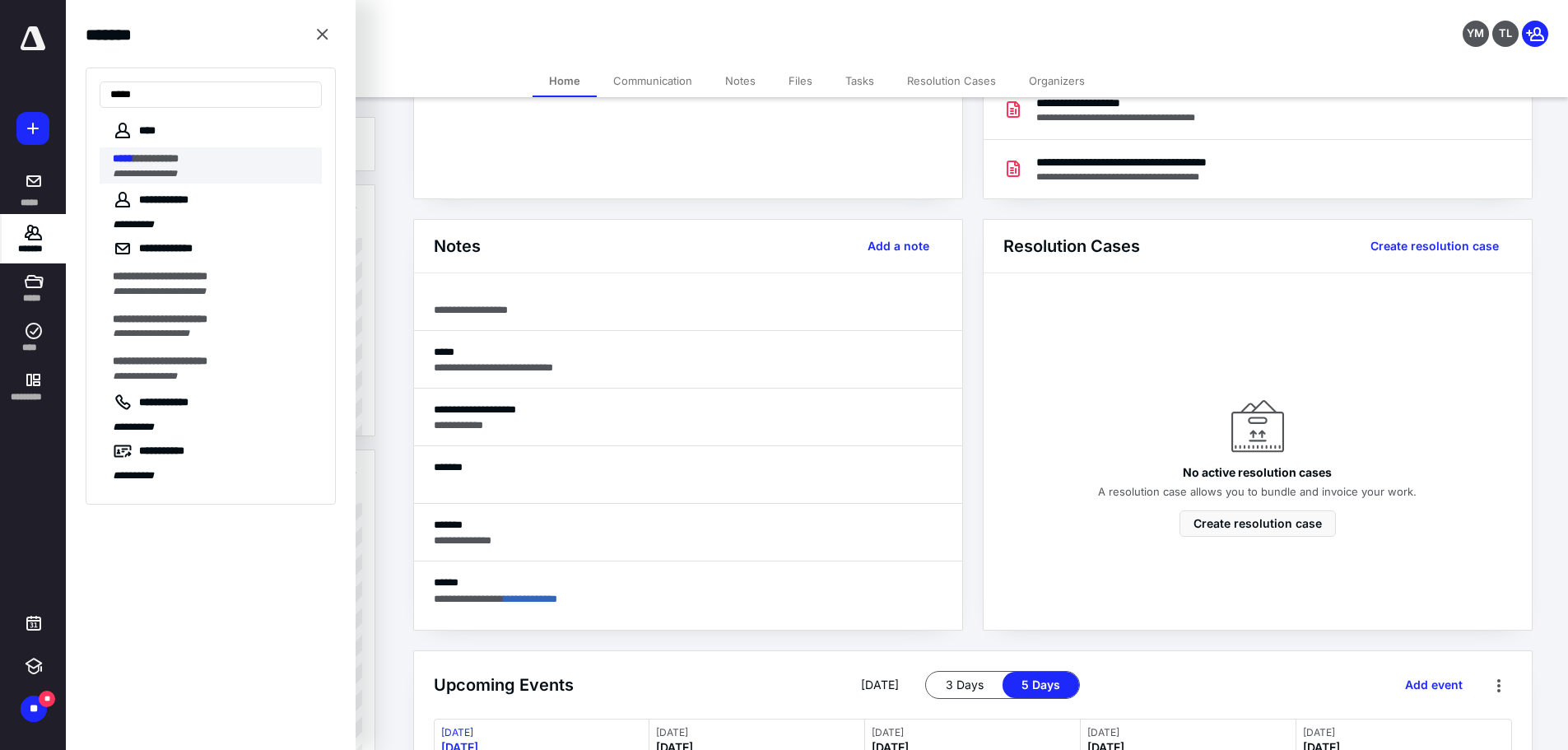 type on "*****" 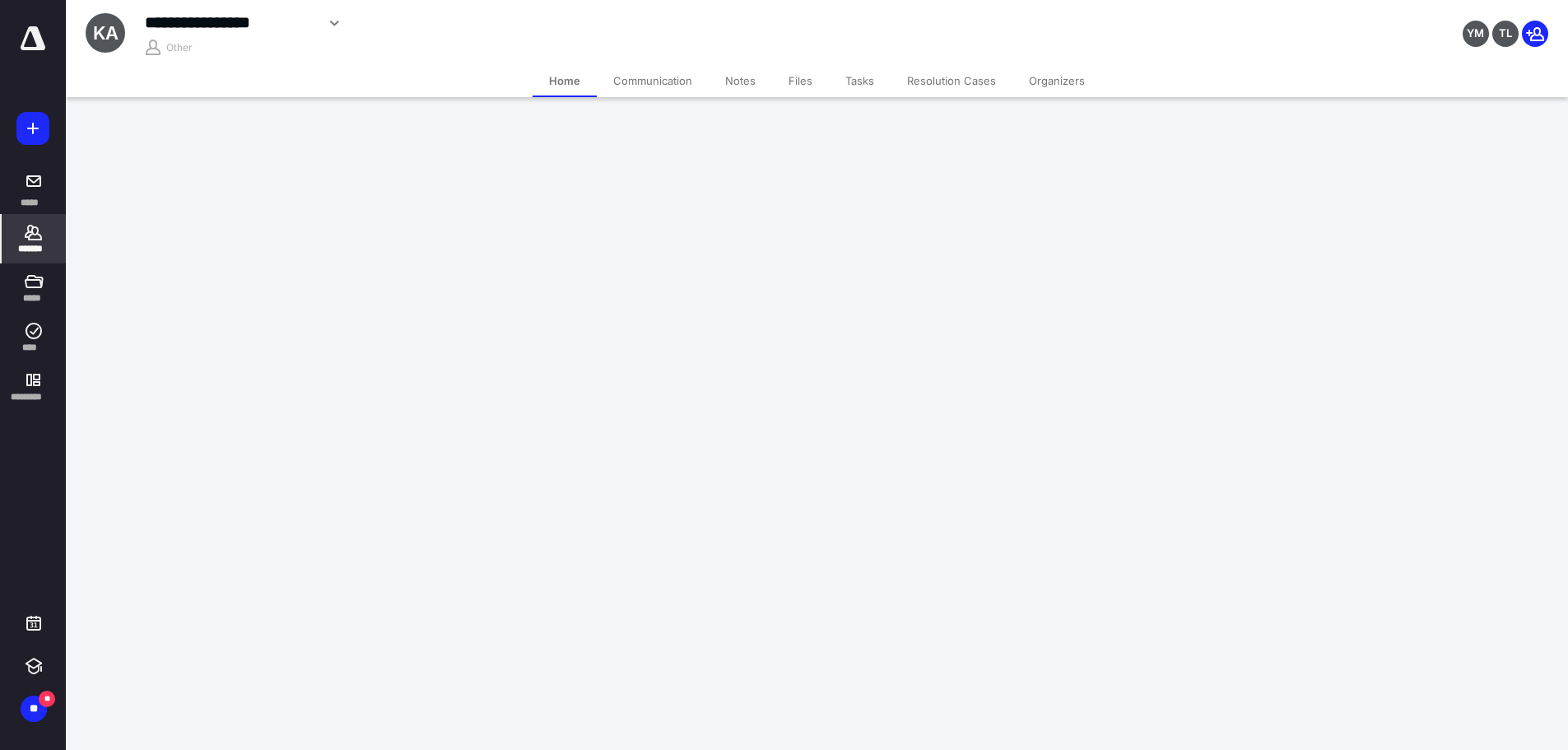 scroll, scrollTop: 0, scrollLeft: 0, axis: both 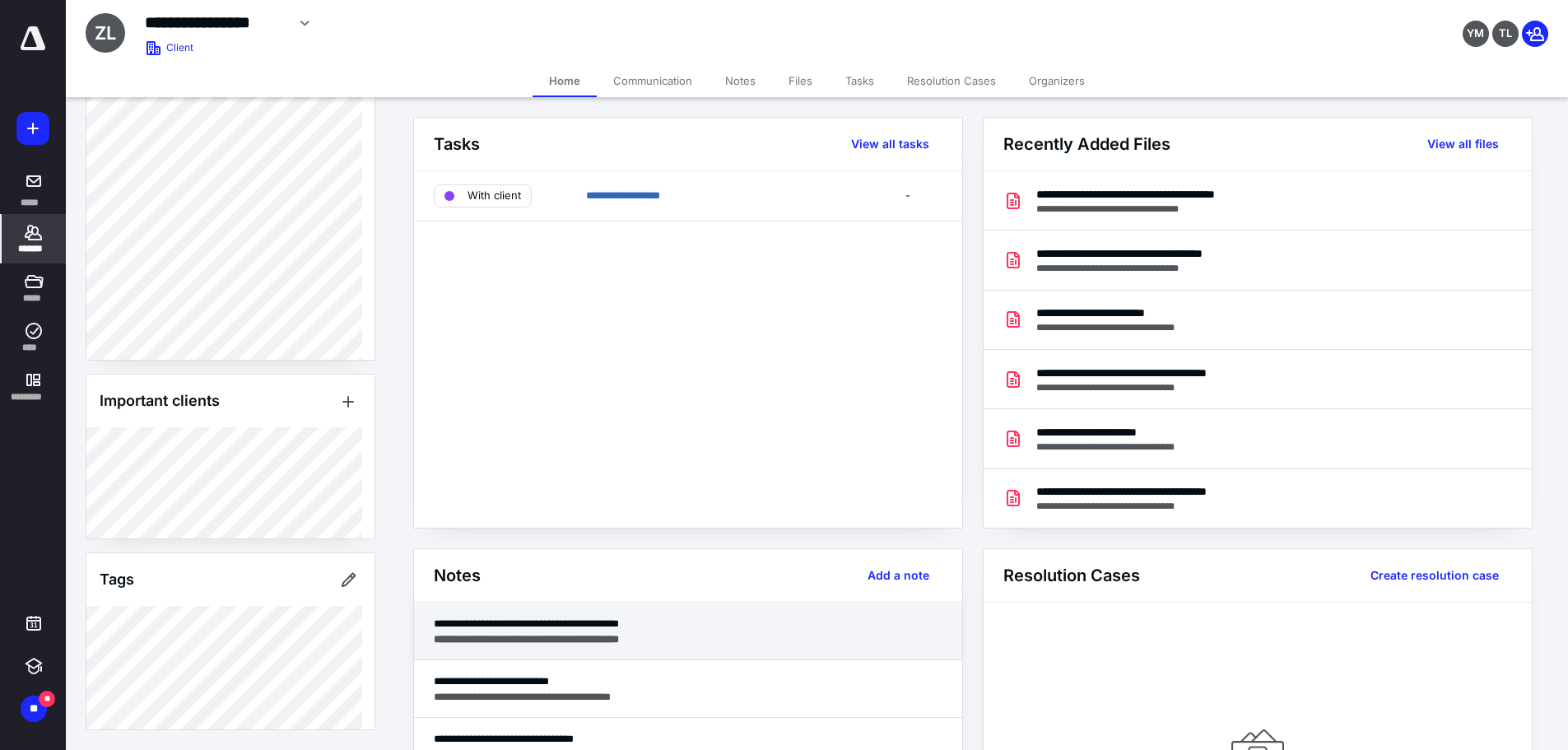 click on "**********" at bounding box center [688, 623] 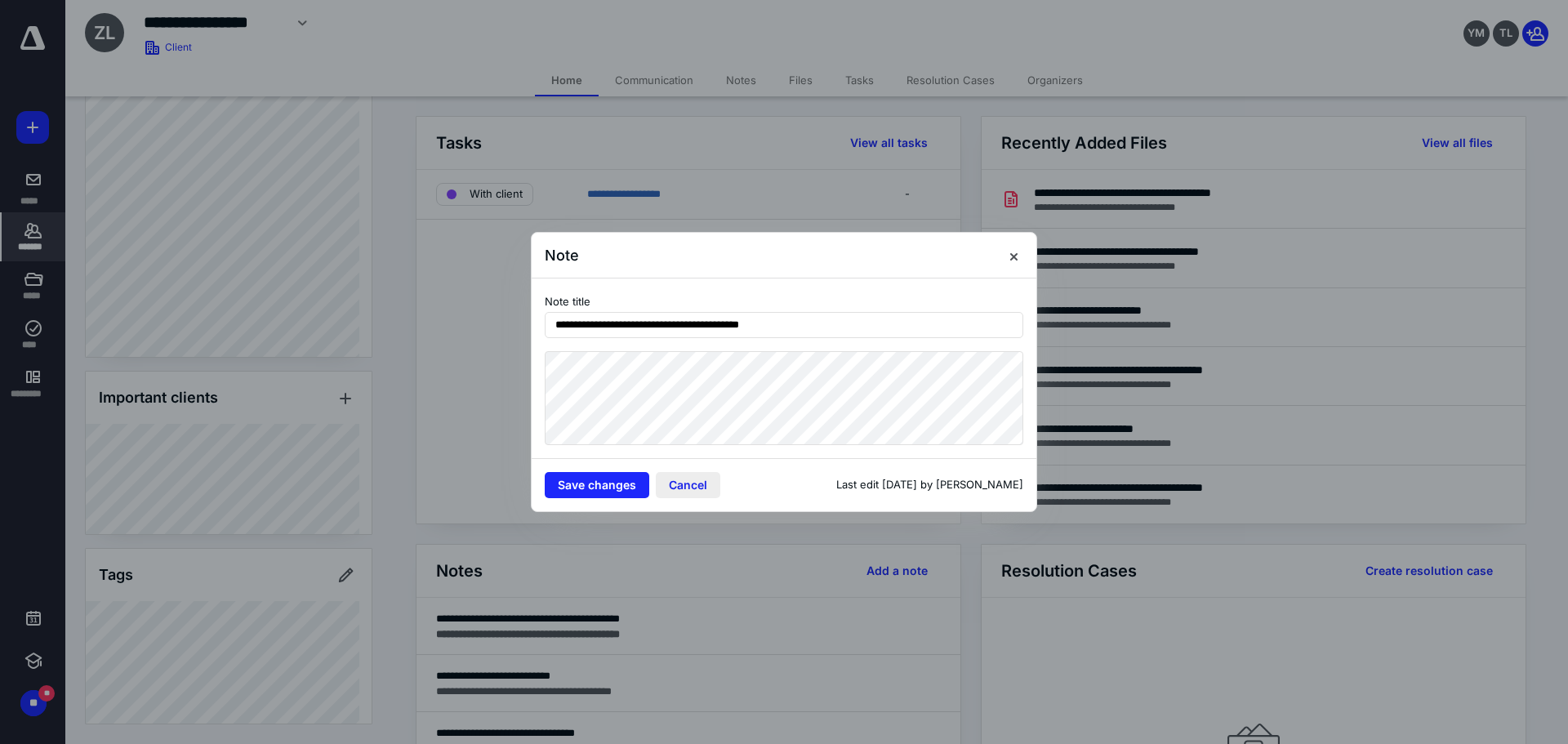click on "Cancel" at bounding box center [688, 485] 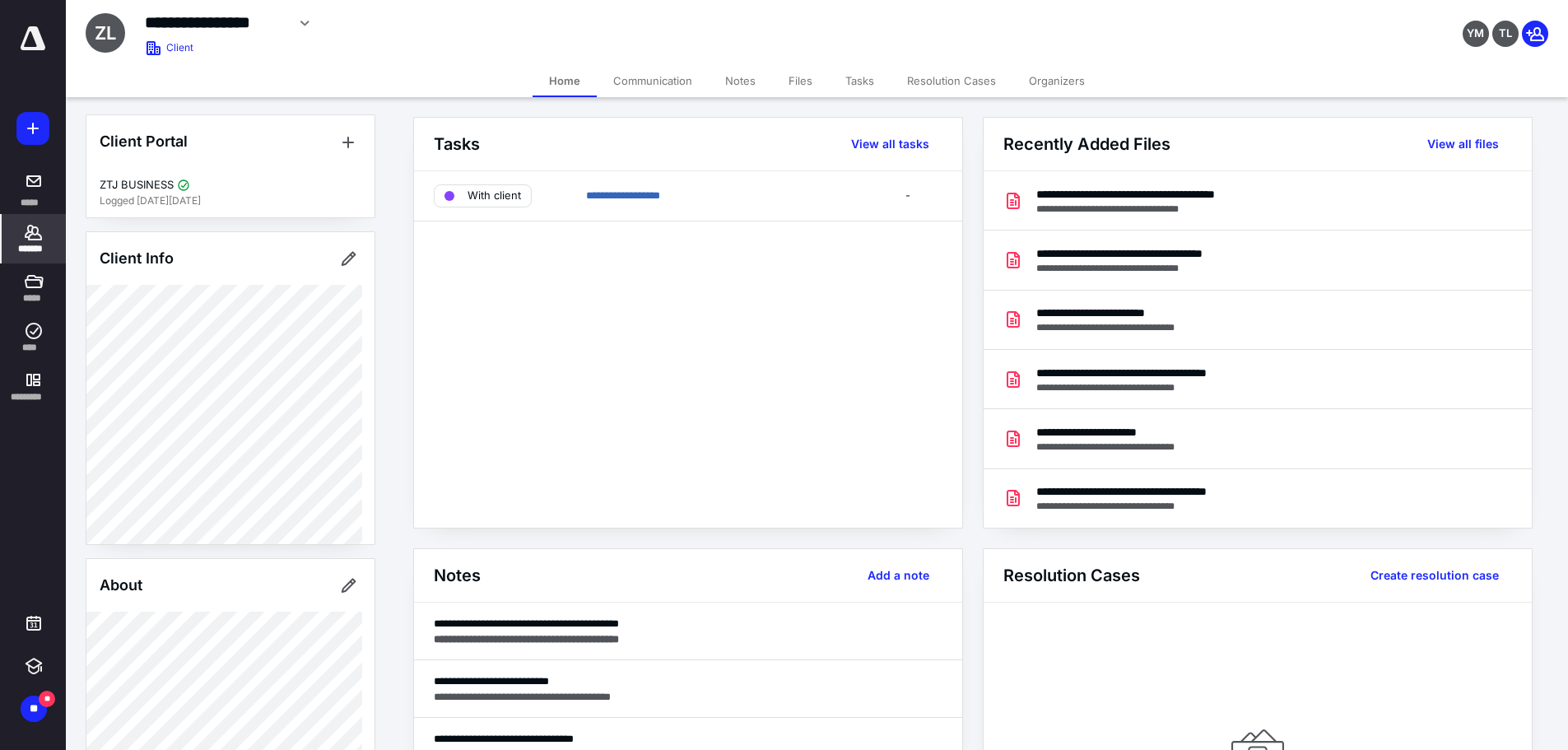 scroll, scrollTop: 0, scrollLeft: 0, axis: both 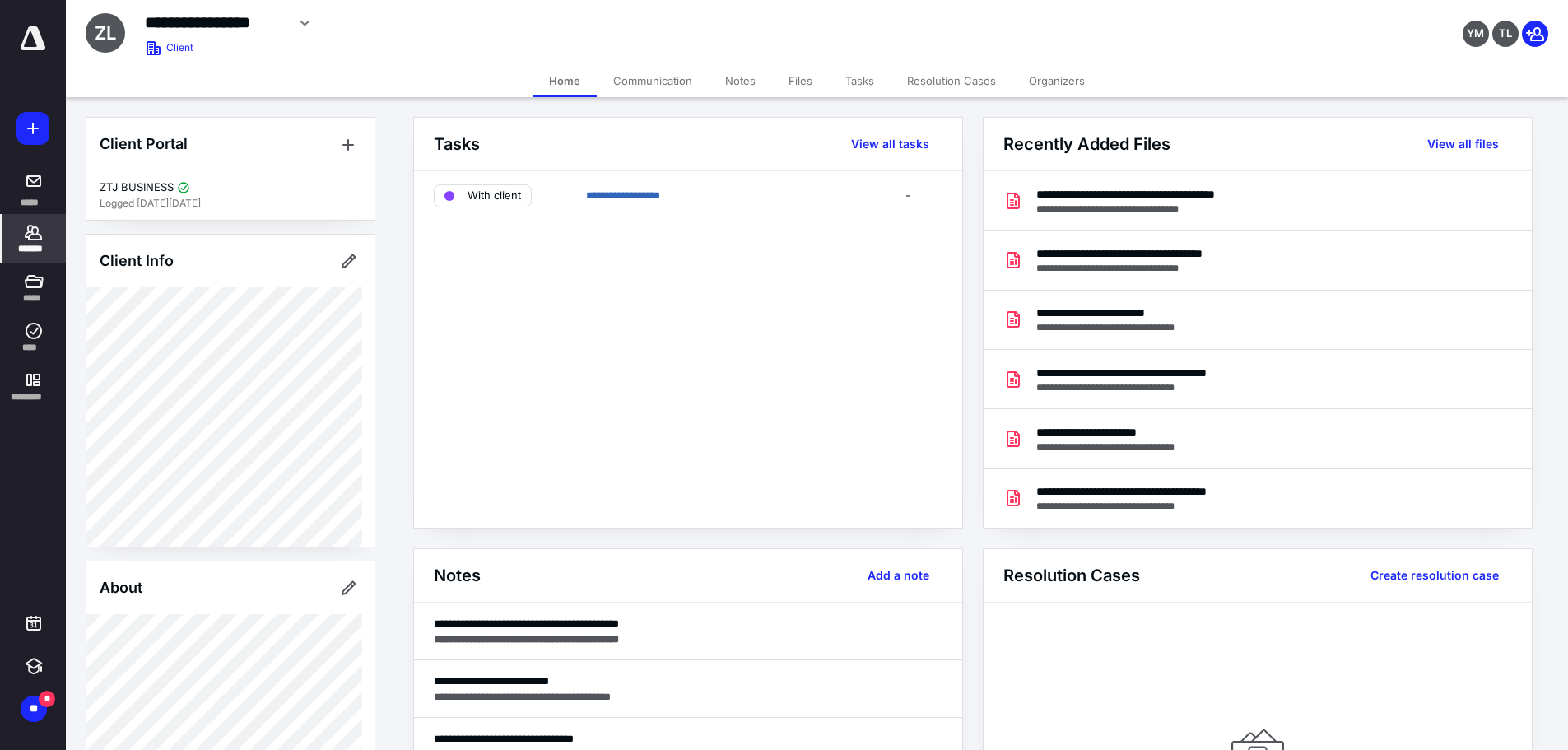 click on "**********" at bounding box center [215, 22] 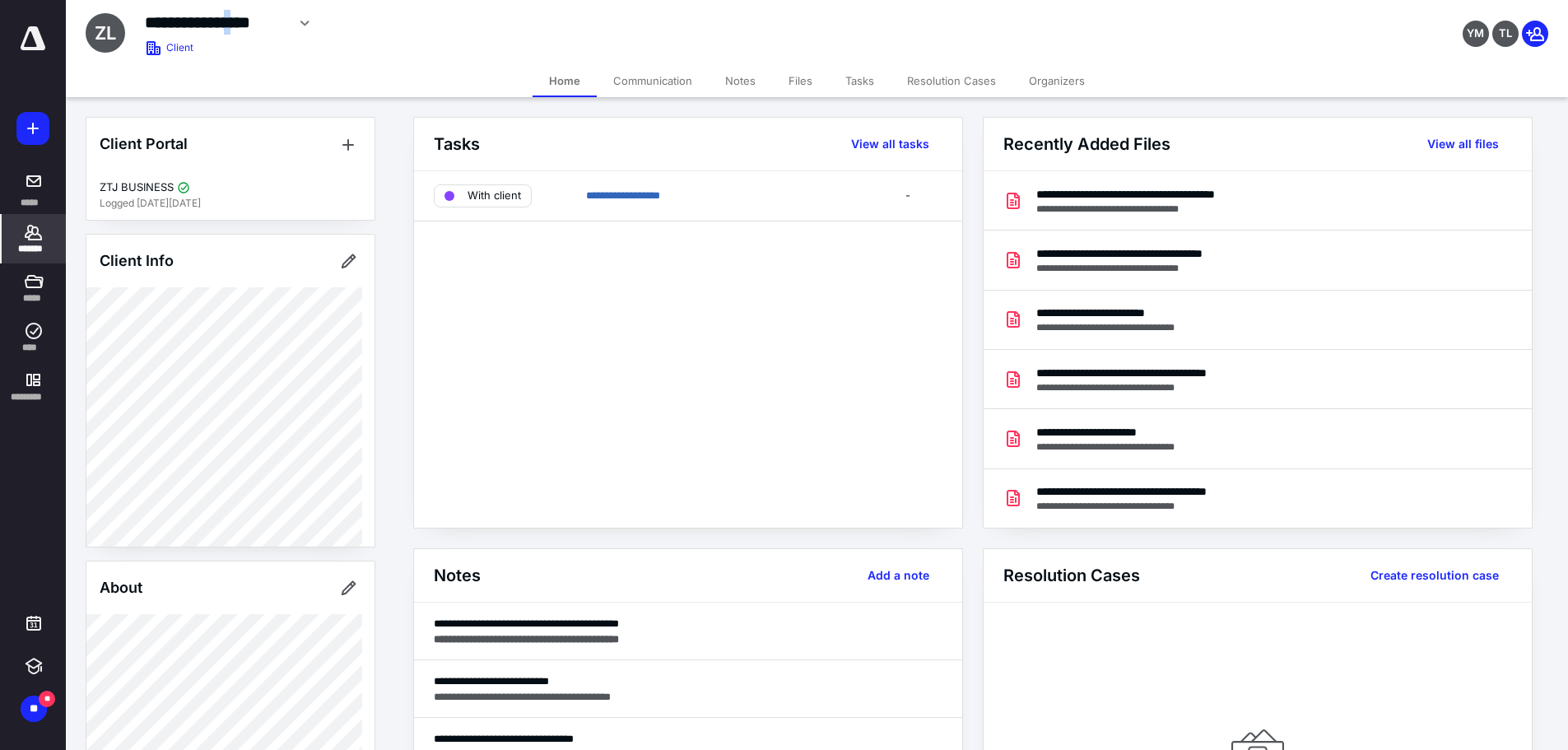 click on "**********" at bounding box center [215, 22] 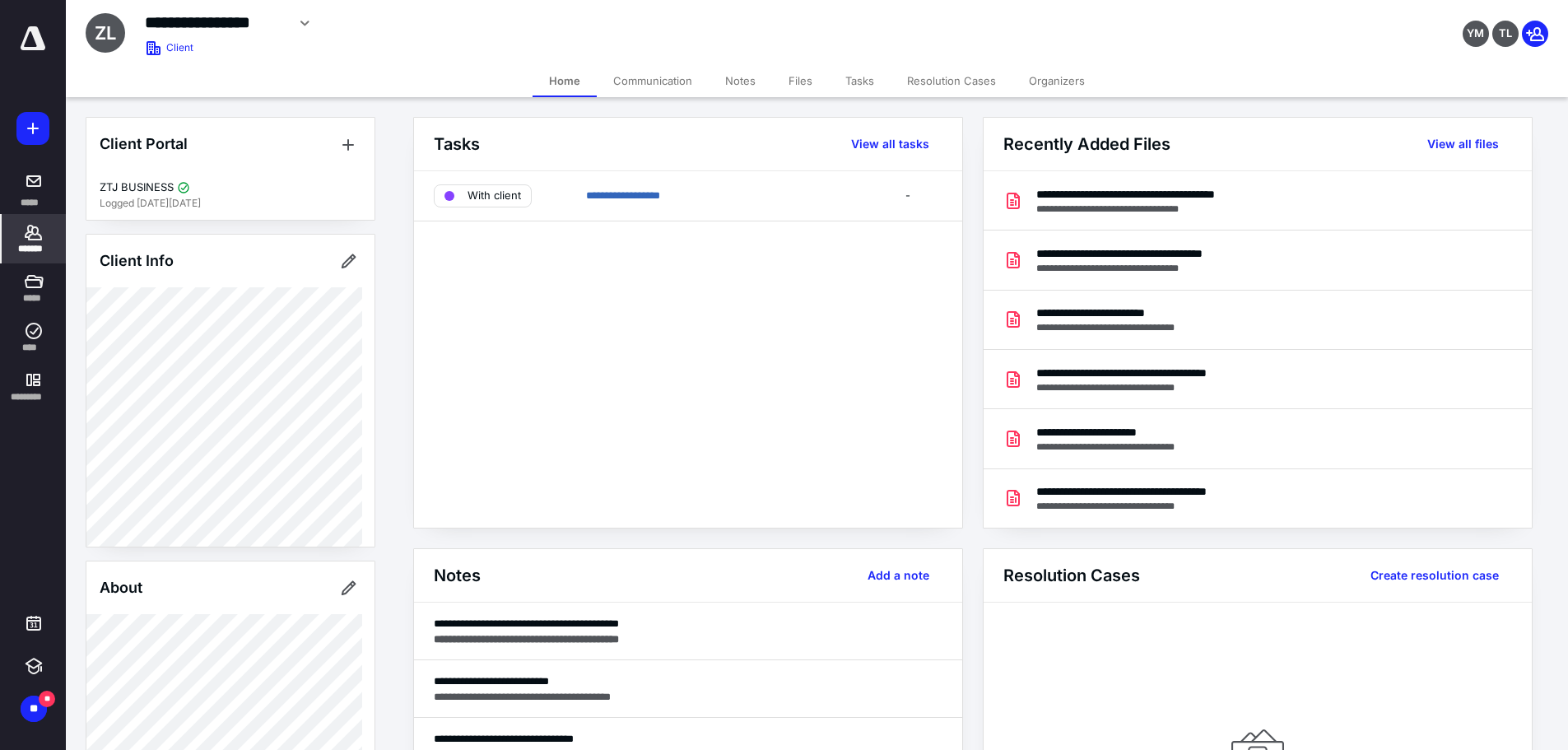 click on "**********" at bounding box center [215, 22] 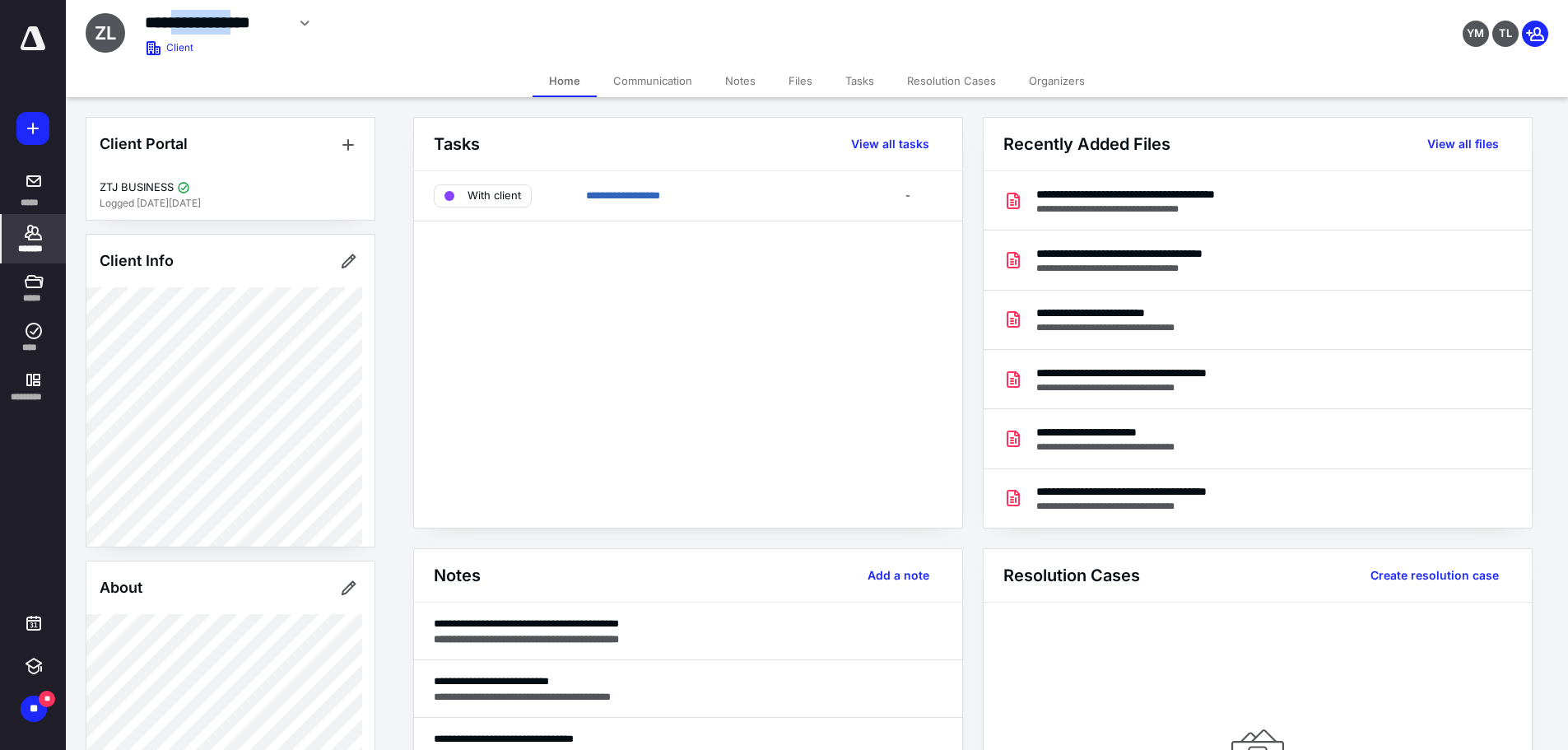 click on "**********" at bounding box center [215, 22] 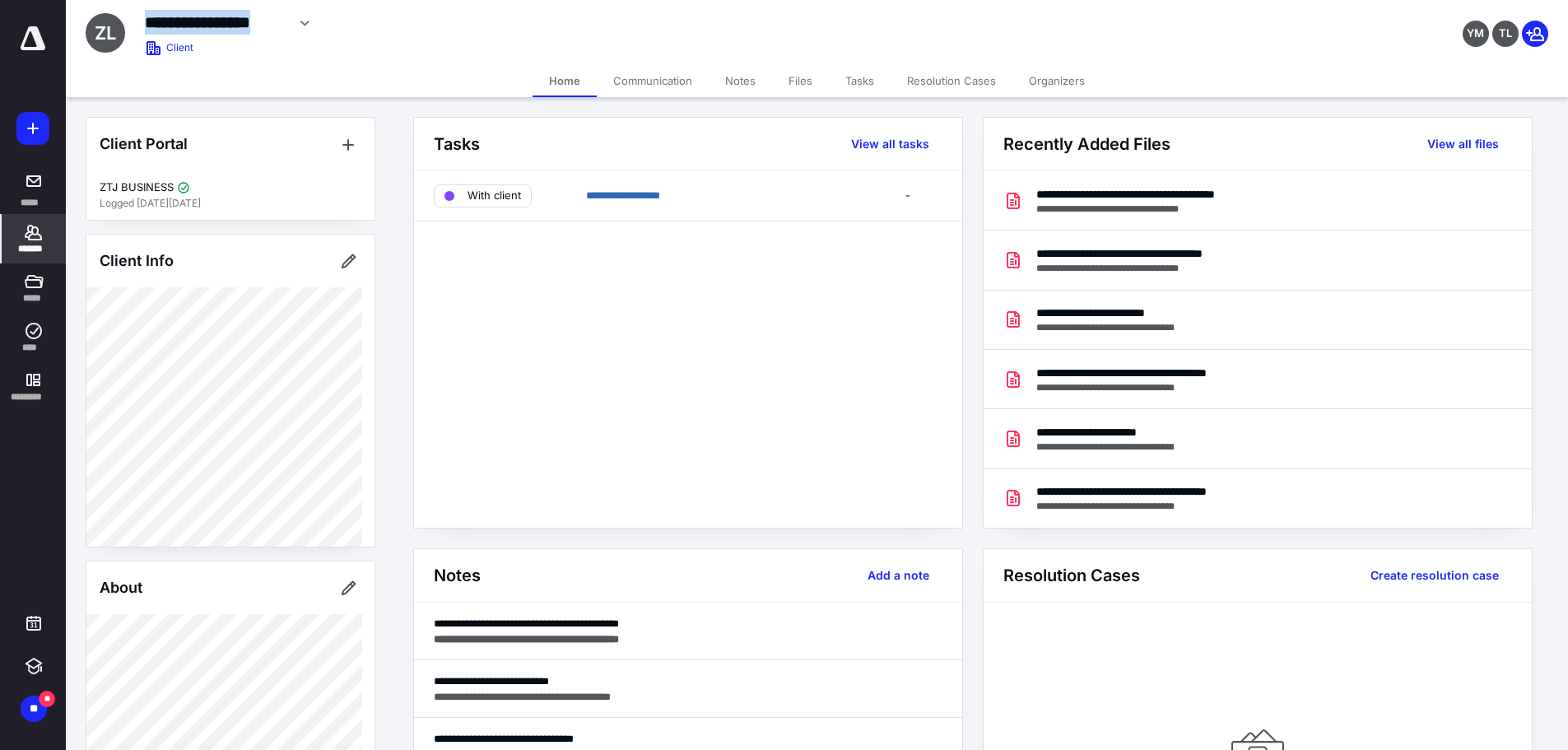 click on "**********" at bounding box center [215, 22] 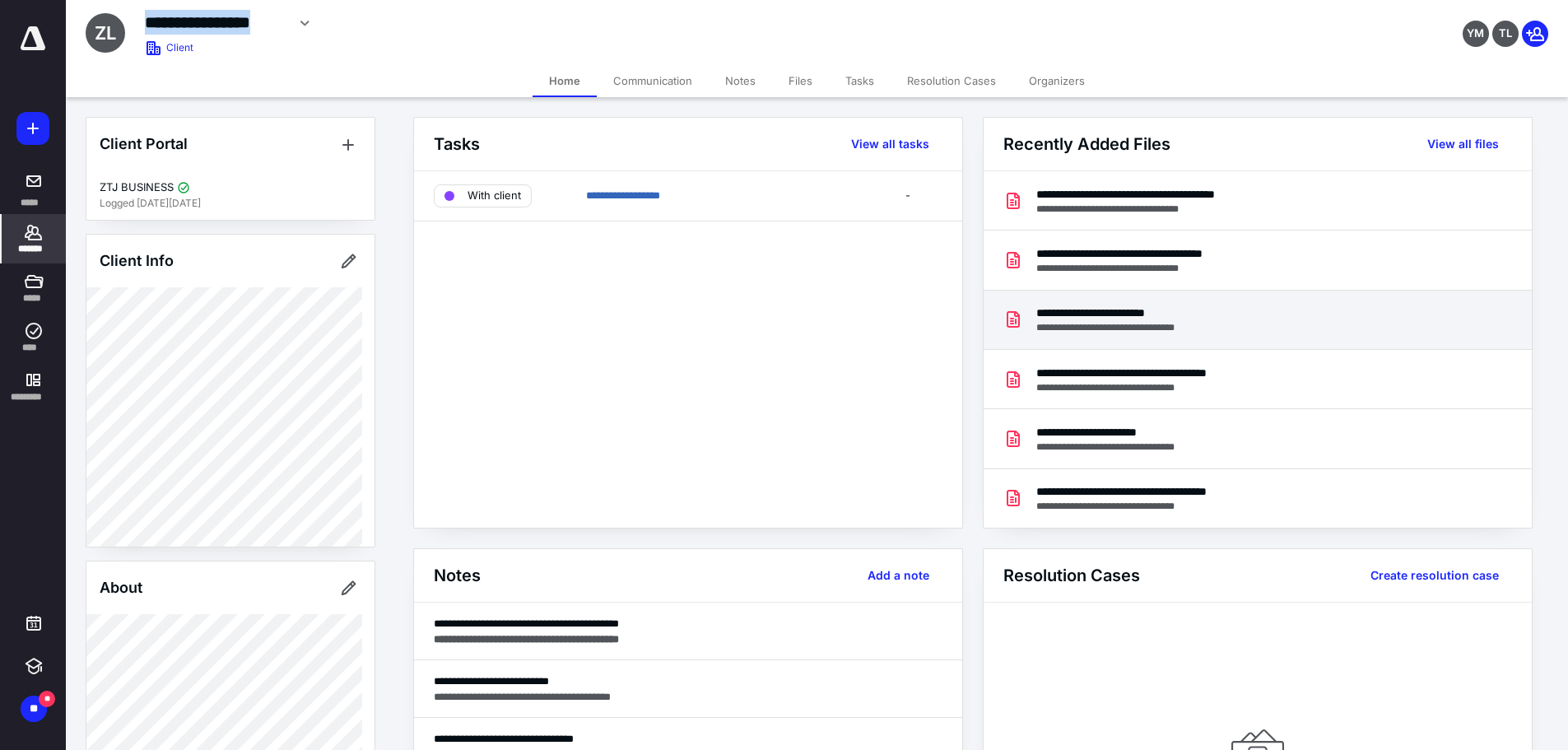 copy on "**********" 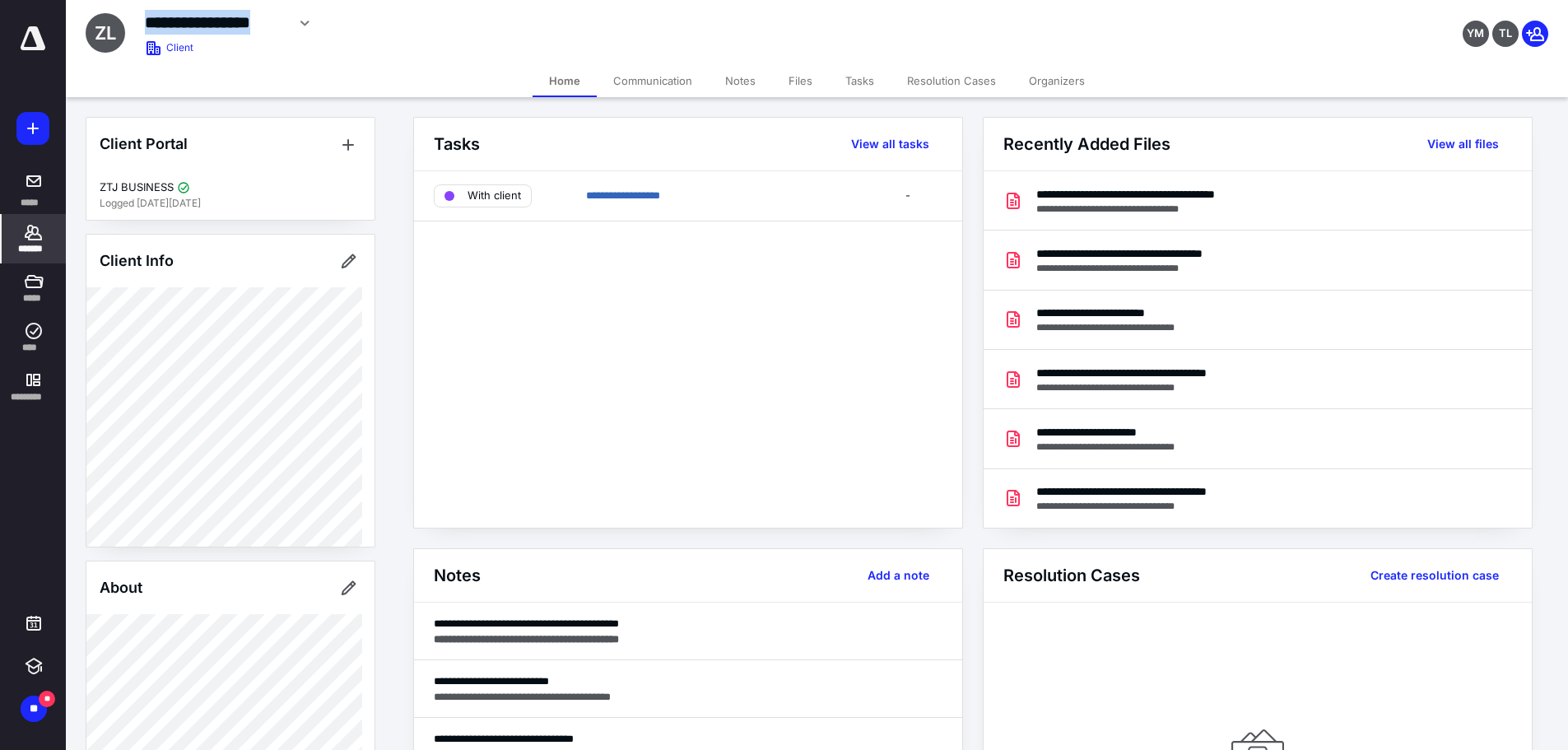 click on "Communication" at bounding box center [653, 81] 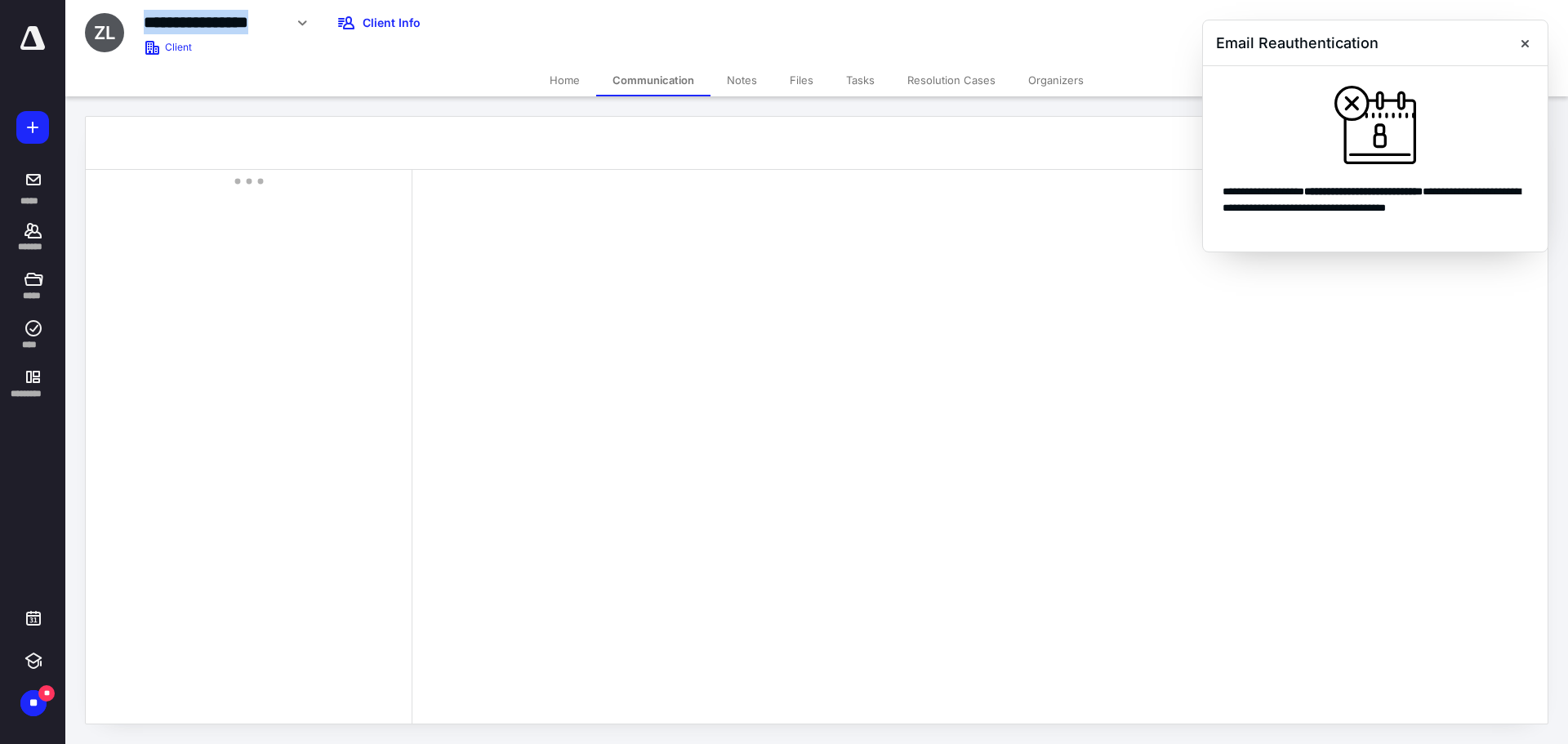 click on "Notes" at bounding box center [742, 80] 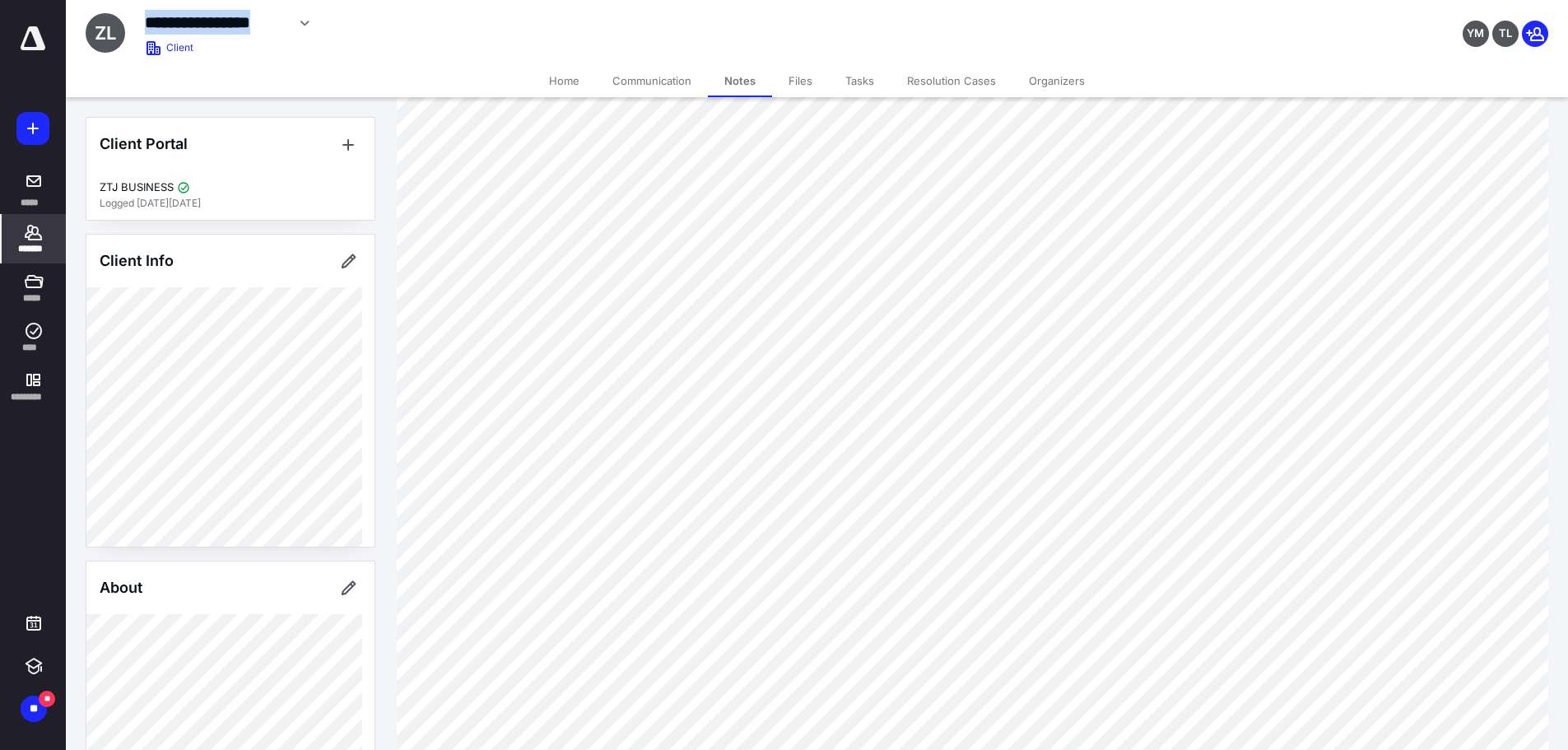 scroll, scrollTop: 82, scrollLeft: 0, axis: vertical 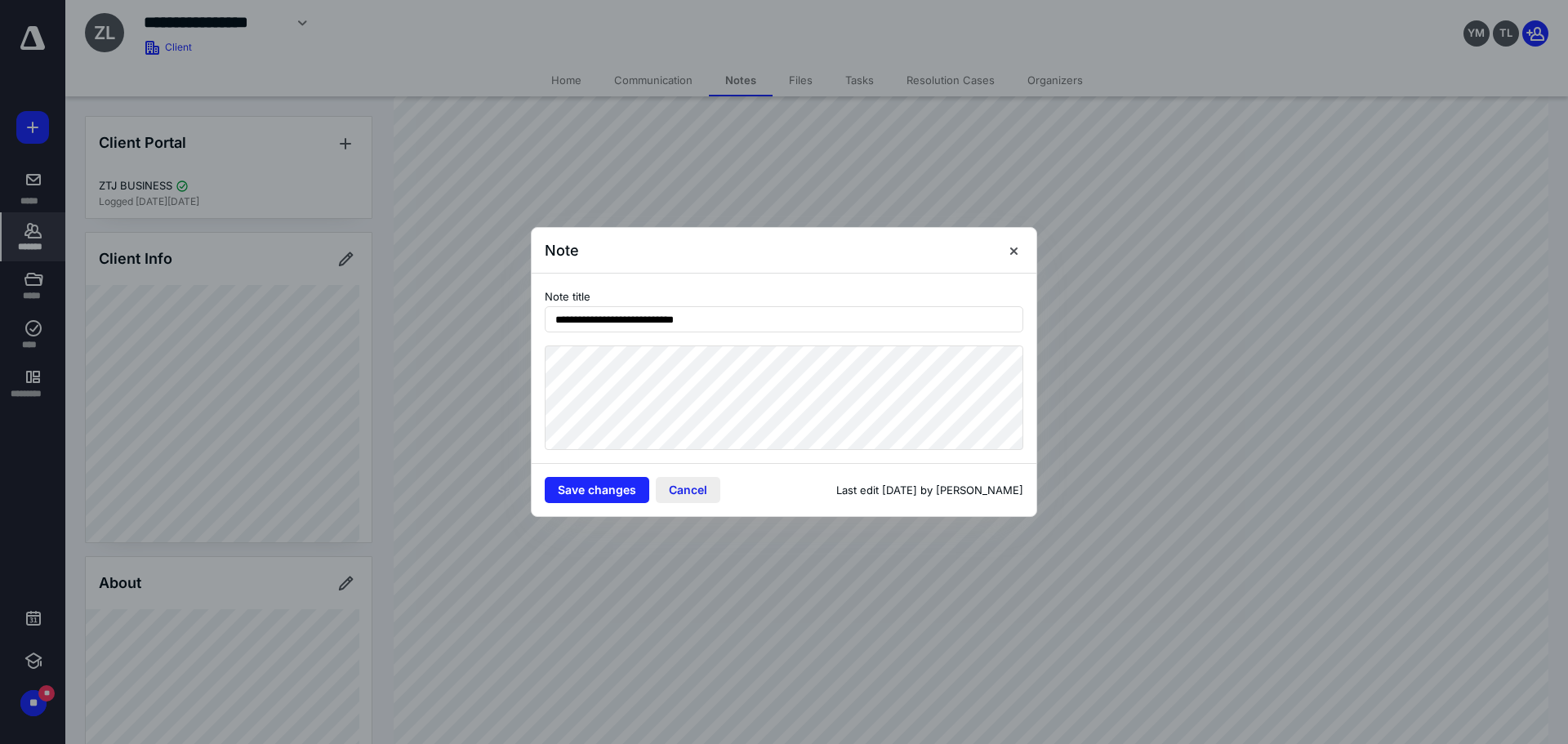 click on "Cancel" at bounding box center (688, 490) 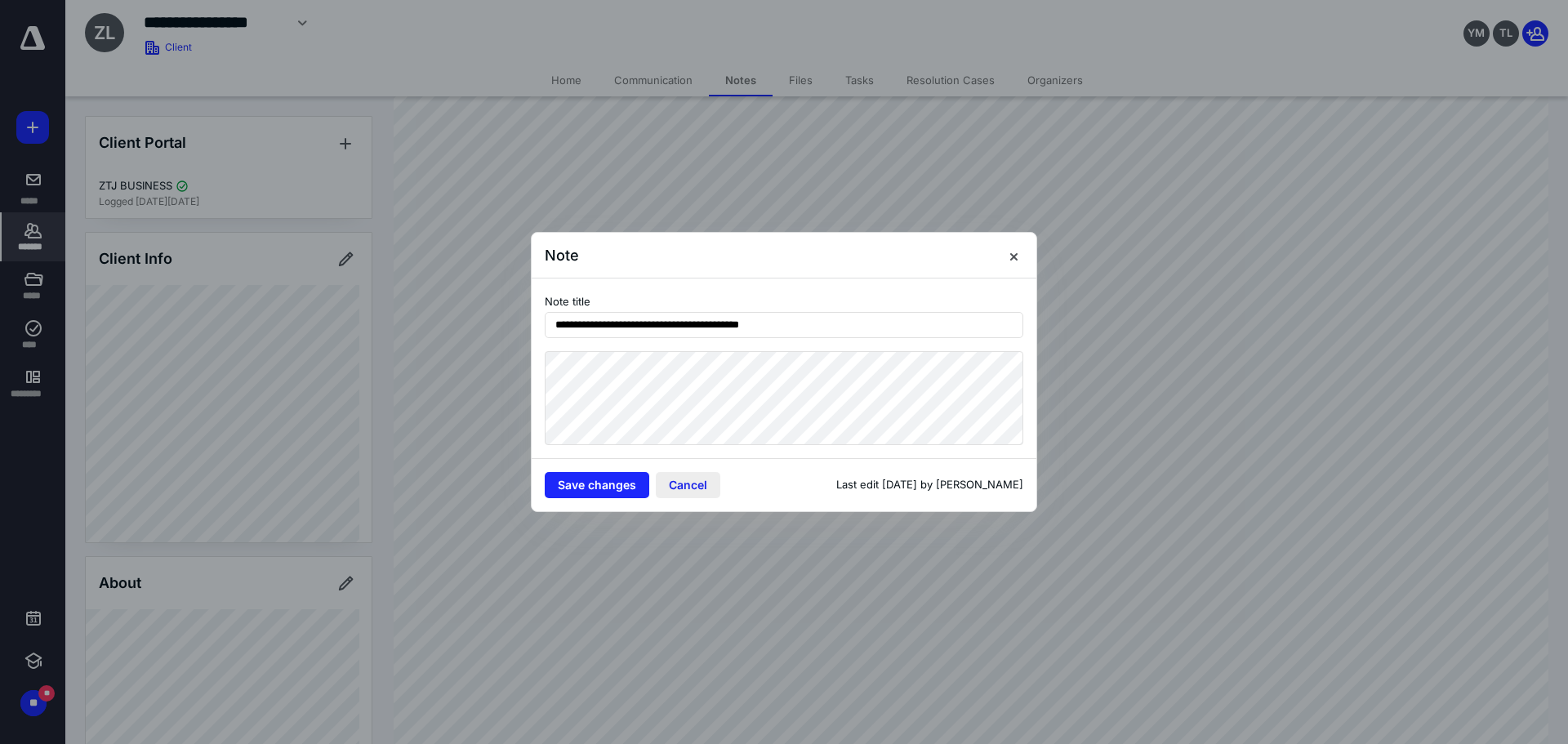 click on "Cancel" at bounding box center (688, 485) 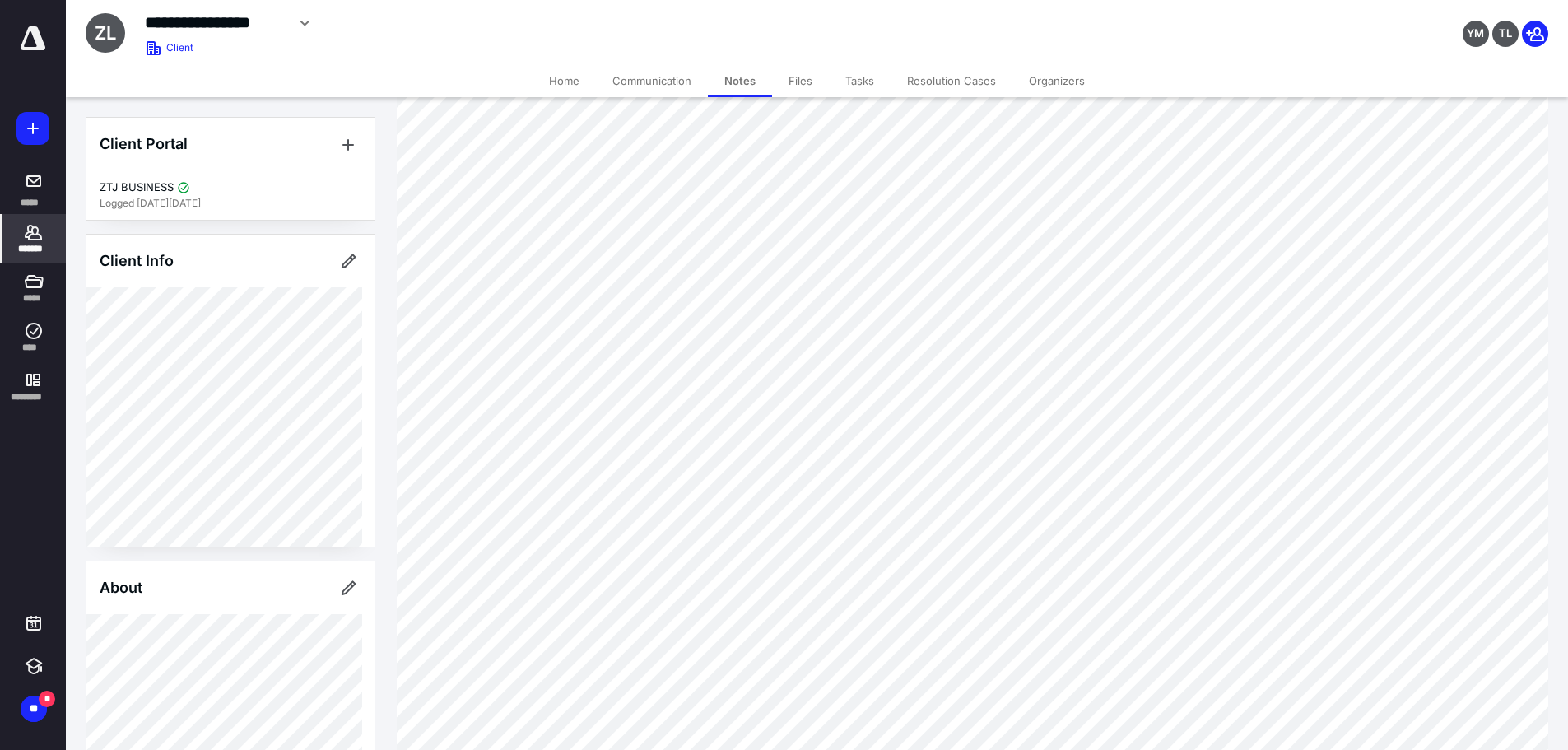 scroll, scrollTop: 2141, scrollLeft: 0, axis: vertical 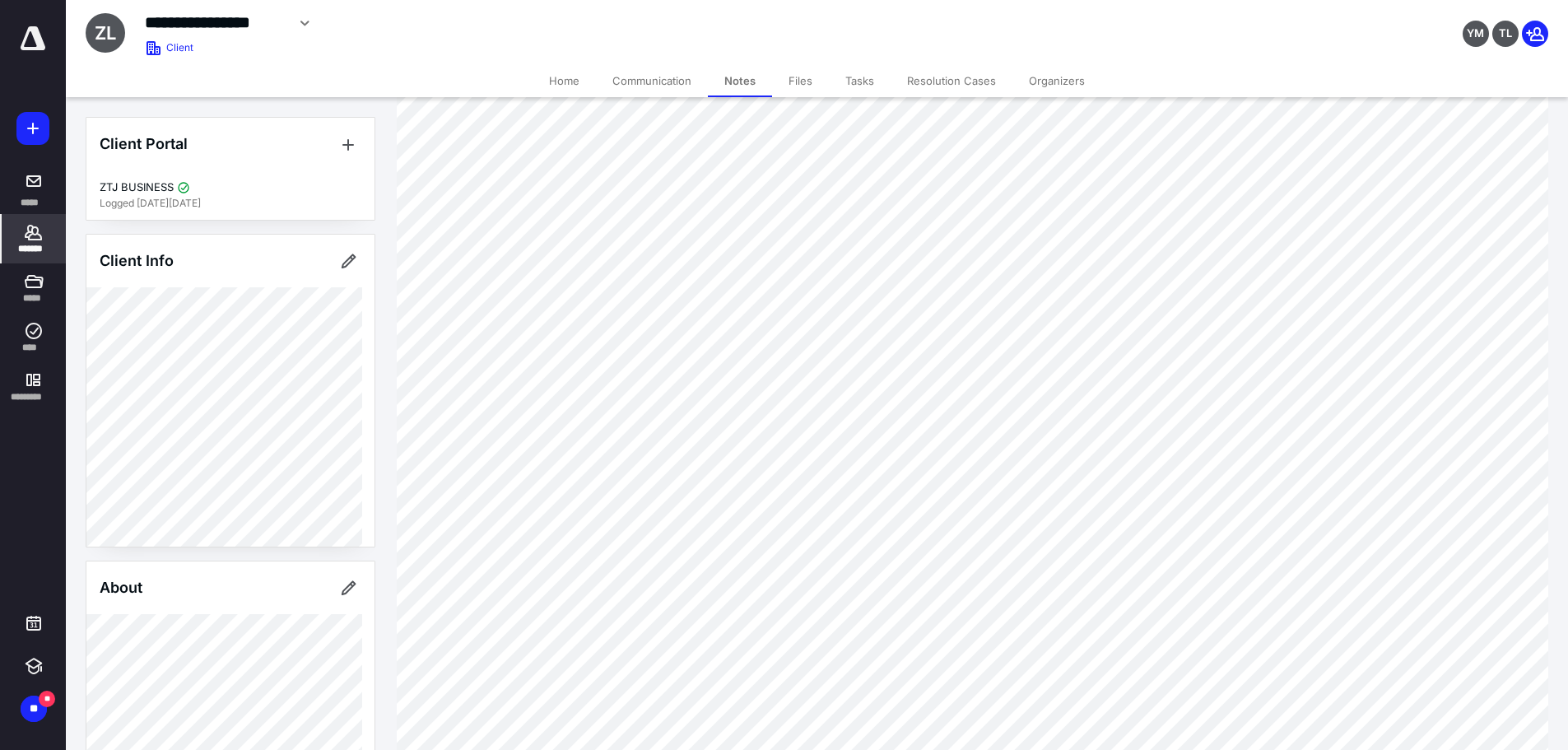 click on "Files" at bounding box center (800, 81) 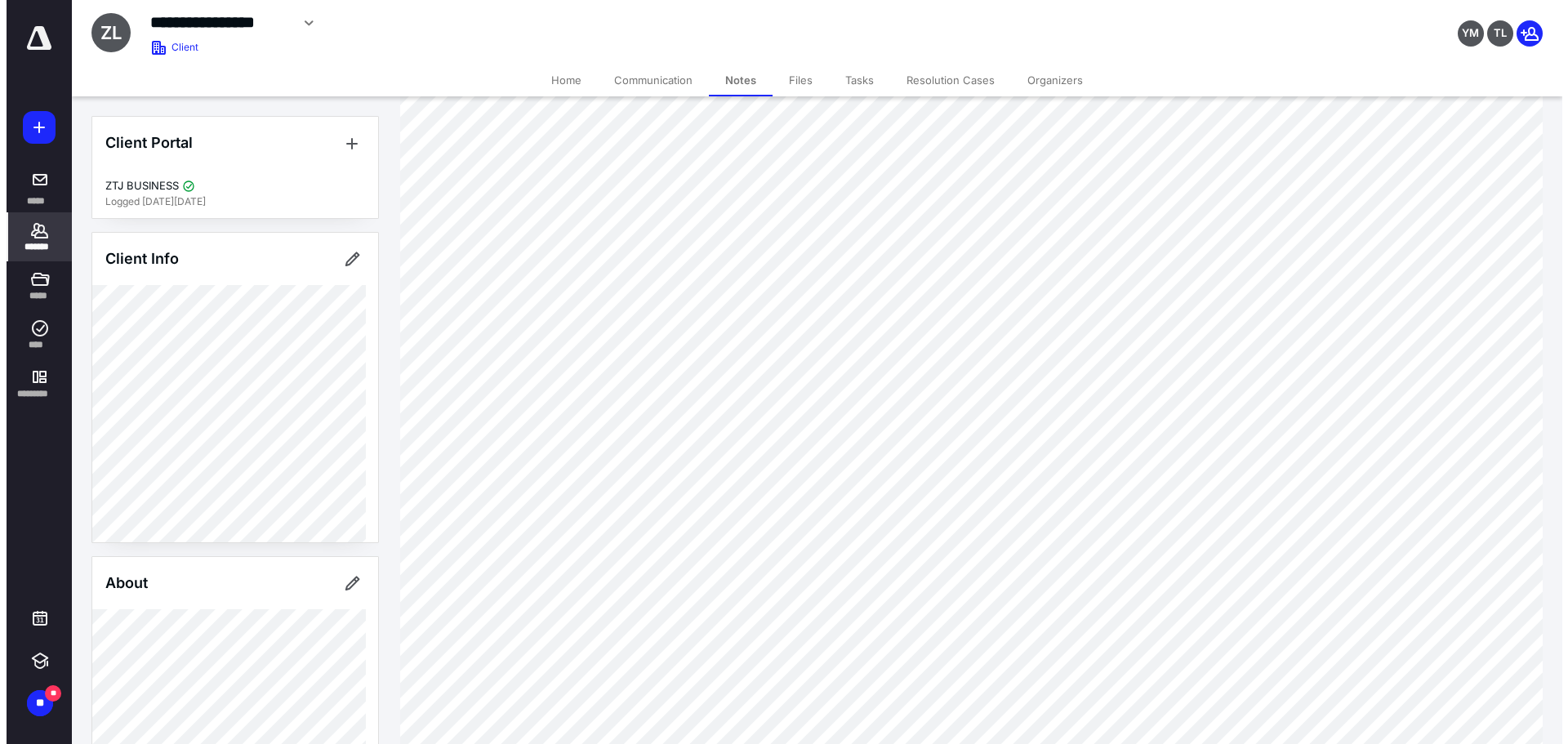 scroll, scrollTop: 0, scrollLeft: 0, axis: both 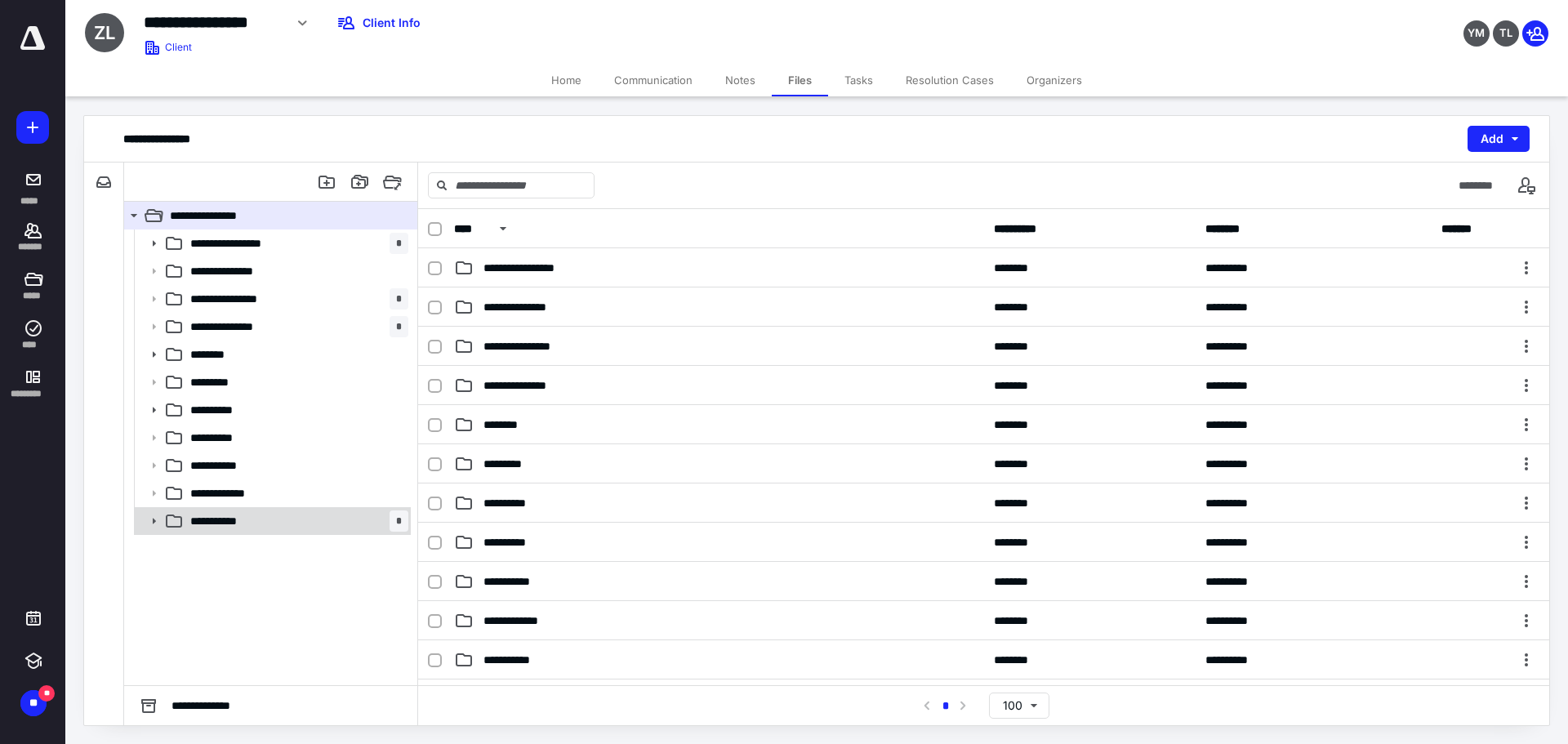 click on "**********" at bounding box center [296, 521] 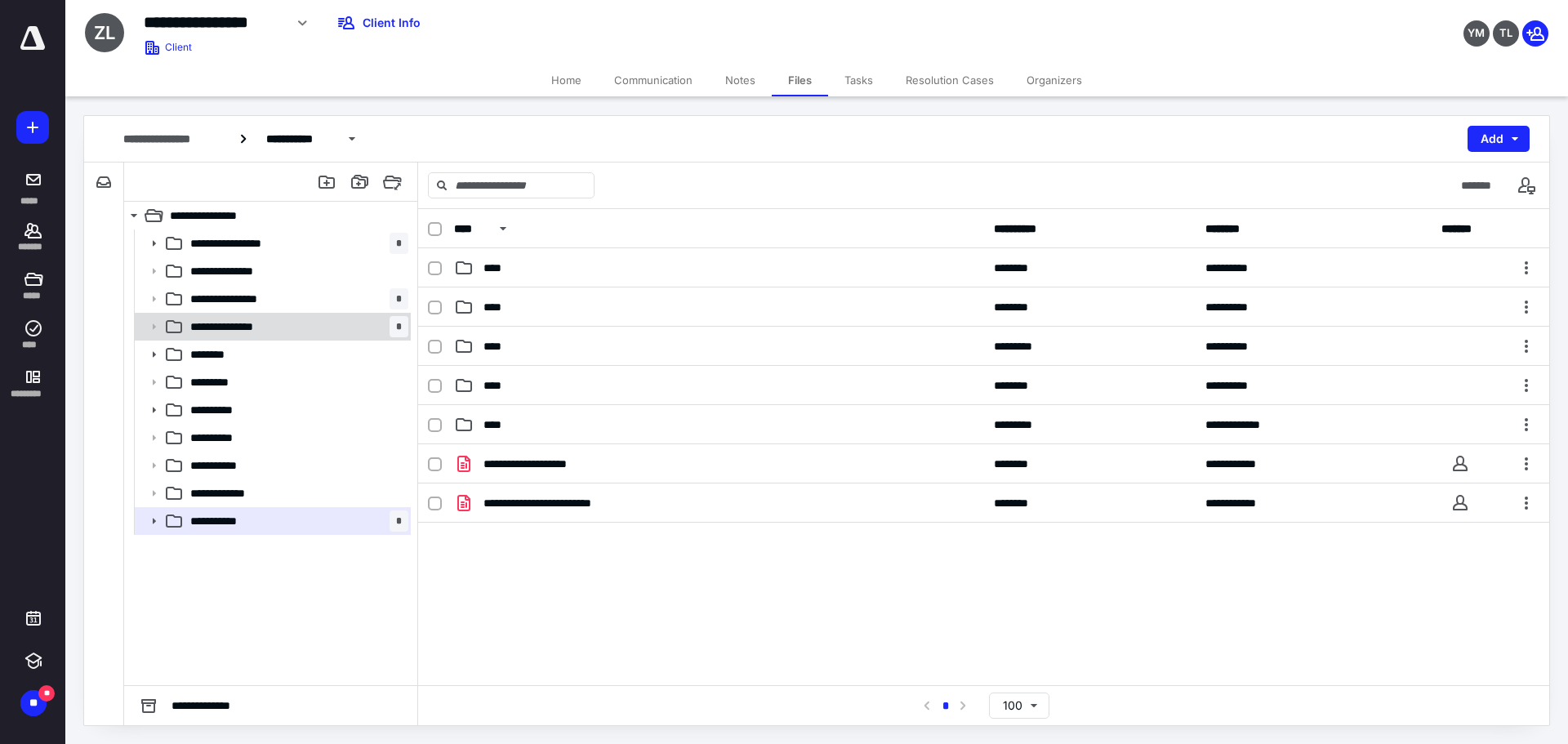 click on "**********" at bounding box center (234, 327) 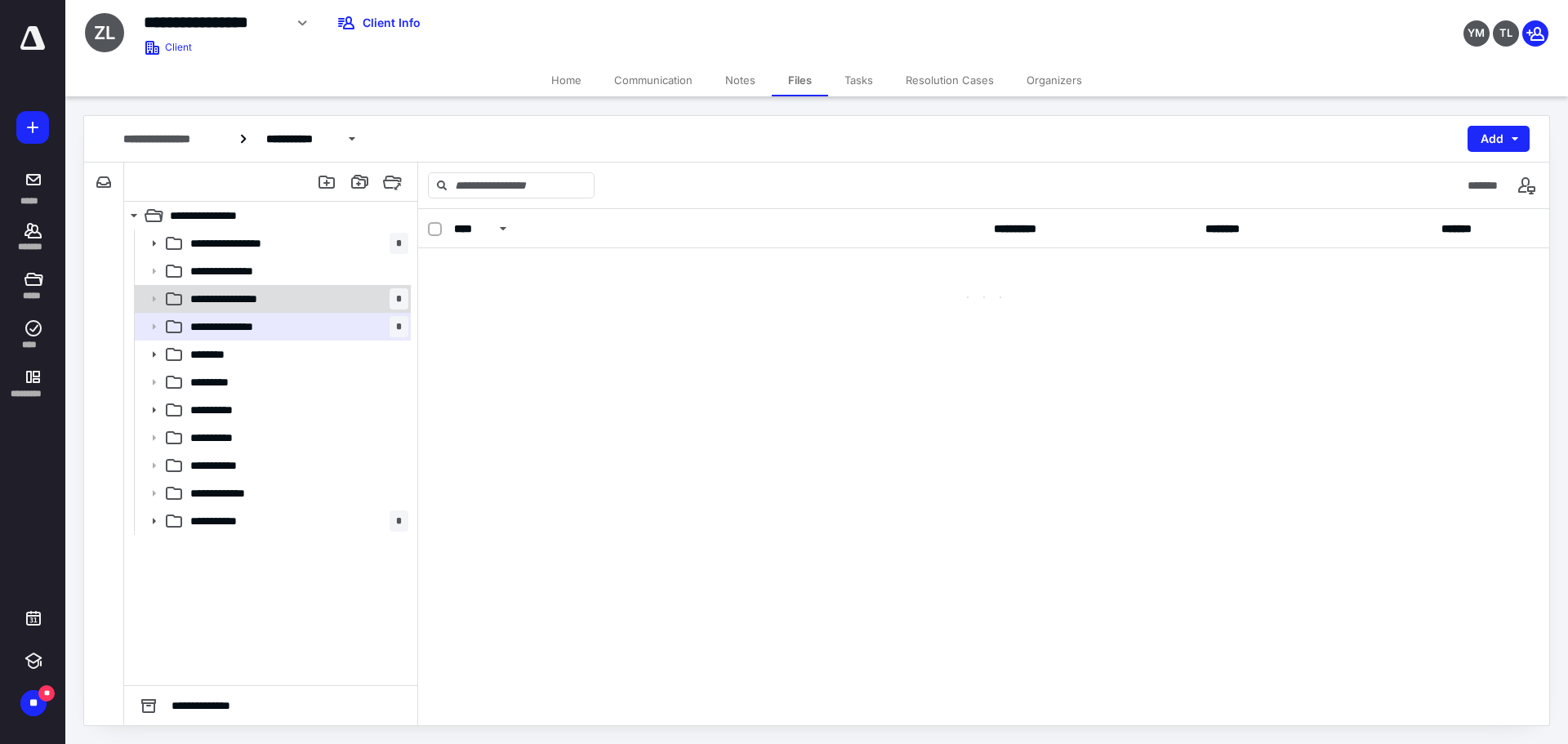 click on "**********" at bounding box center [296, 299] 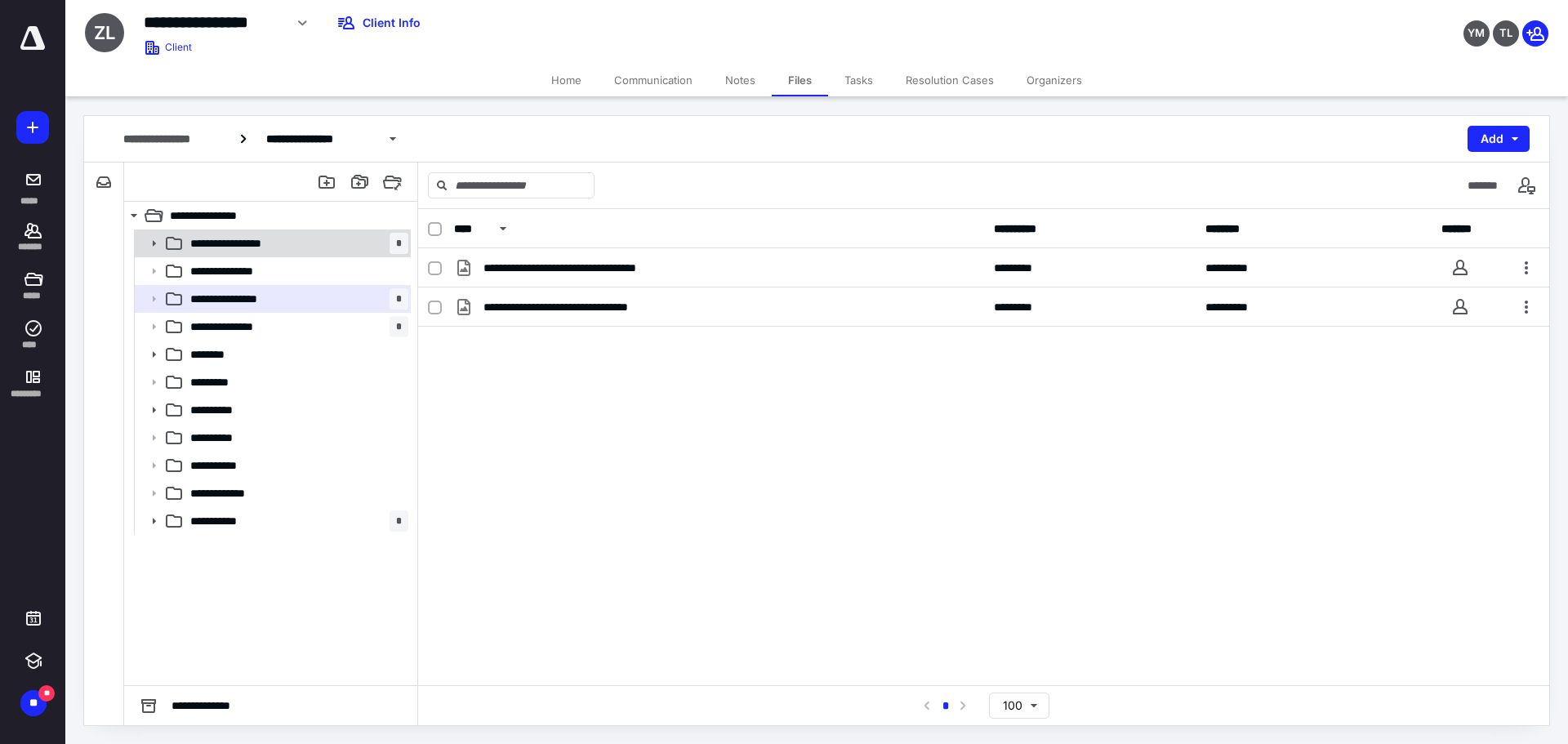 click on "**********" at bounding box center (296, 243) 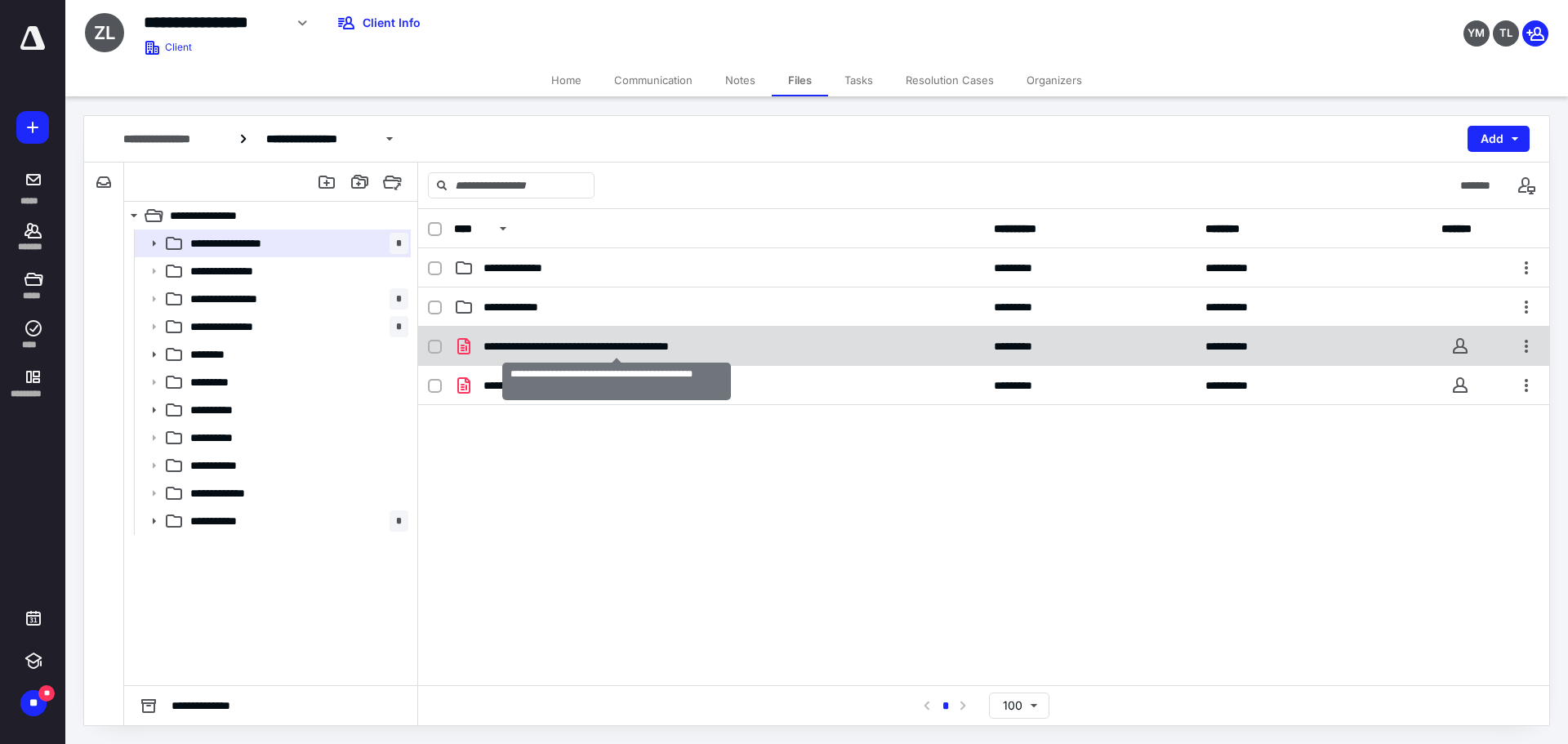 click on "**********" at bounding box center (617, 346) 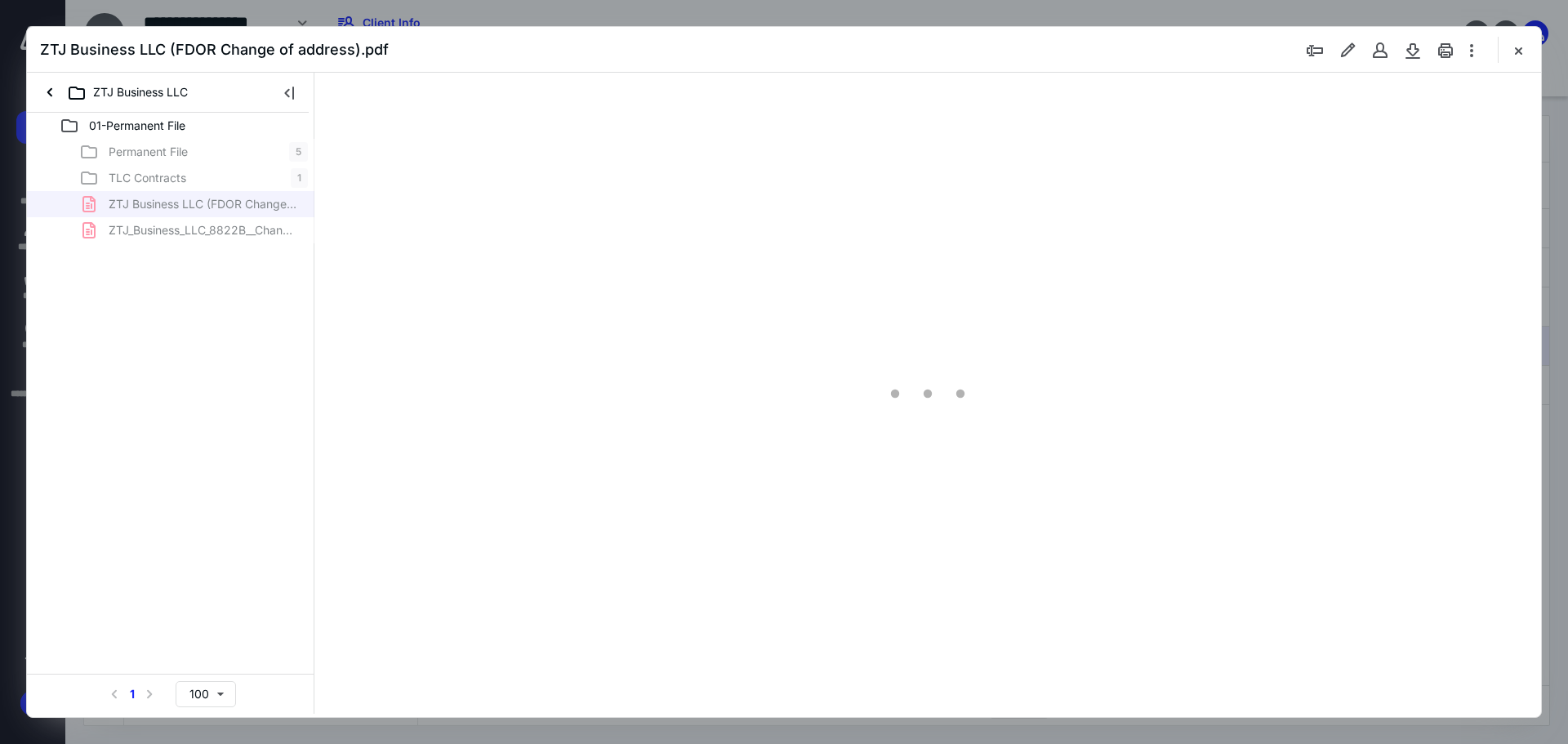scroll, scrollTop: 0, scrollLeft: 0, axis: both 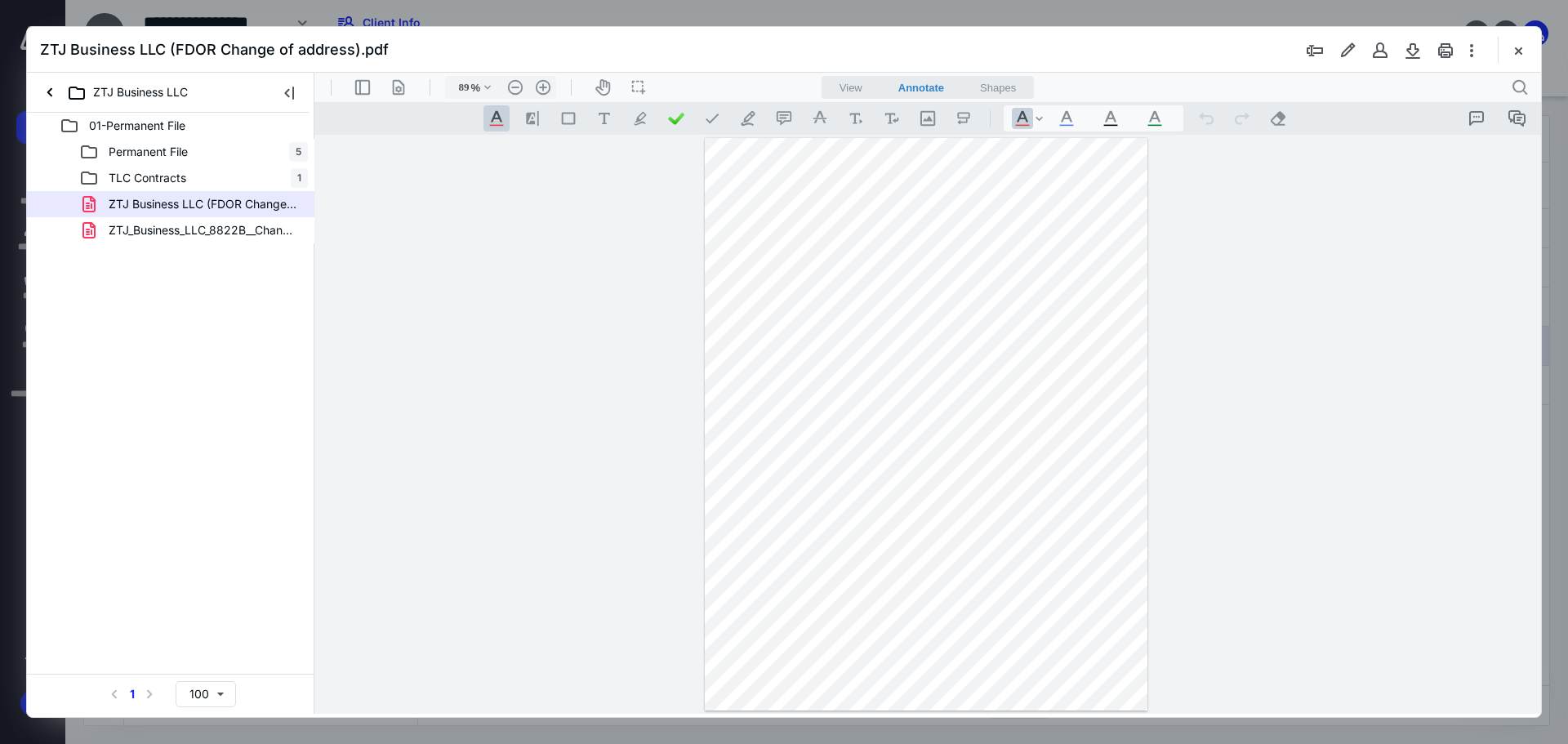 drag, startPoint x: 219, startPoint y: 229, endPoint x: 552, endPoint y: 372, distance: 362.40585 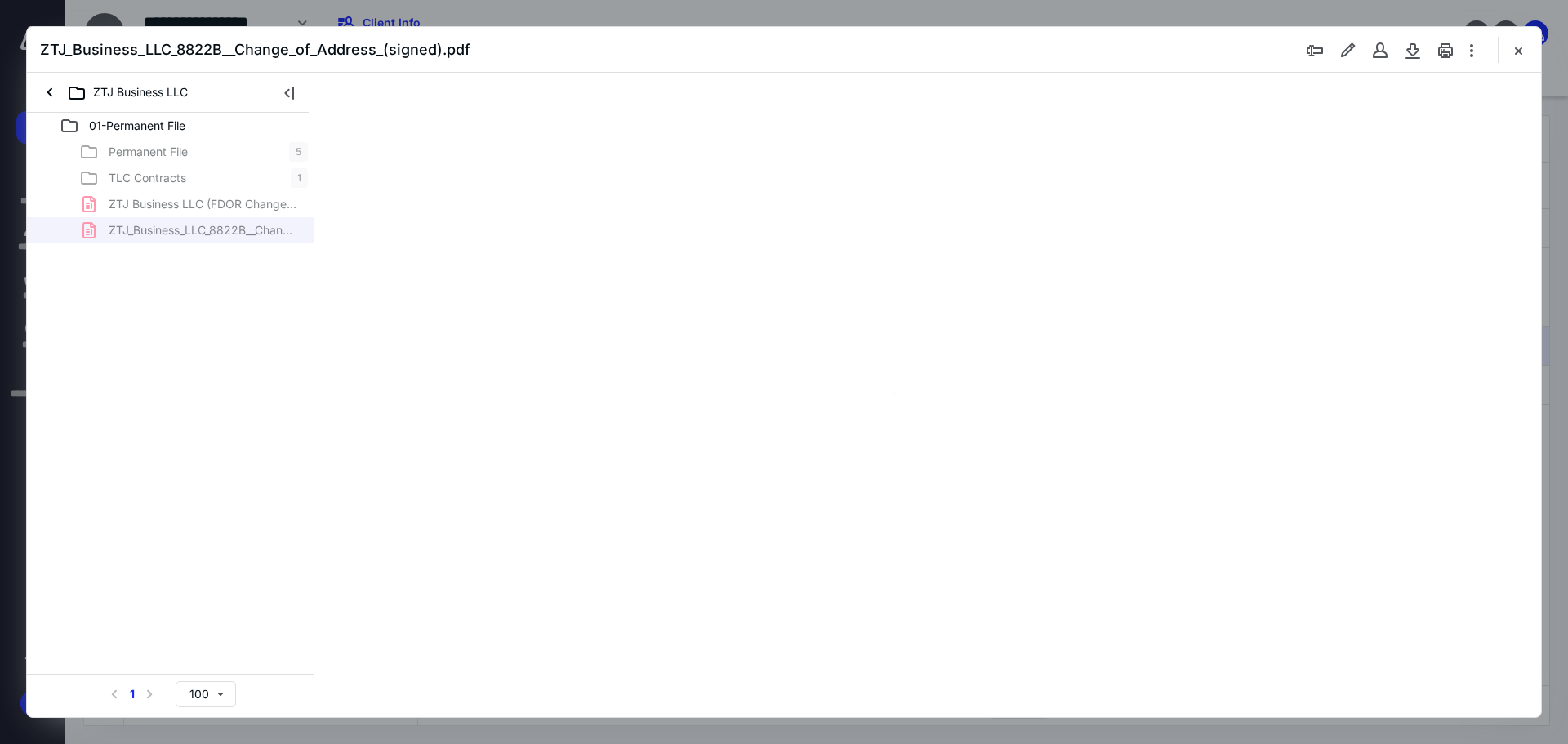 type on "89" 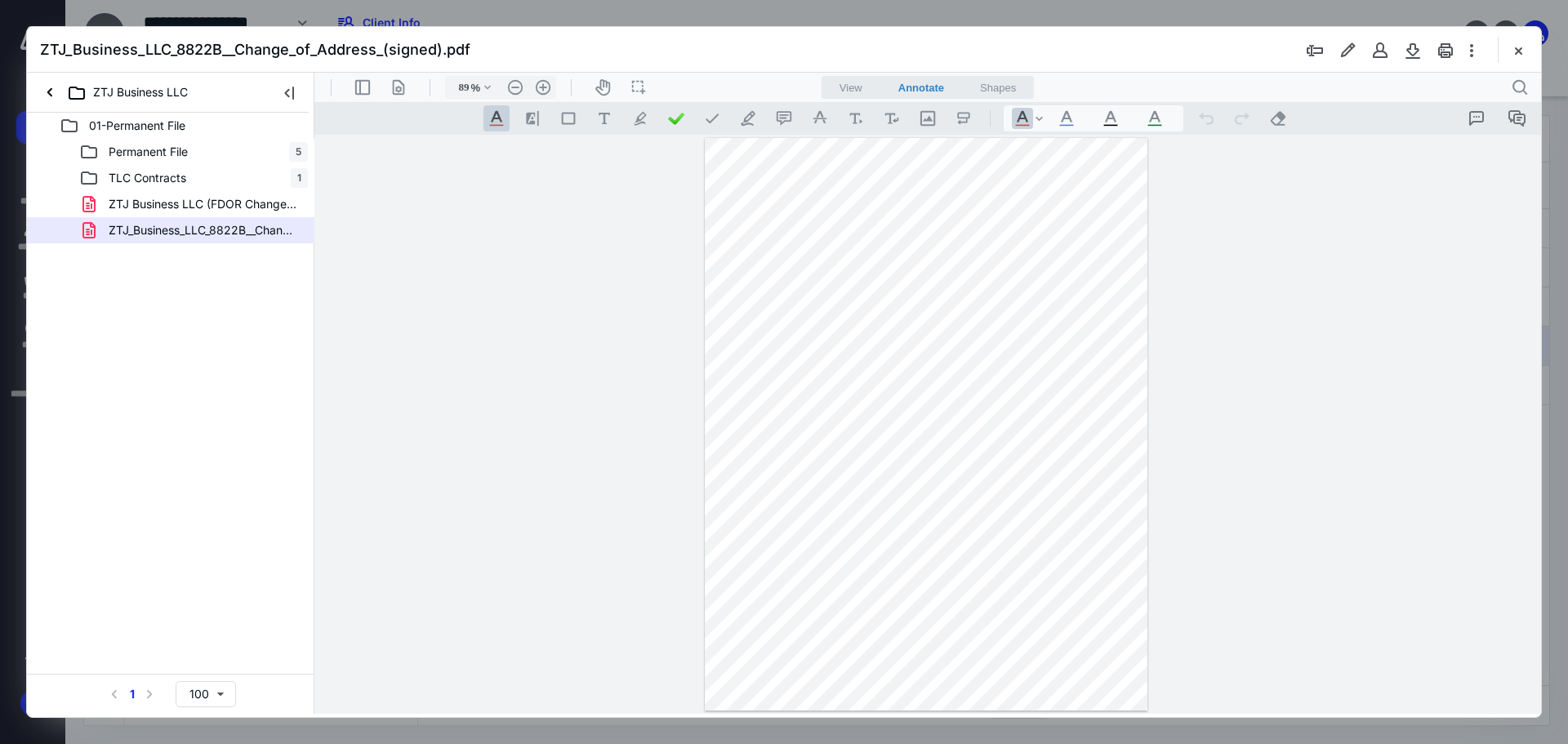 drag, startPoint x: 1522, startPoint y: 47, endPoint x: 1558, endPoint y: 168, distance: 126.24183 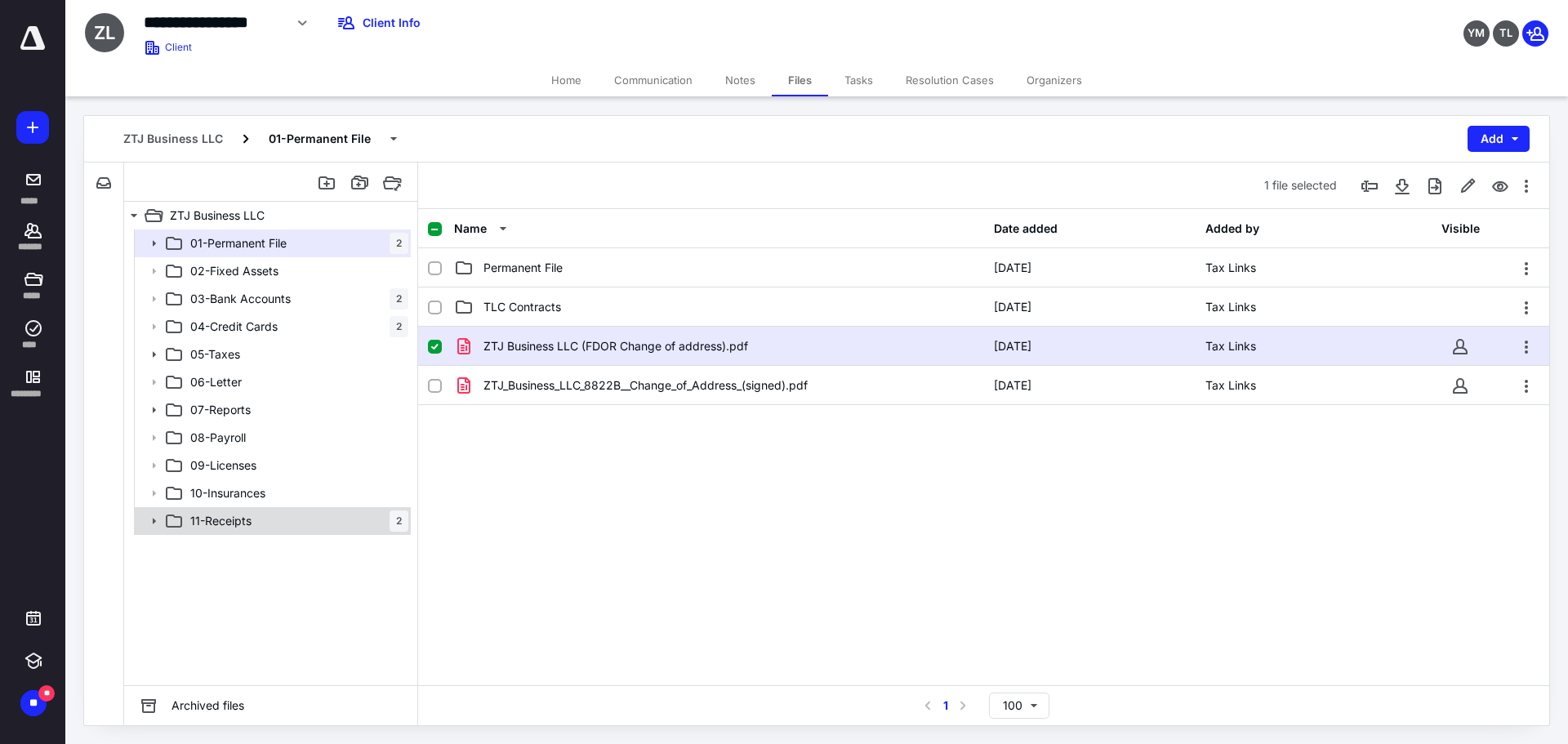 click on "11-Receipts 2" at bounding box center (296, 521) 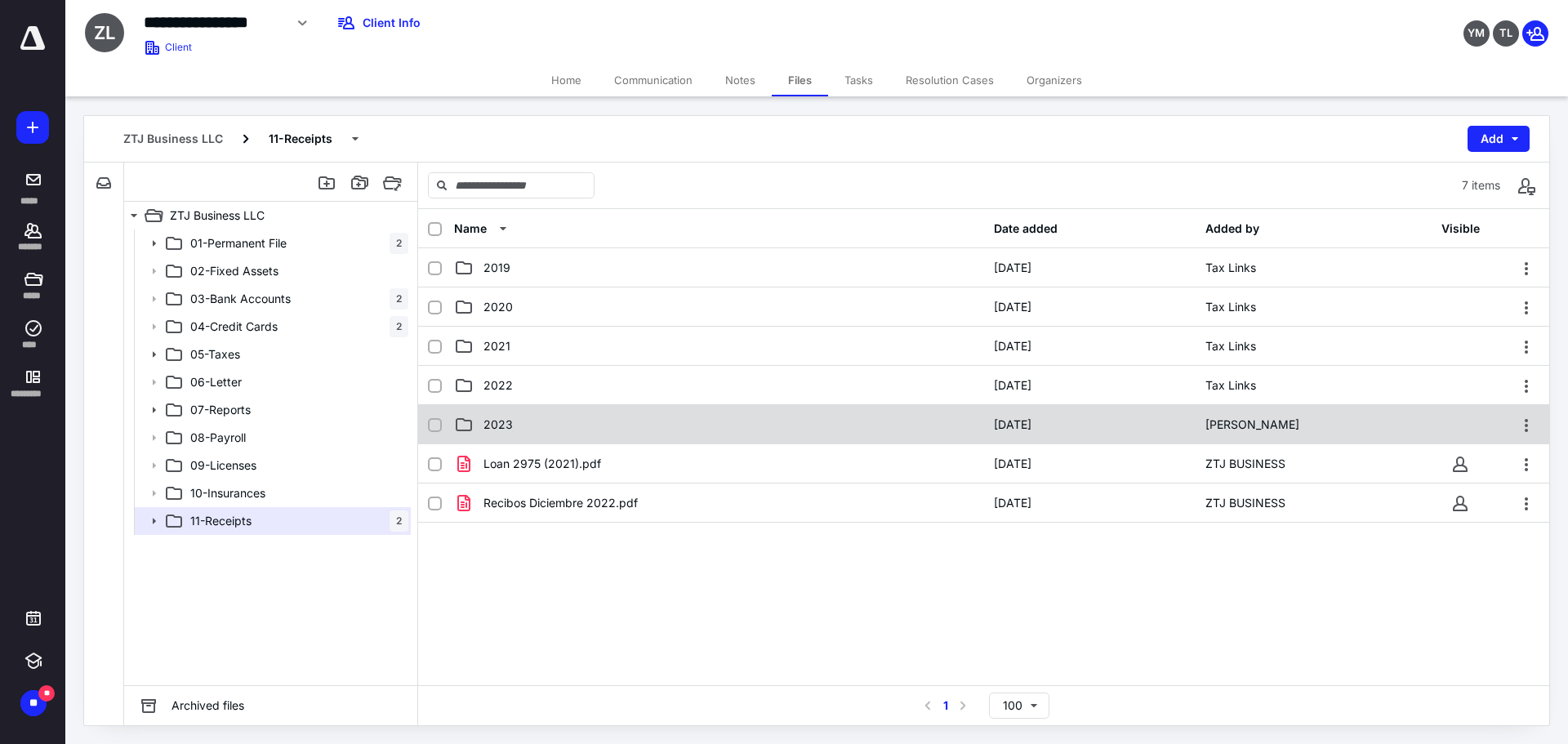 click on "2023 2/28/2024 Babettee Pena" at bounding box center [983, 425] 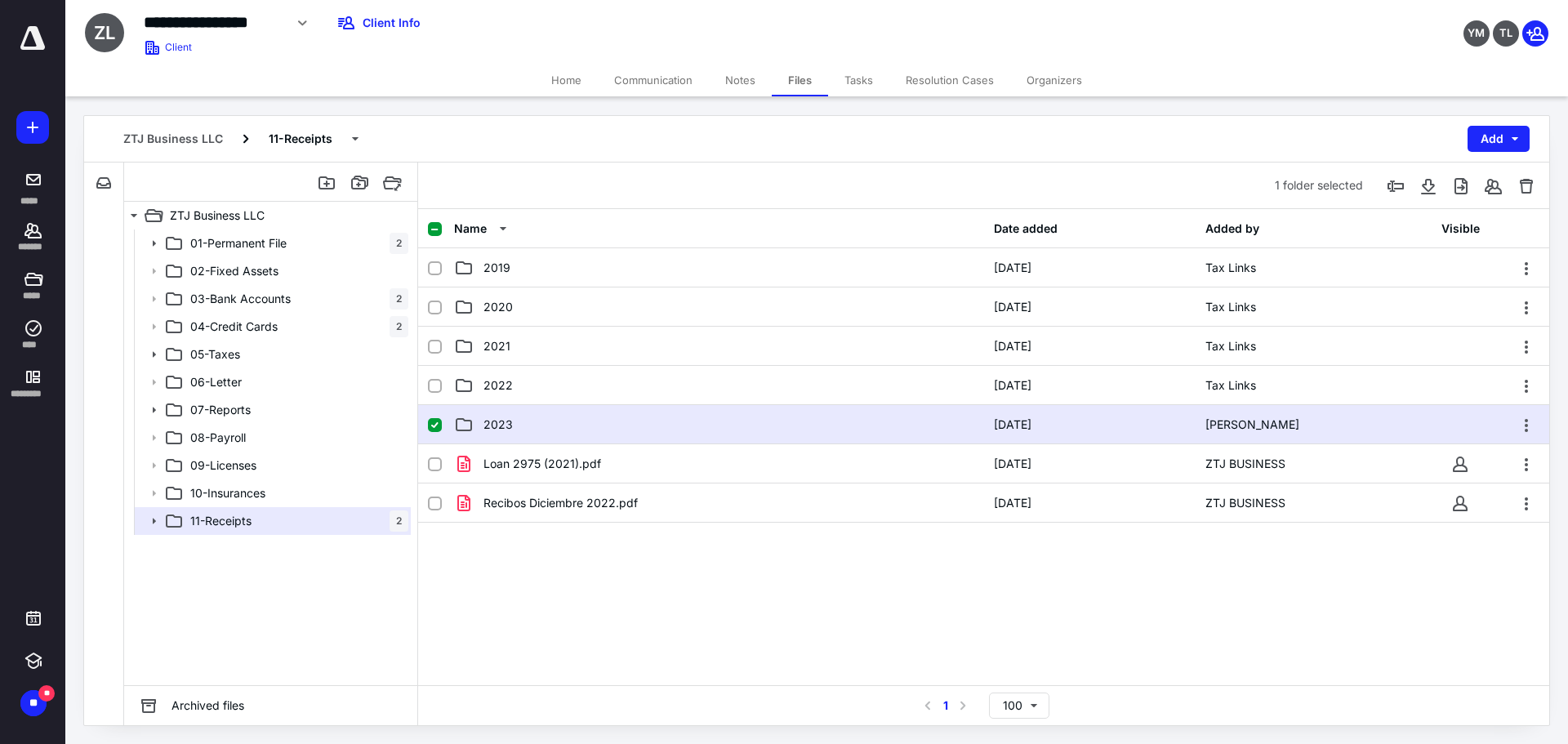 click on "2023 2/28/2024 Babettee Pena" at bounding box center (983, 425) 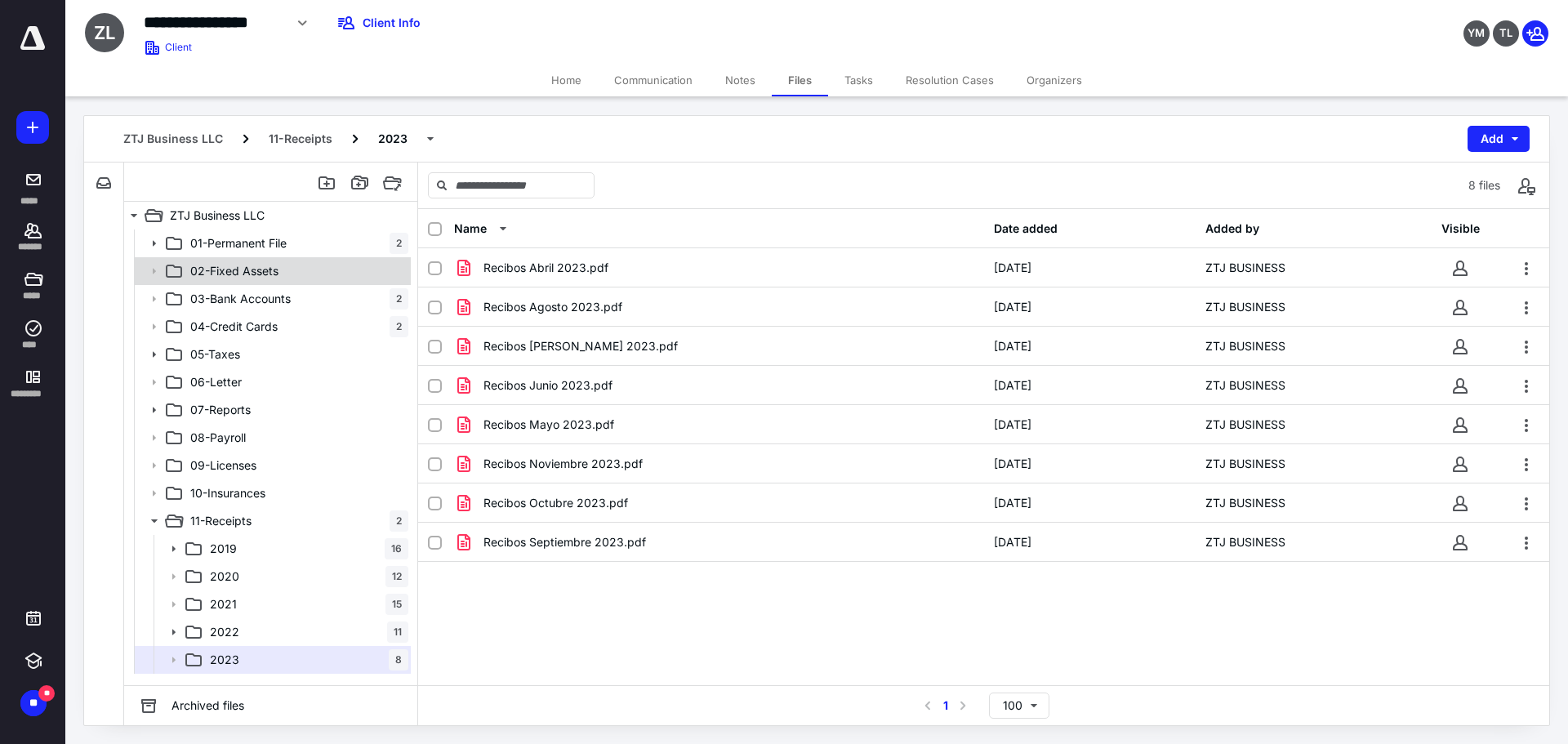 click on "02-Fixed Assets" at bounding box center [271, 271] 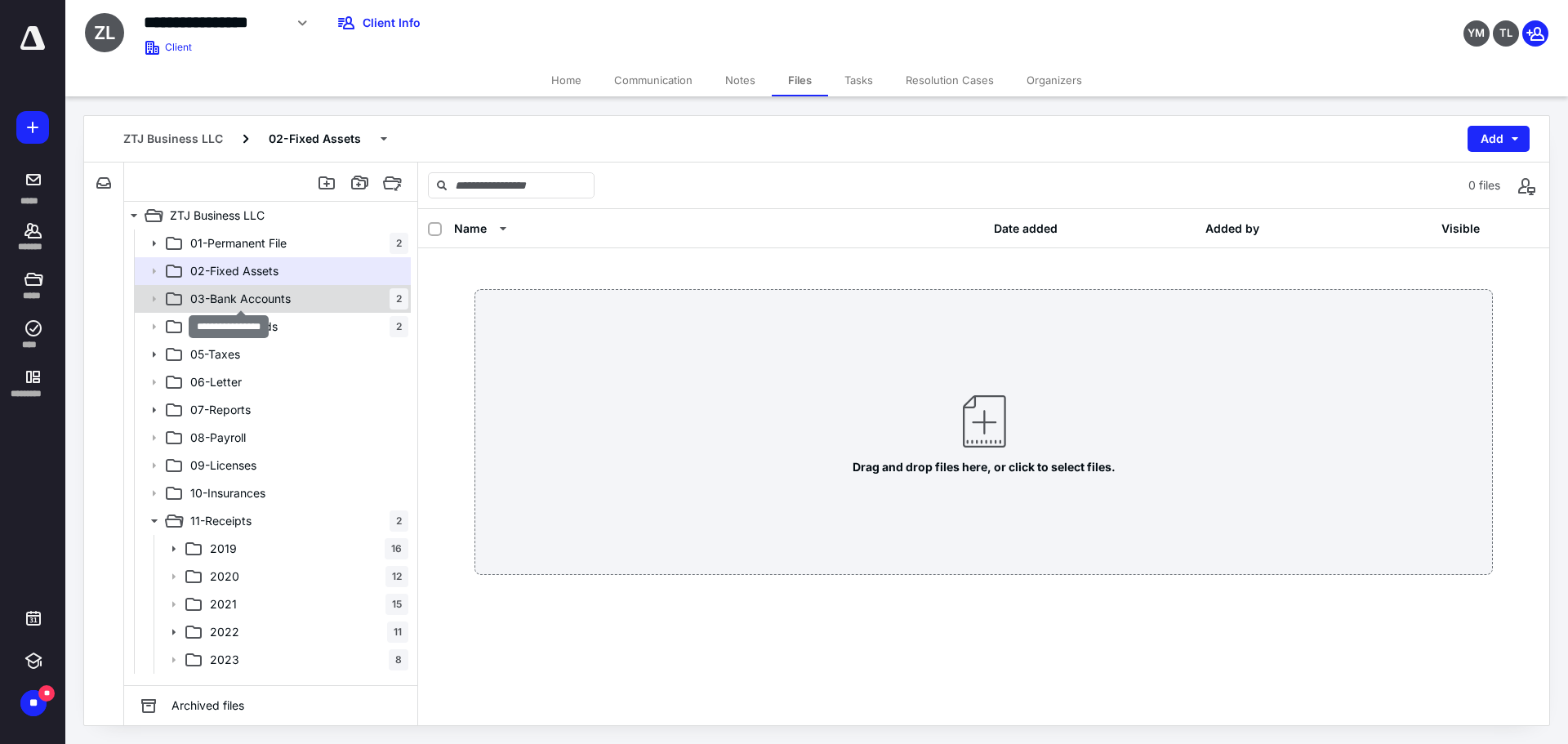 click on "03-Bank Accounts" at bounding box center (240, 299) 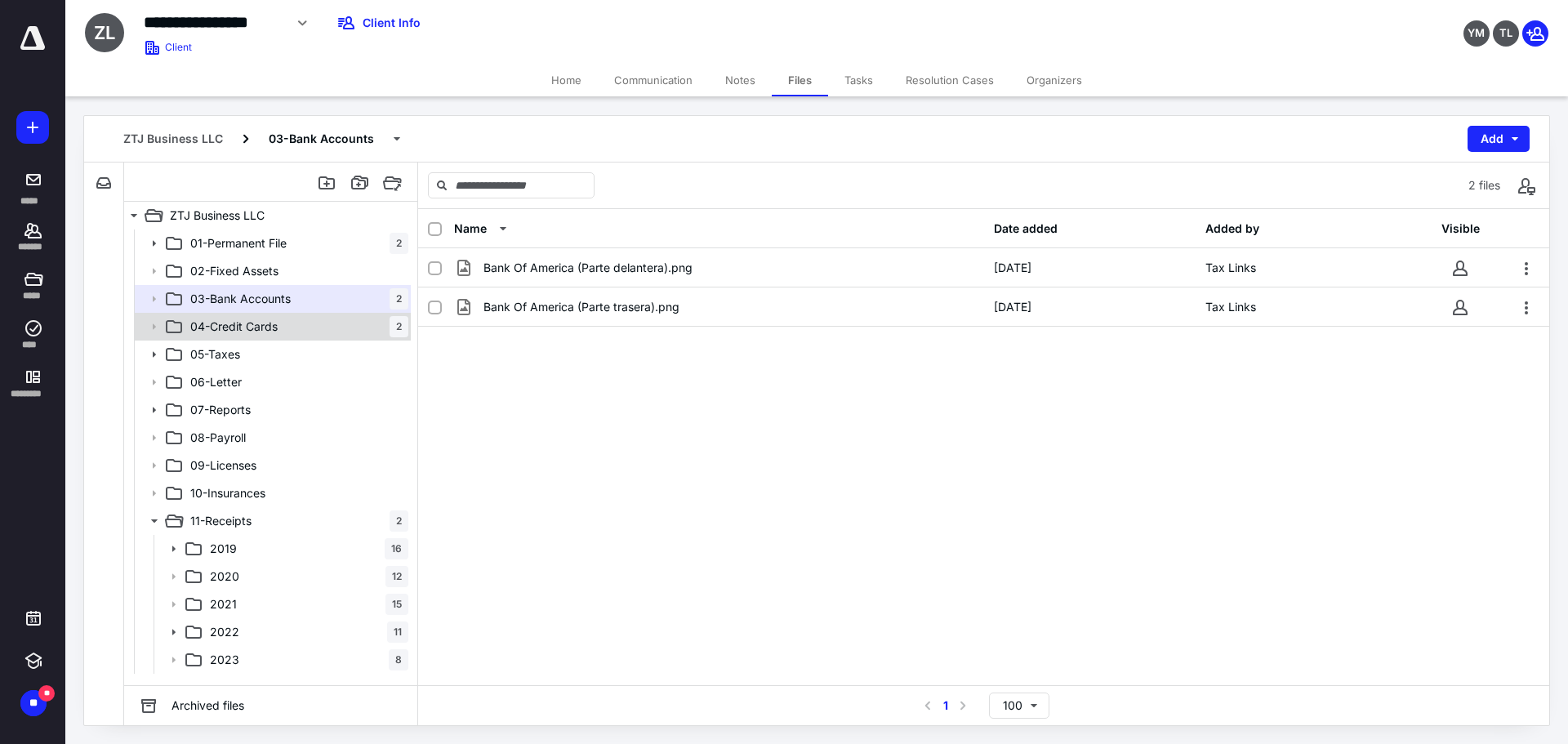 click on "04-Credit Cards 2" at bounding box center [296, 327] 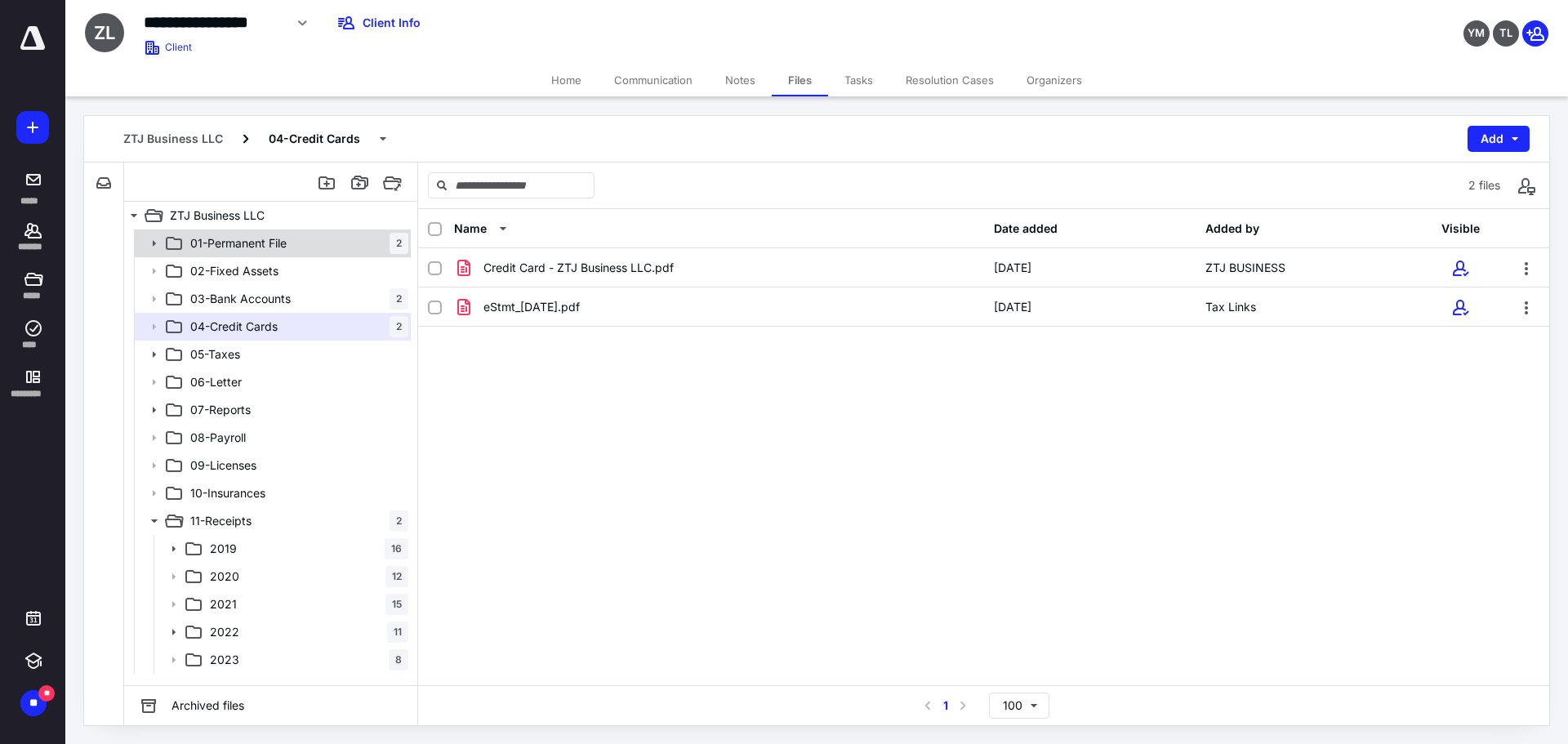 click on "01-Permanent File 2" at bounding box center [296, 243] 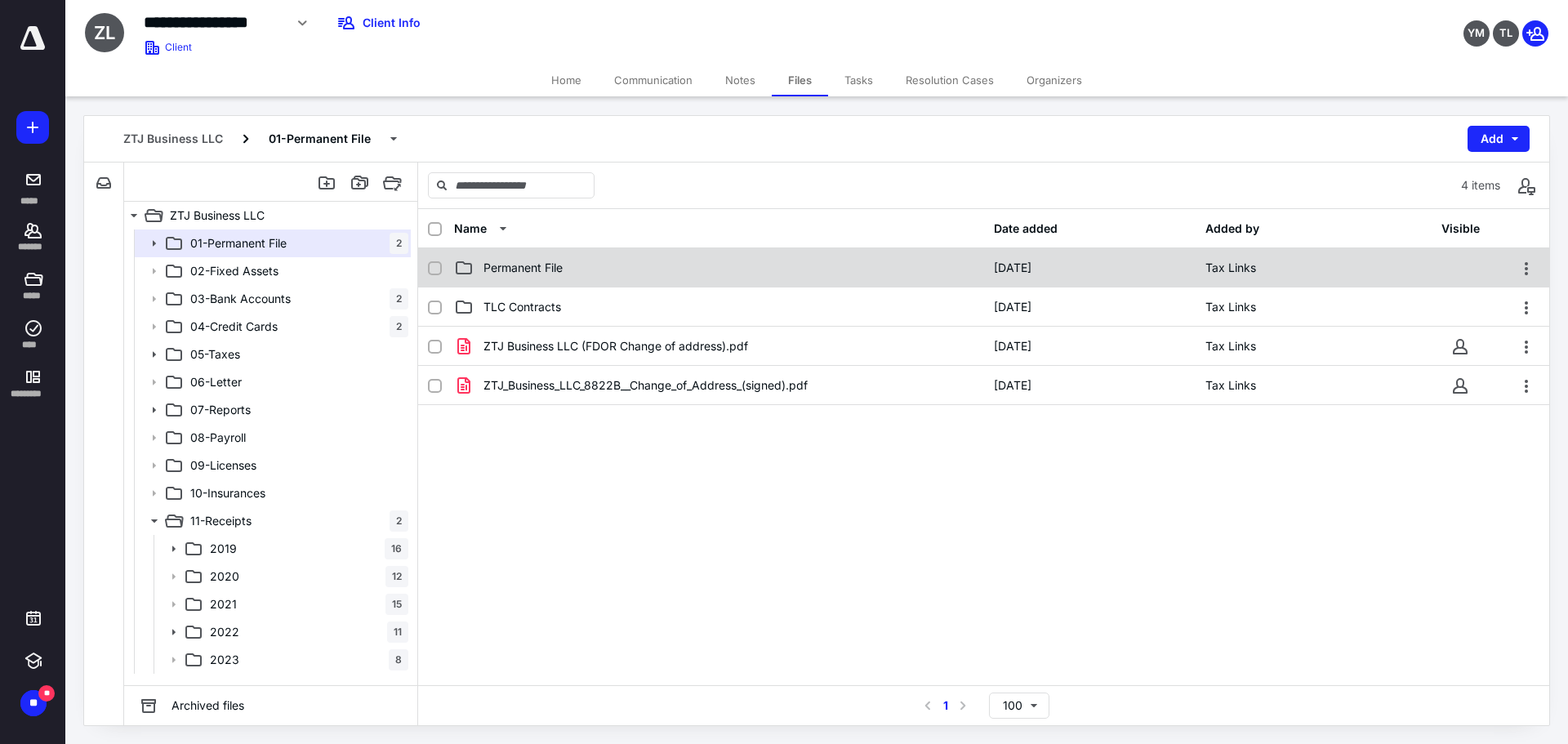 click on "Permanent File" at bounding box center (523, 268) 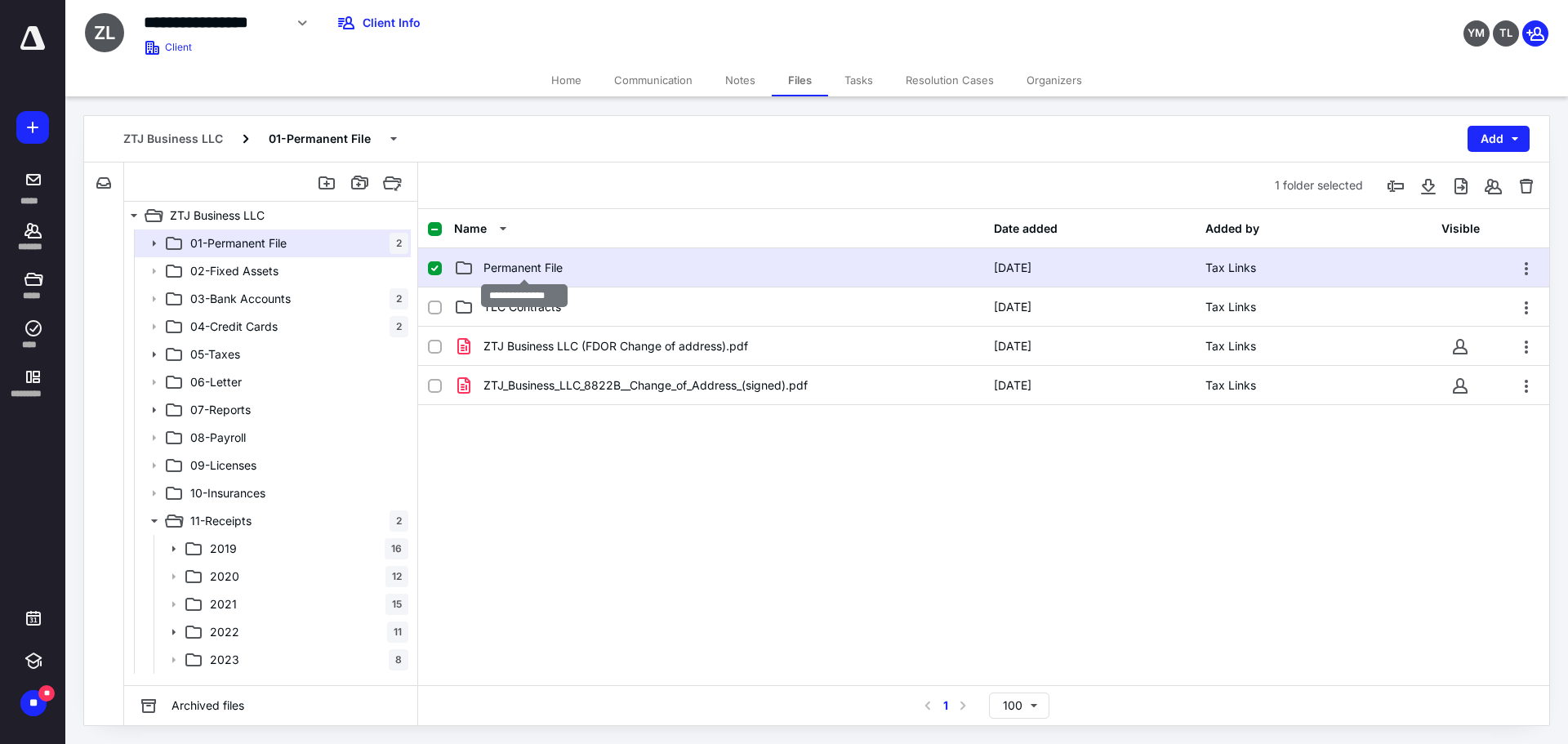 click on "Permanent File" at bounding box center [523, 268] 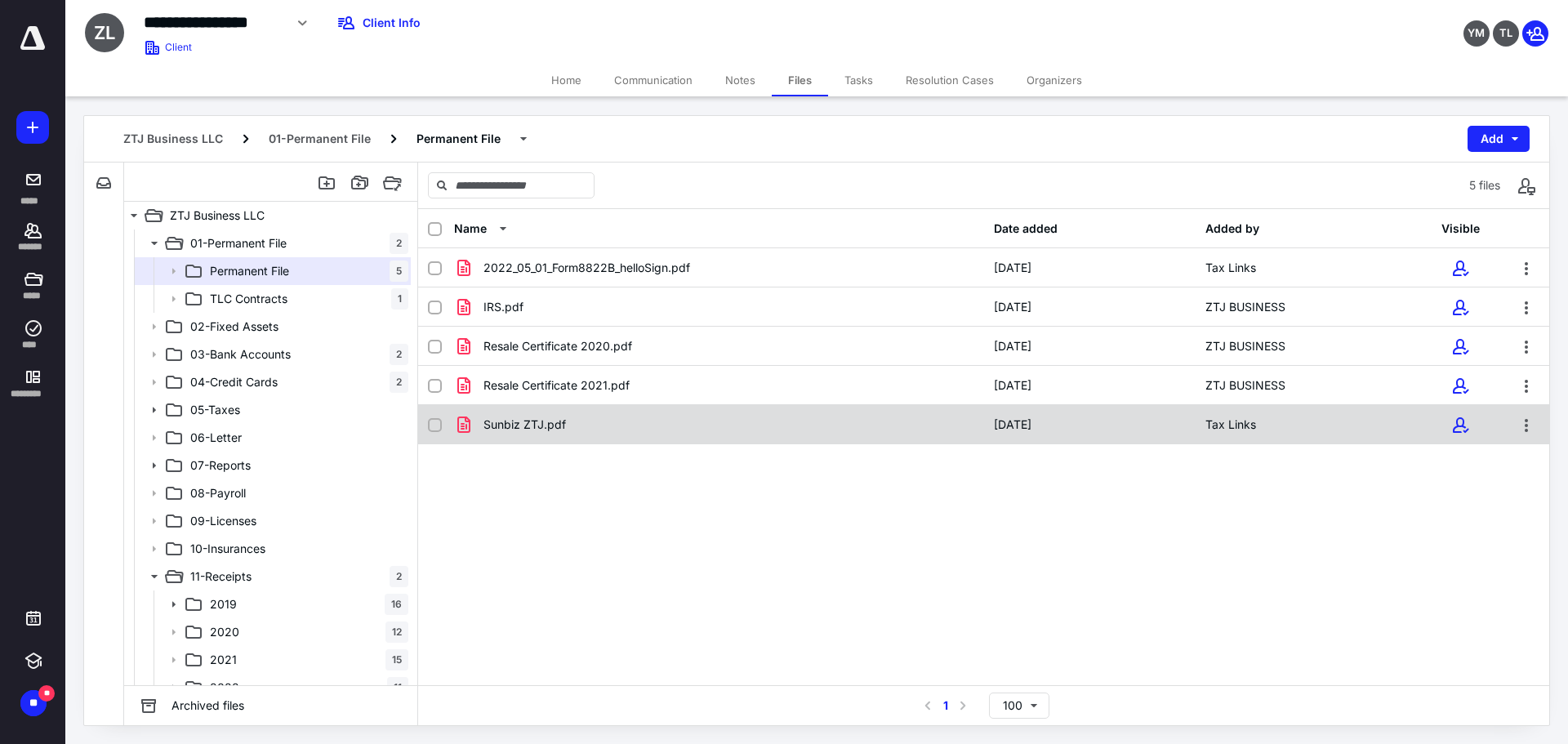 click on "Sunbiz ZTJ.pdf 9/25/2019 Tax  Links" at bounding box center (983, 425) 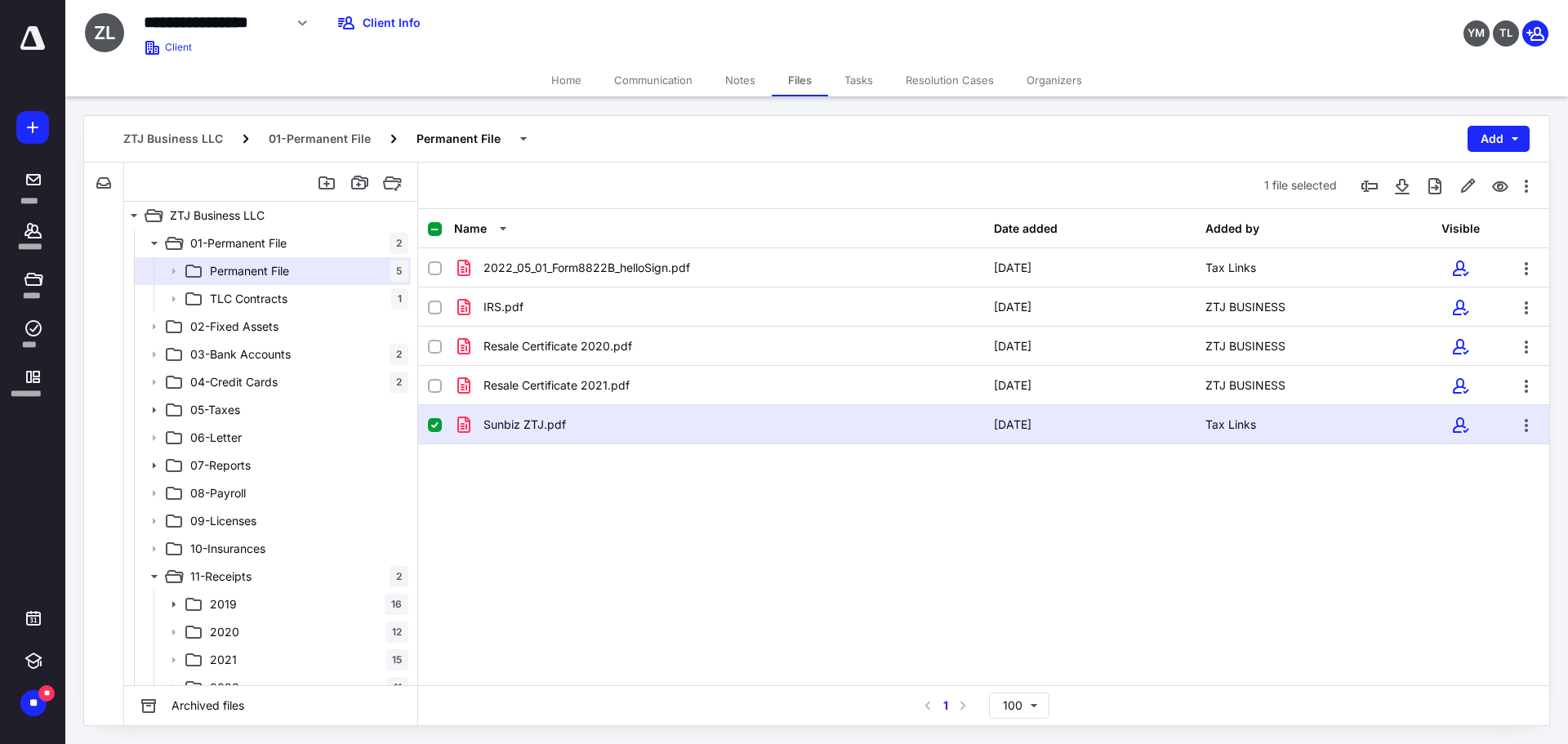 click on "Sunbiz ZTJ.pdf 9/25/2019 Tax  Links" at bounding box center [983, 425] 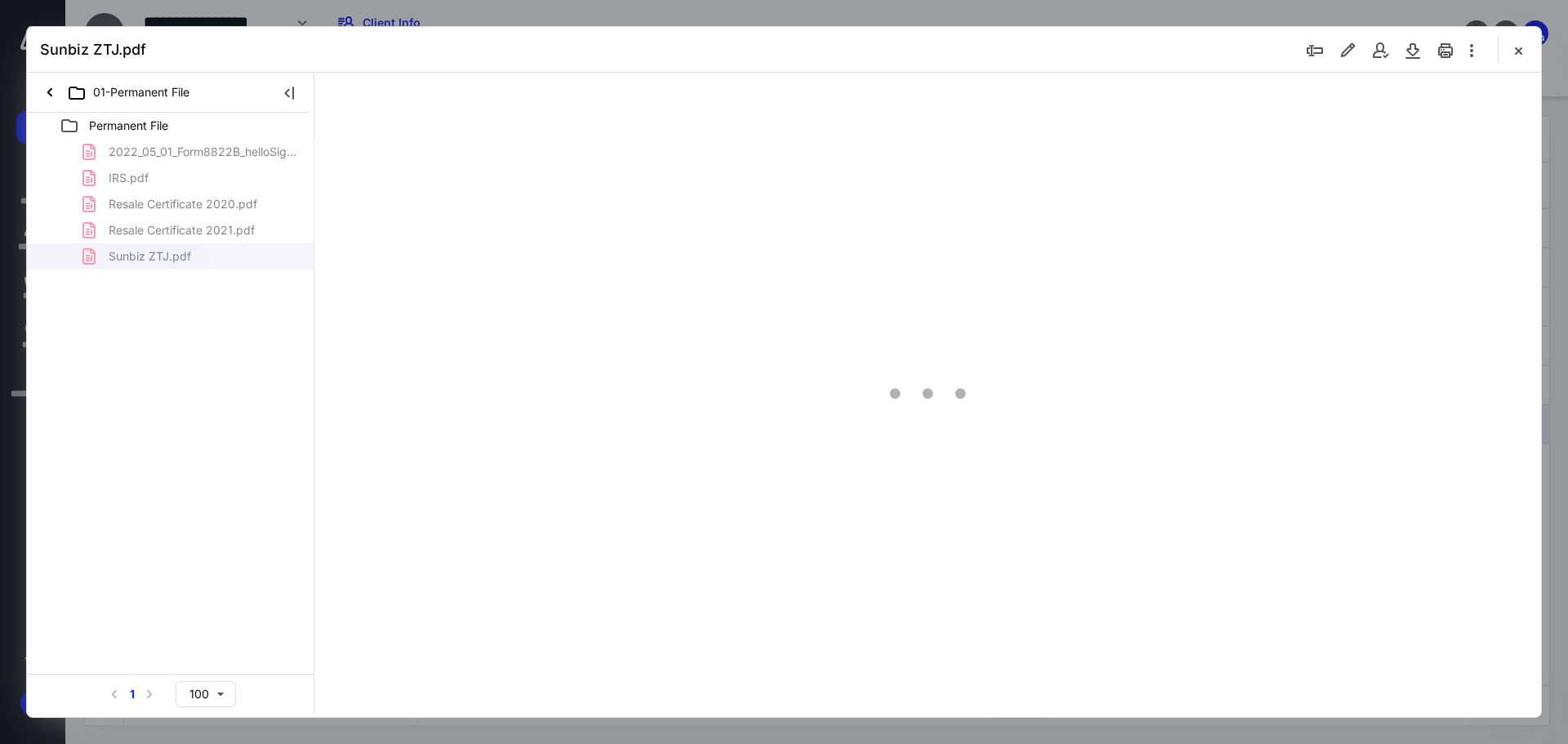 scroll, scrollTop: 0, scrollLeft: 0, axis: both 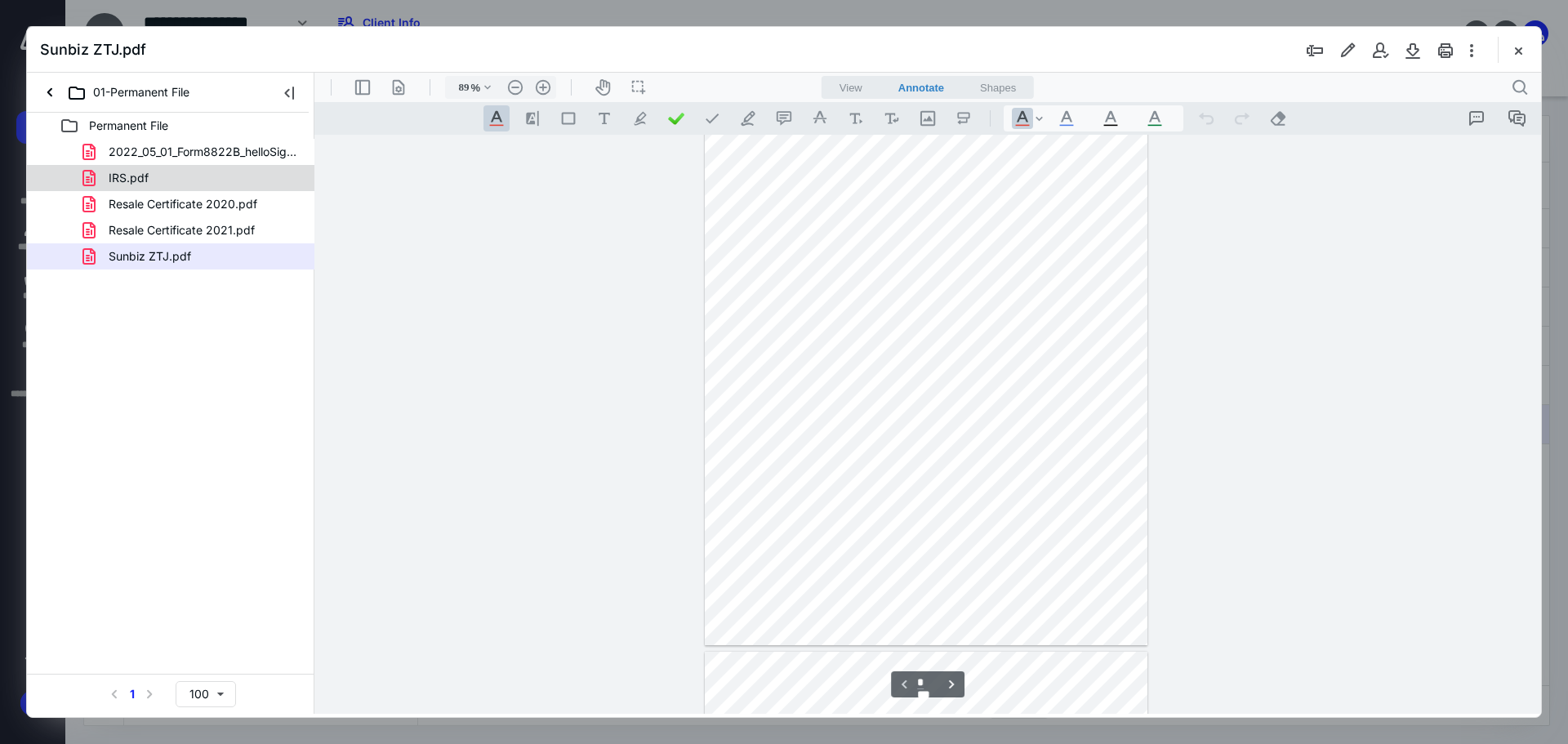 drag, startPoint x: 198, startPoint y: 164, endPoint x: 197, endPoint y: 175, distance: 11.045361 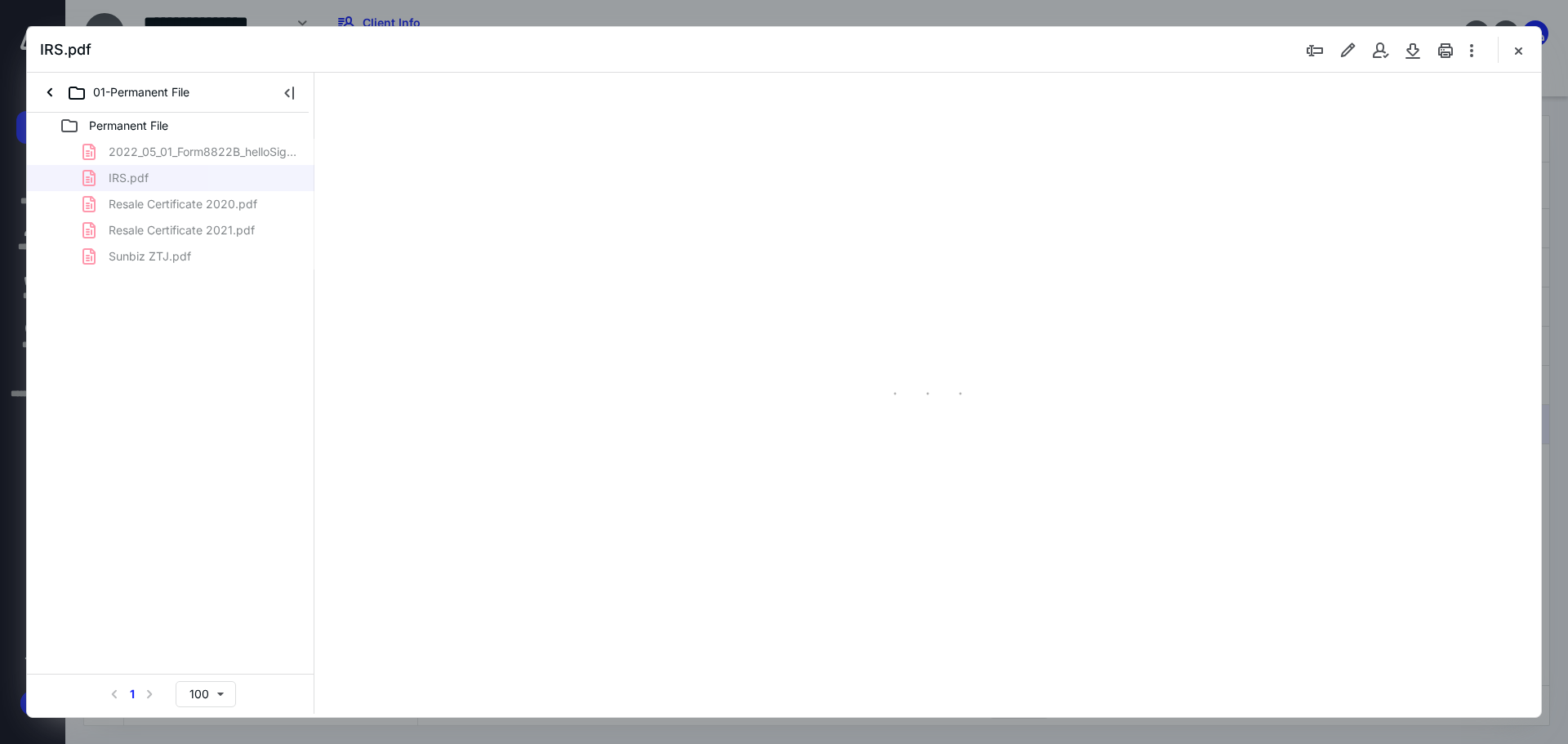 scroll, scrollTop: 0, scrollLeft: 0, axis: both 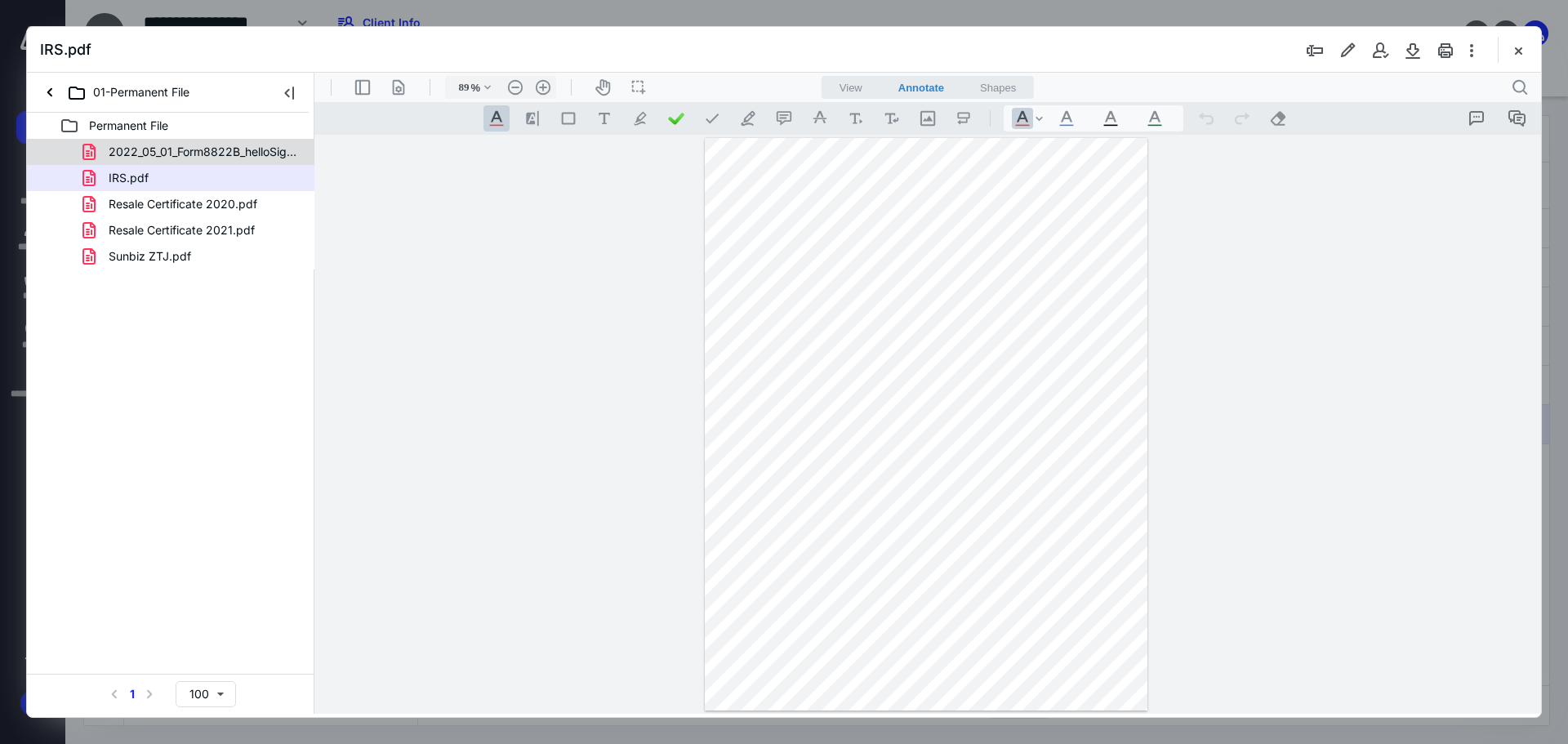 click on "2022_05_01_Form8822B_helloSign.pdf" at bounding box center (203, 152) 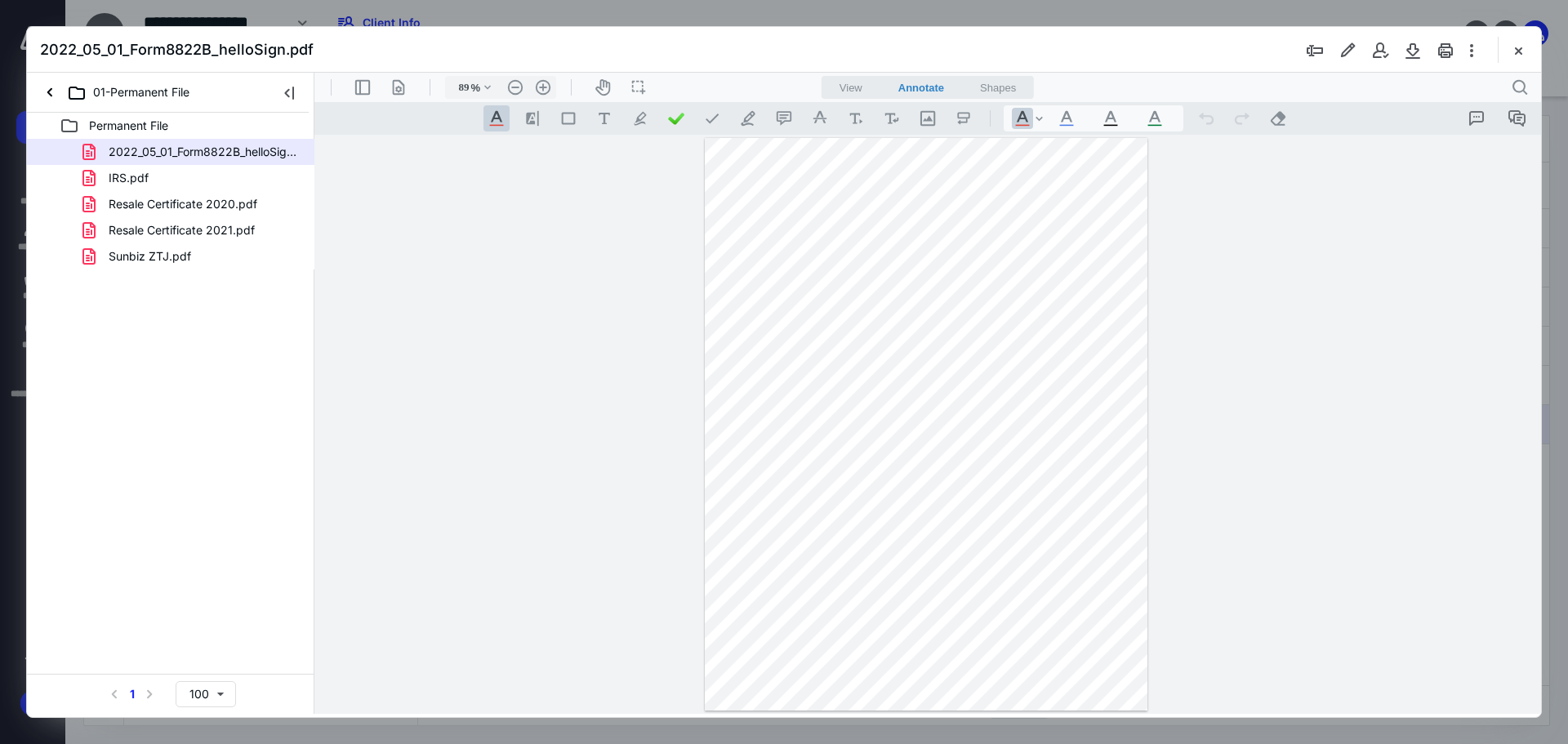 drag, startPoint x: 177, startPoint y: 227, endPoint x: 617, endPoint y: 327, distance: 451.2206 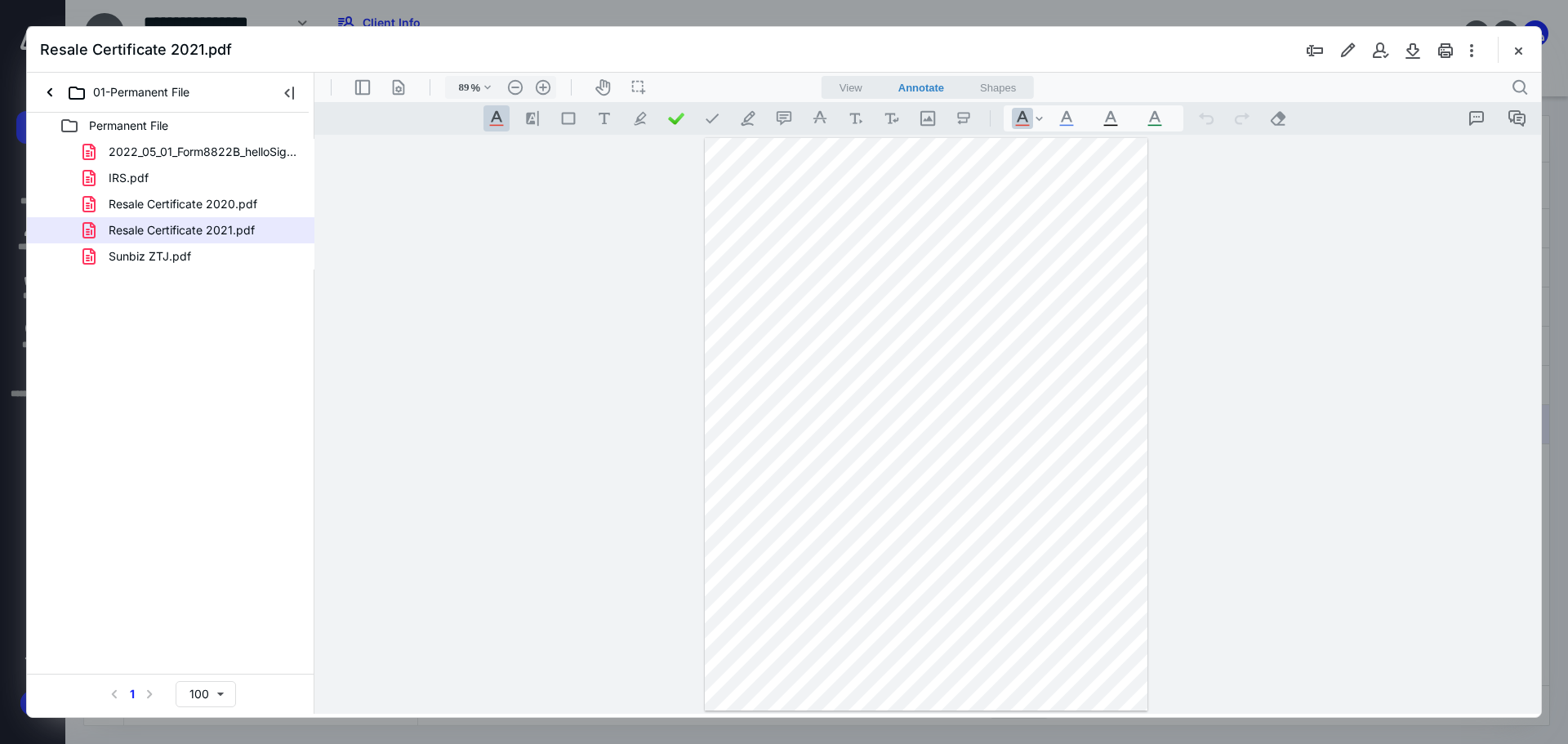 click on "IRS.pdf" at bounding box center [171, 178] 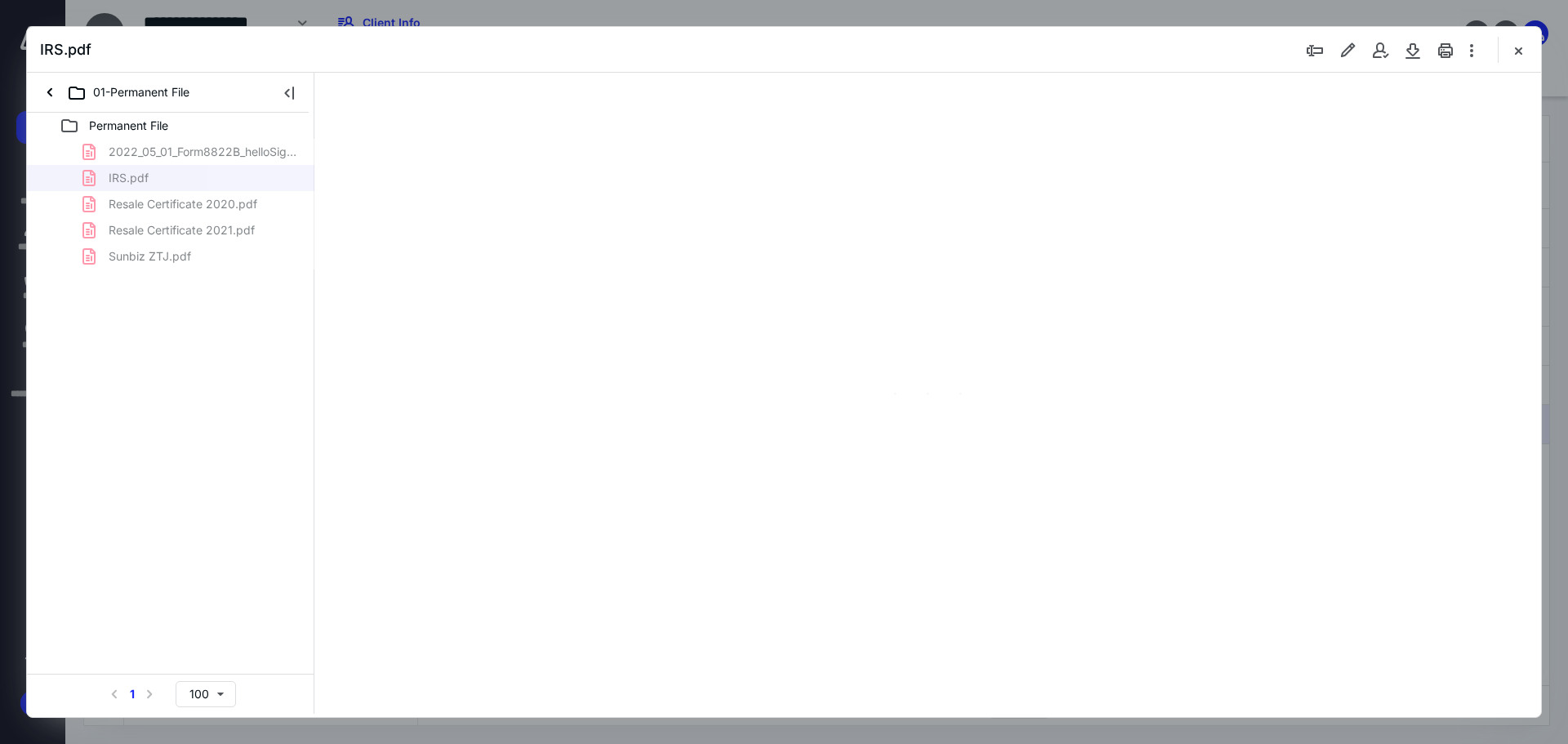 type on "89" 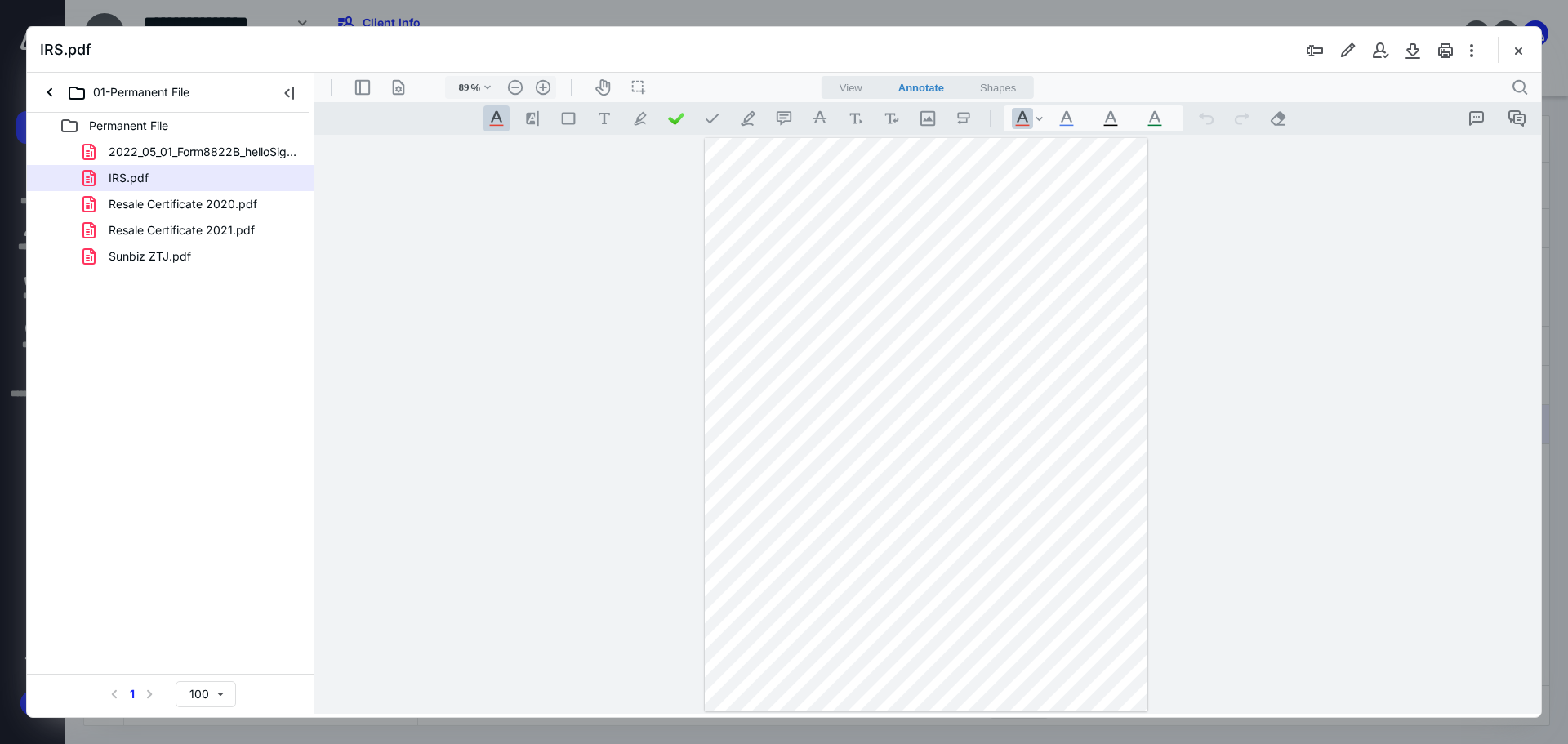 click at bounding box center (1518, 50) 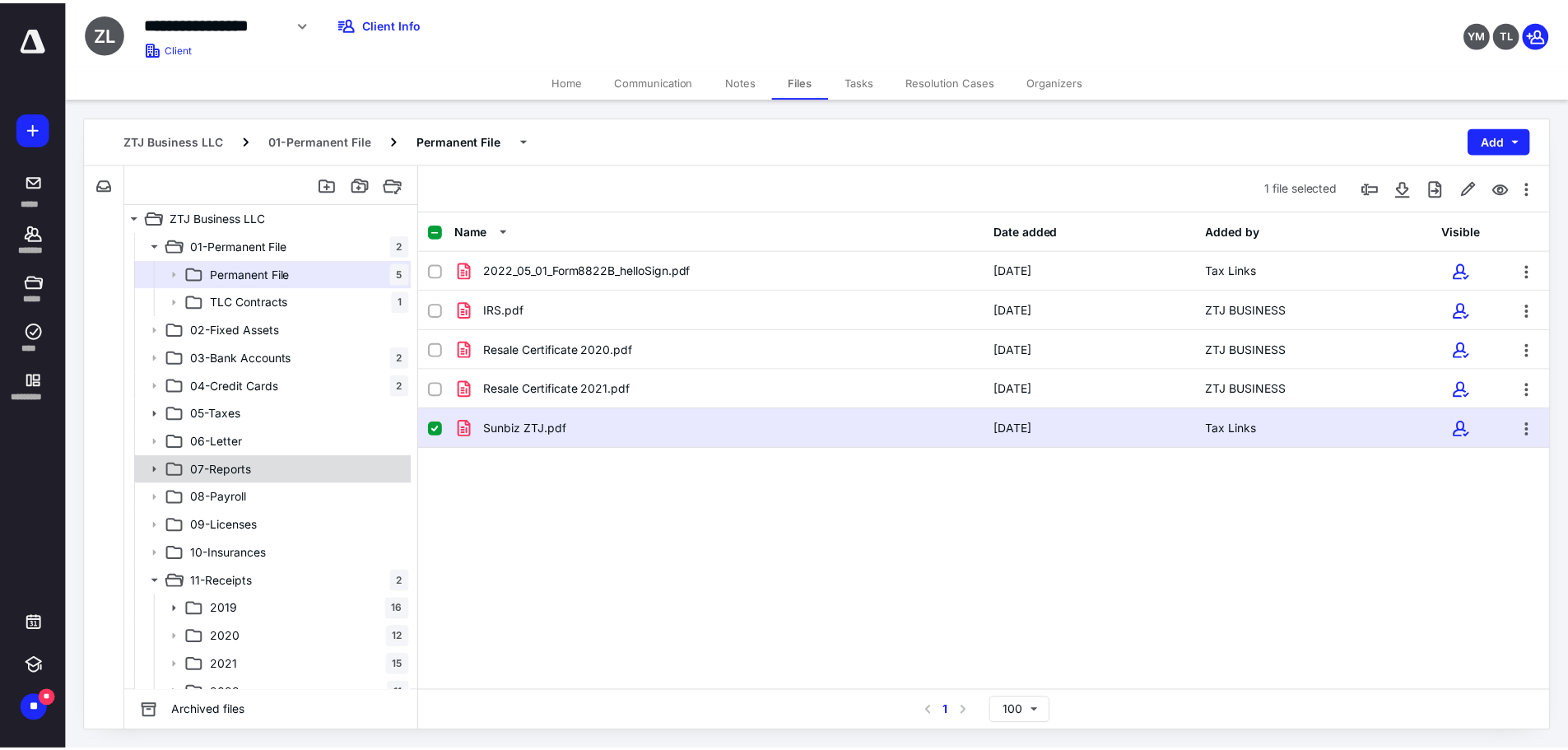 scroll, scrollTop: 44, scrollLeft: 0, axis: vertical 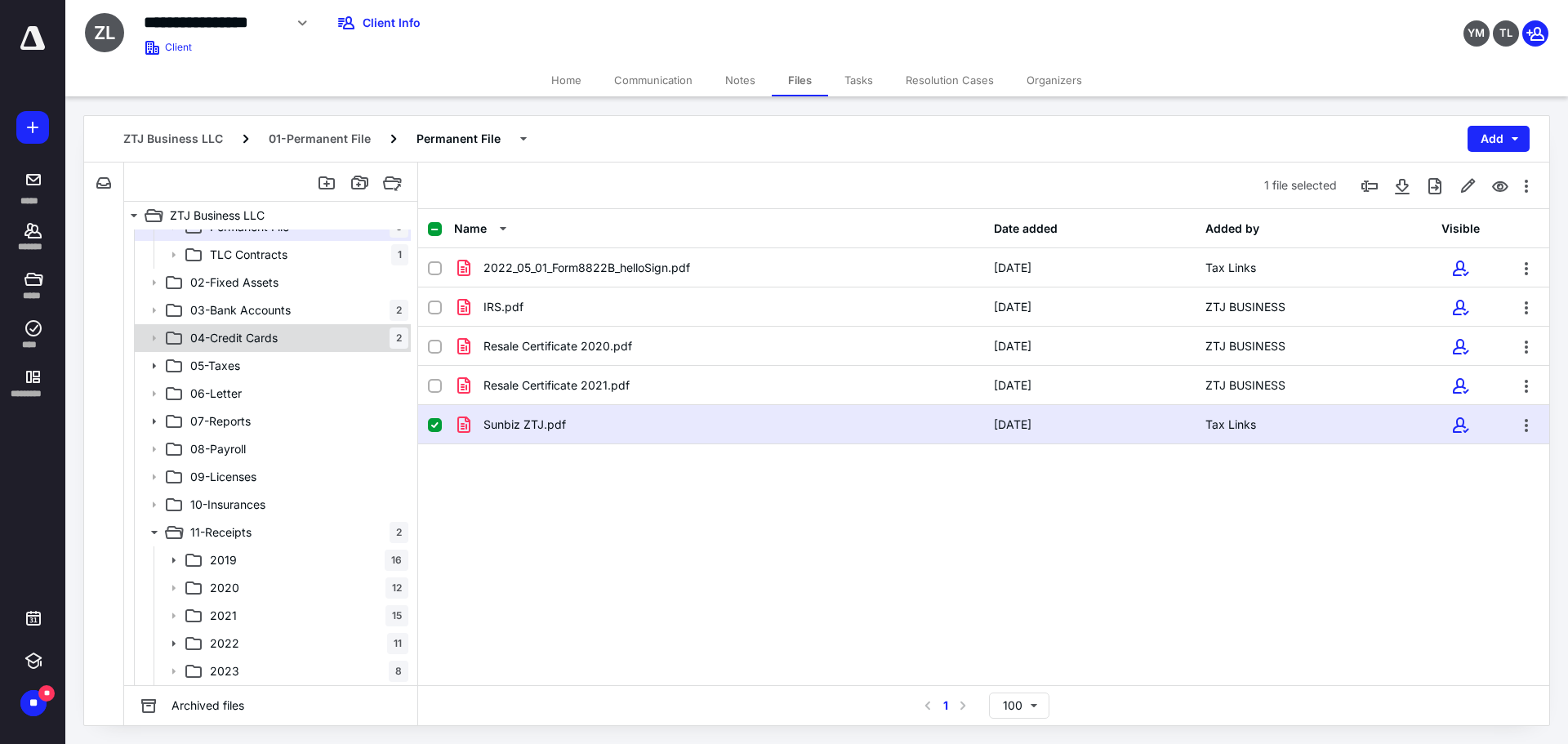 click on "04-Credit Cards 2" at bounding box center [296, 338] 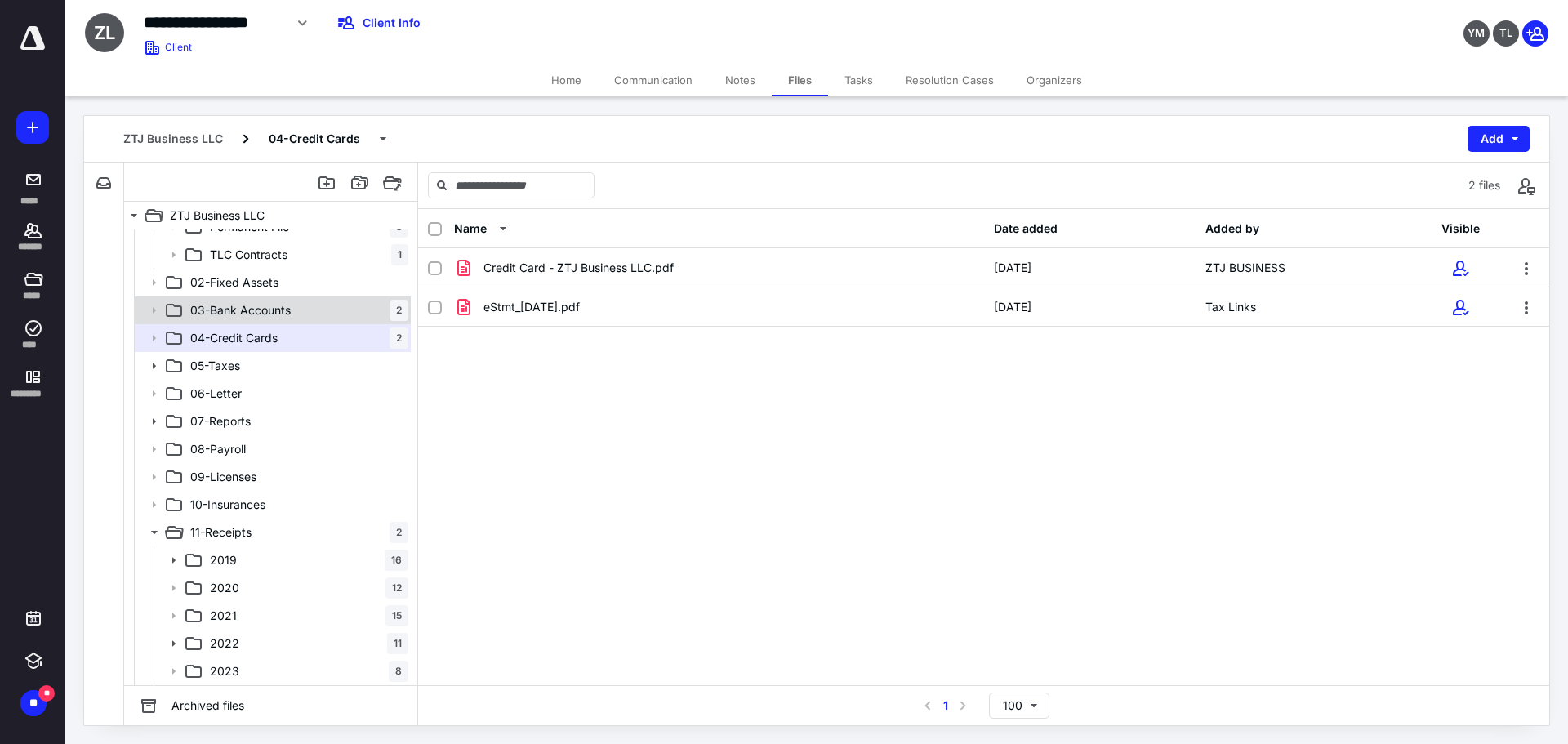 click on "03-Bank Accounts 2" at bounding box center [296, 310] 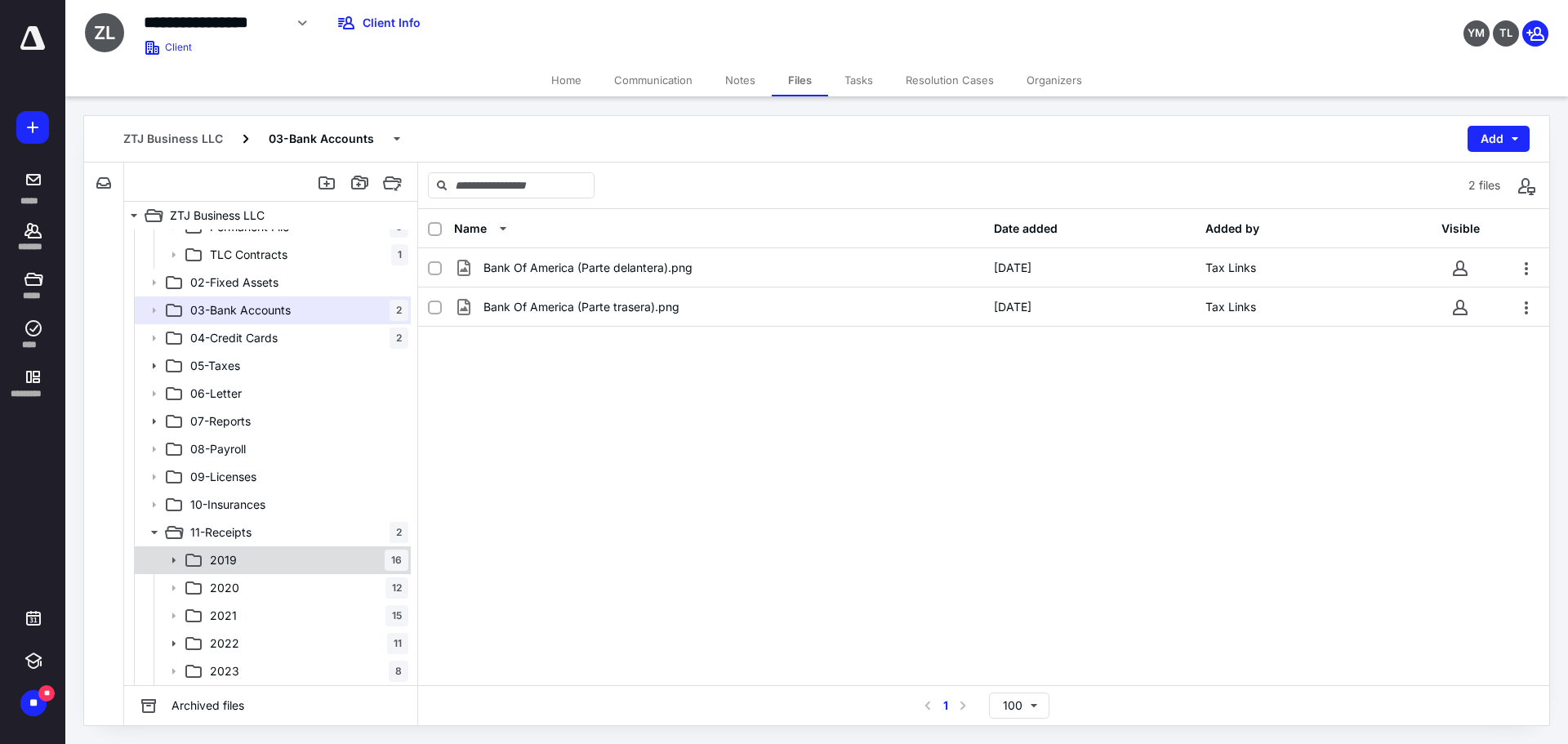 click on "2019 16" at bounding box center (305, 560) 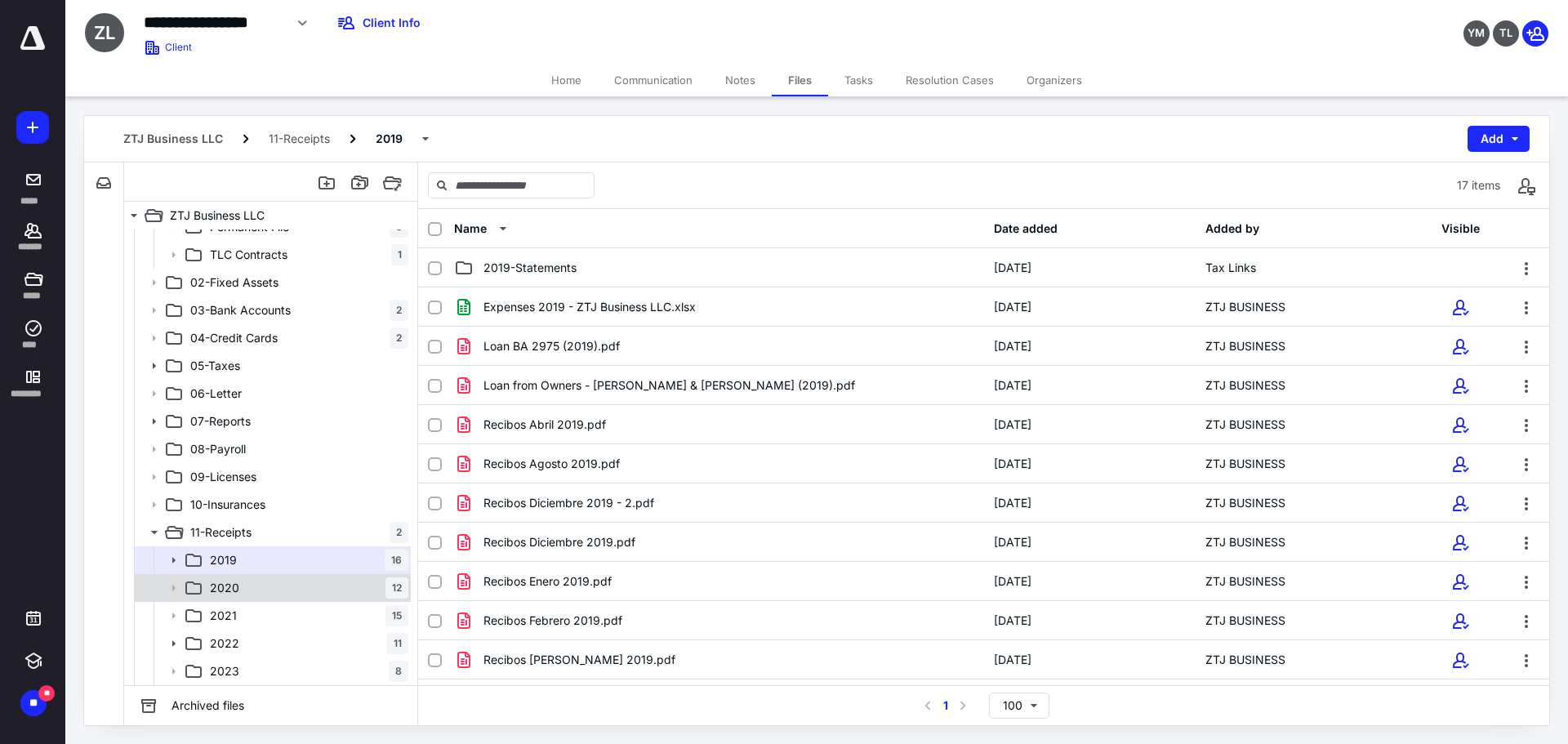 click on "2020 12" at bounding box center (271, 588) 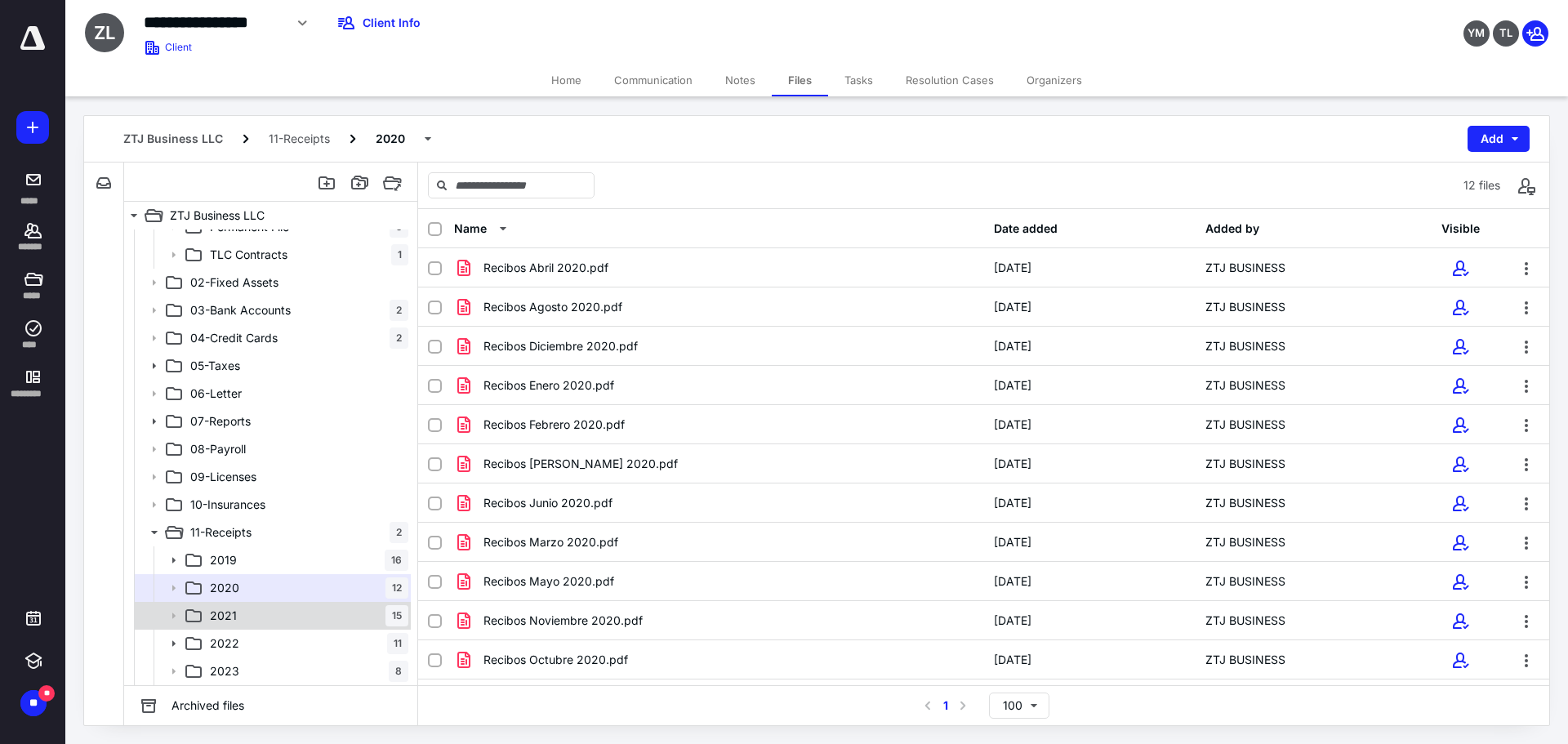 click on "2021 15" at bounding box center [271, 616] 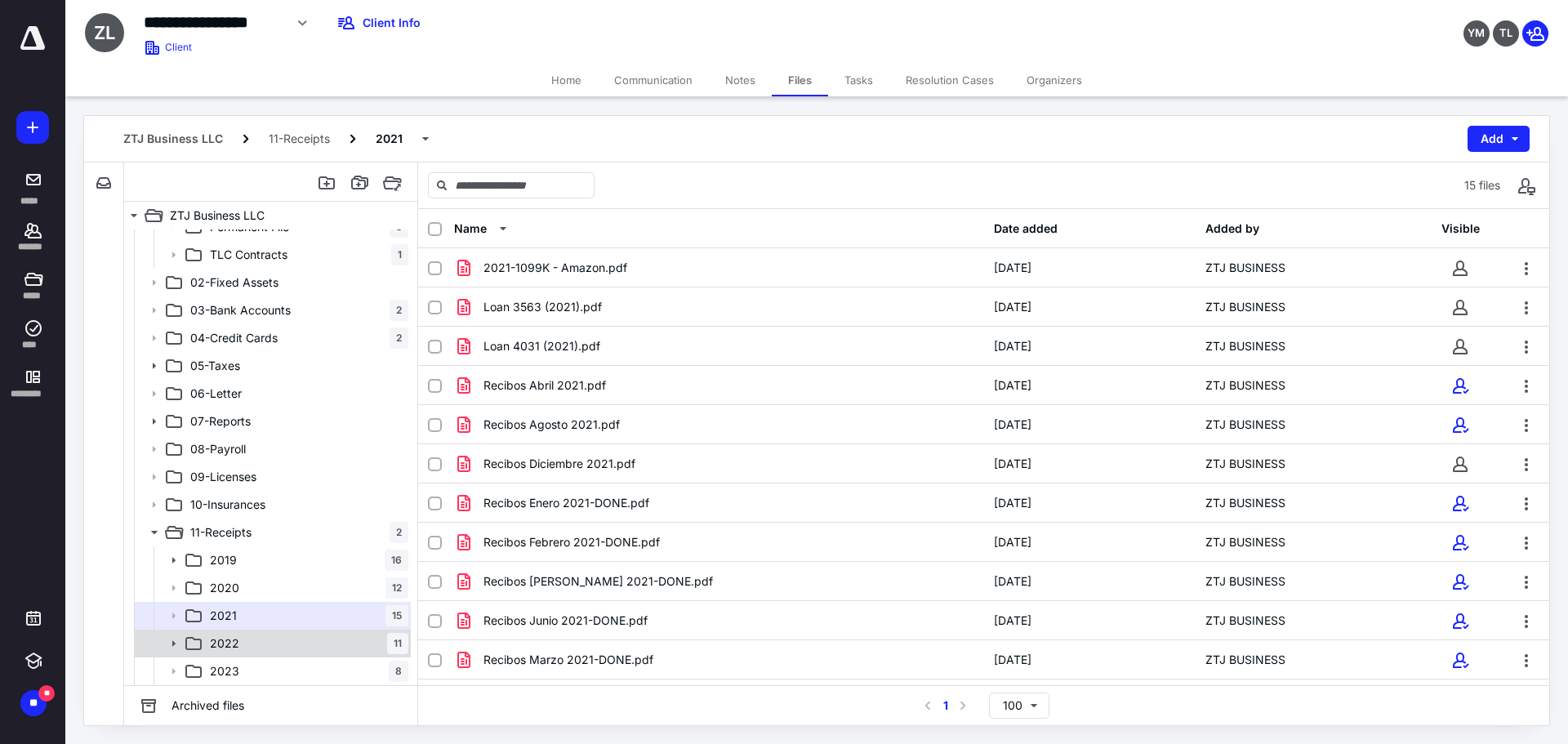 click on "2022 11" at bounding box center (305, 644) 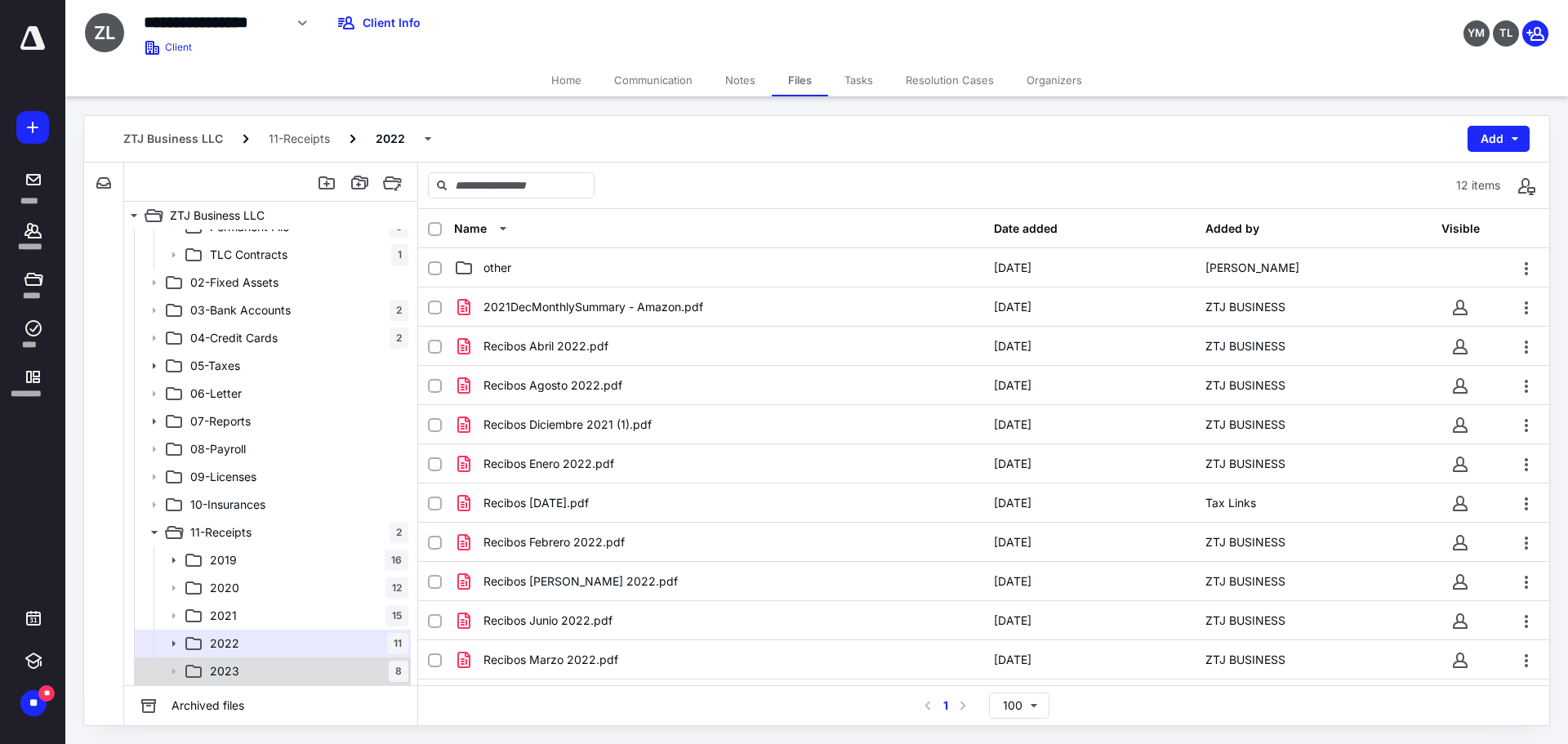 click on "2023 8" at bounding box center (305, 671) 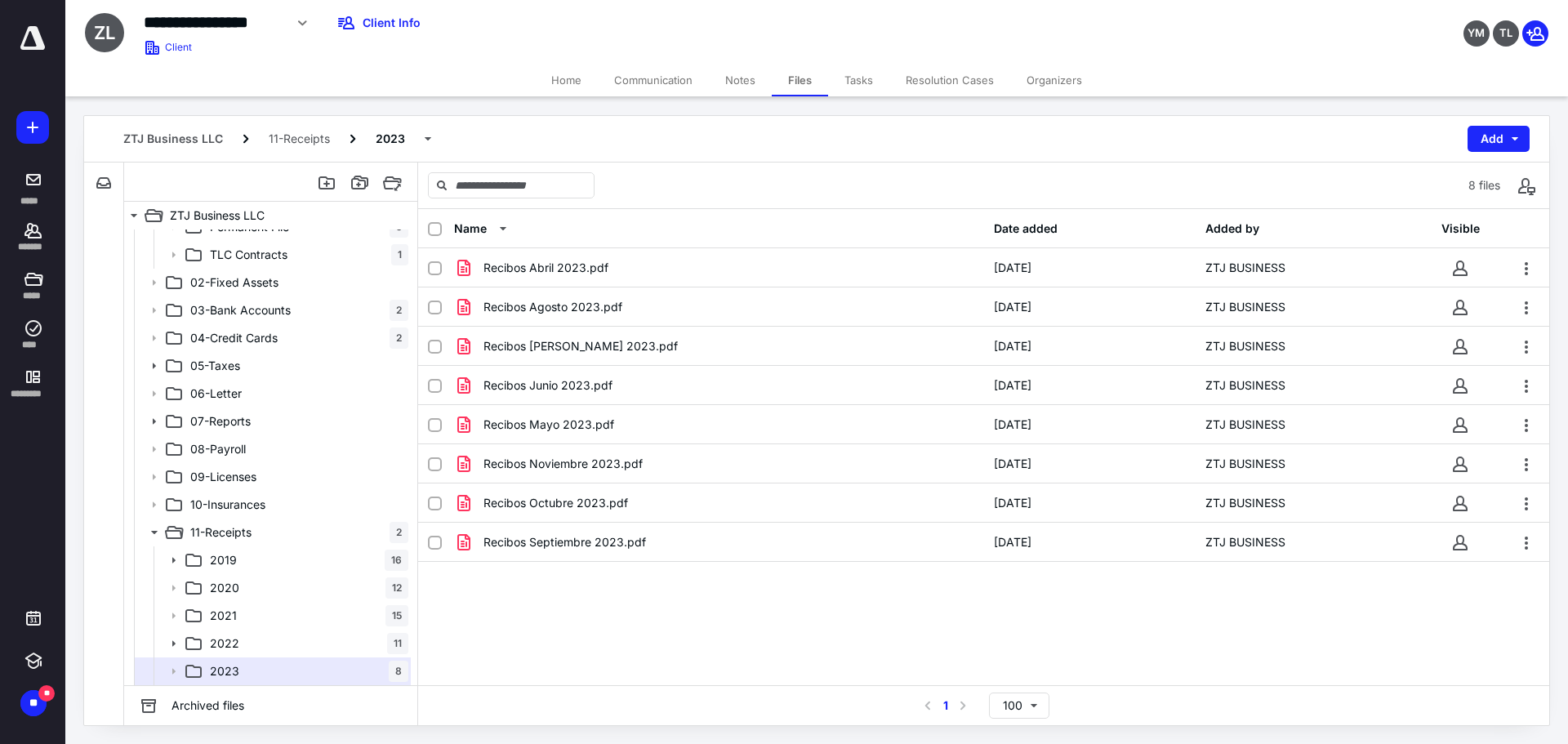 click on "Home" at bounding box center [566, 80] 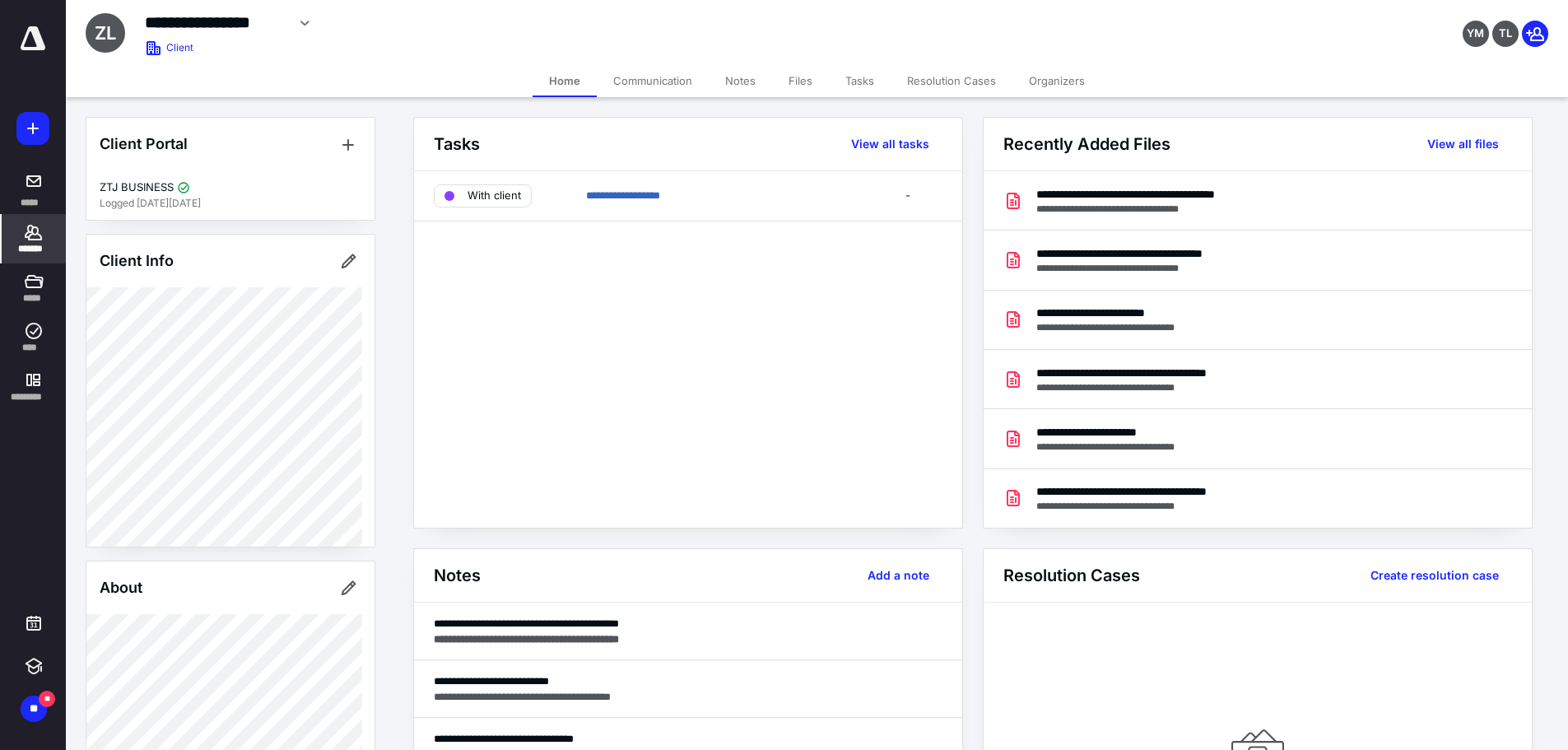 click on "*******" at bounding box center (34, 249) 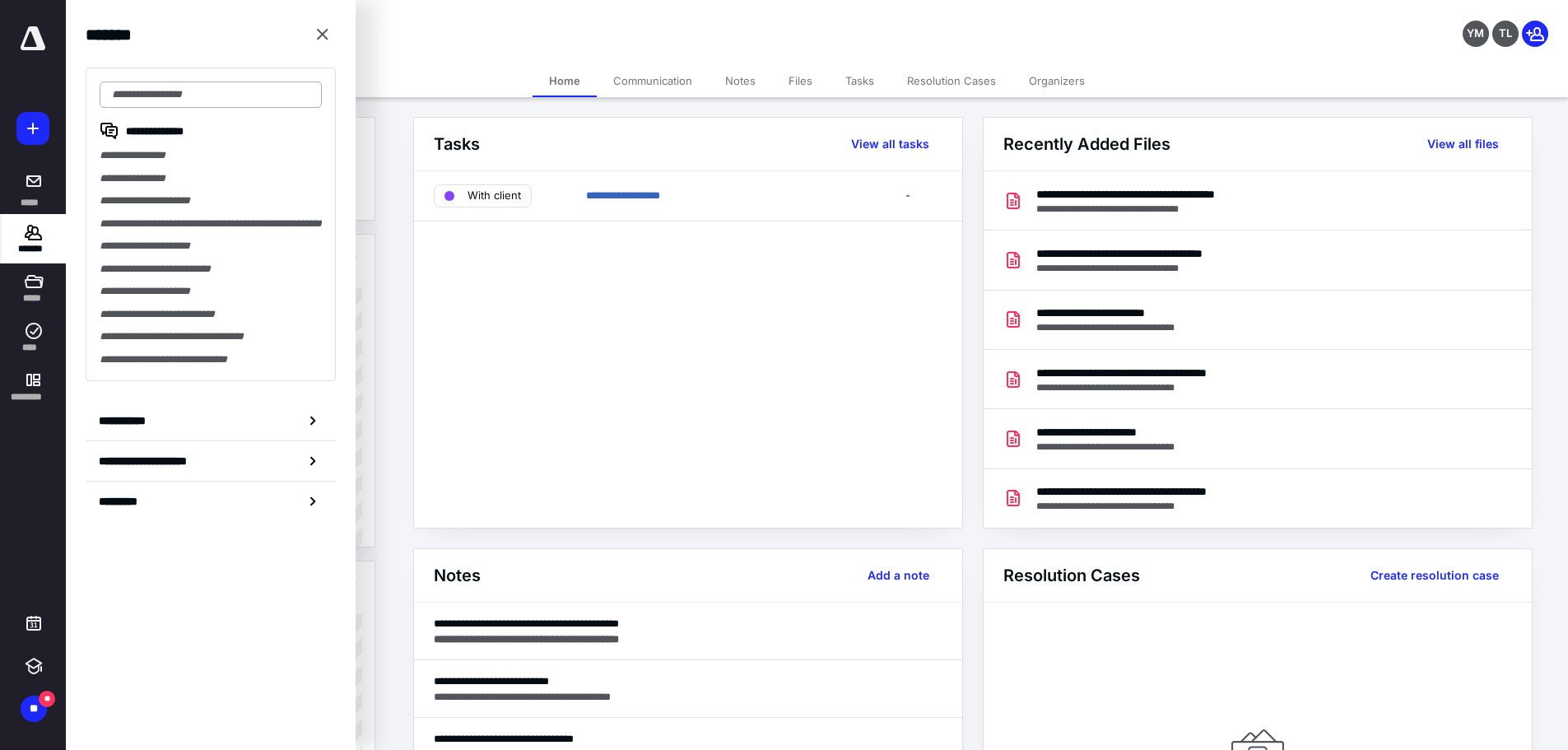 click at bounding box center (211, 95) 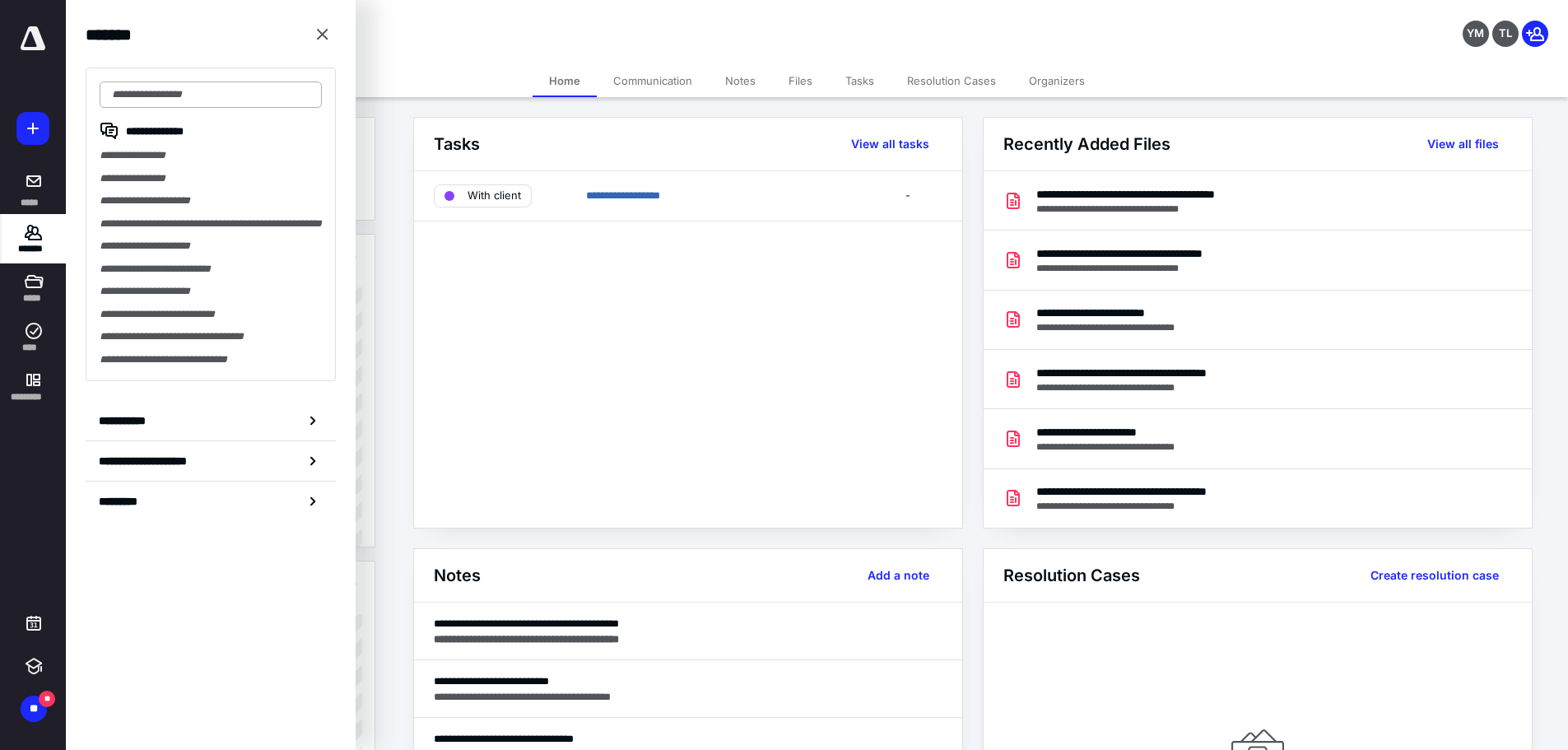 drag, startPoint x: 216, startPoint y: 78, endPoint x: 215, endPoint y: 88, distance: 10.049876 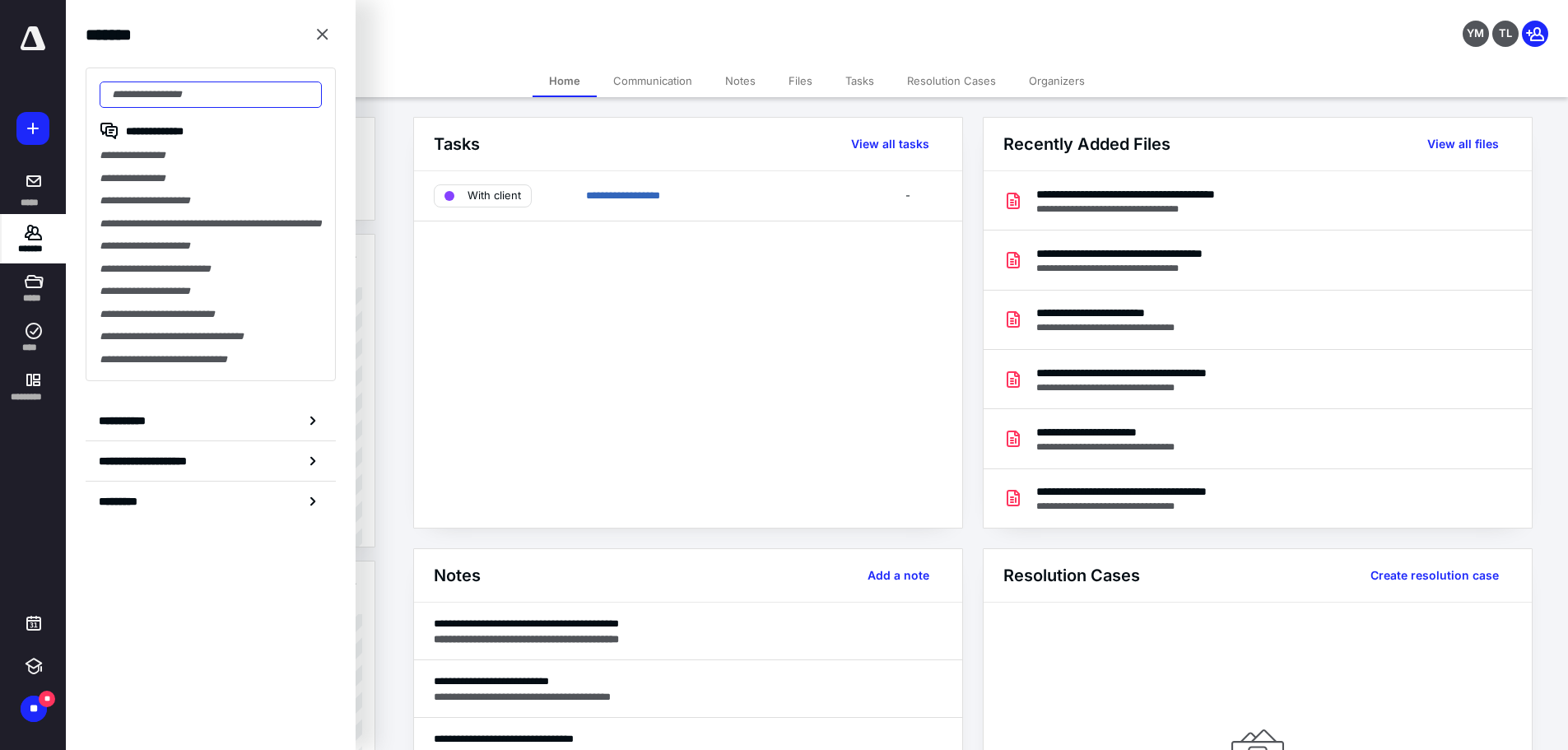 click at bounding box center (211, 95) 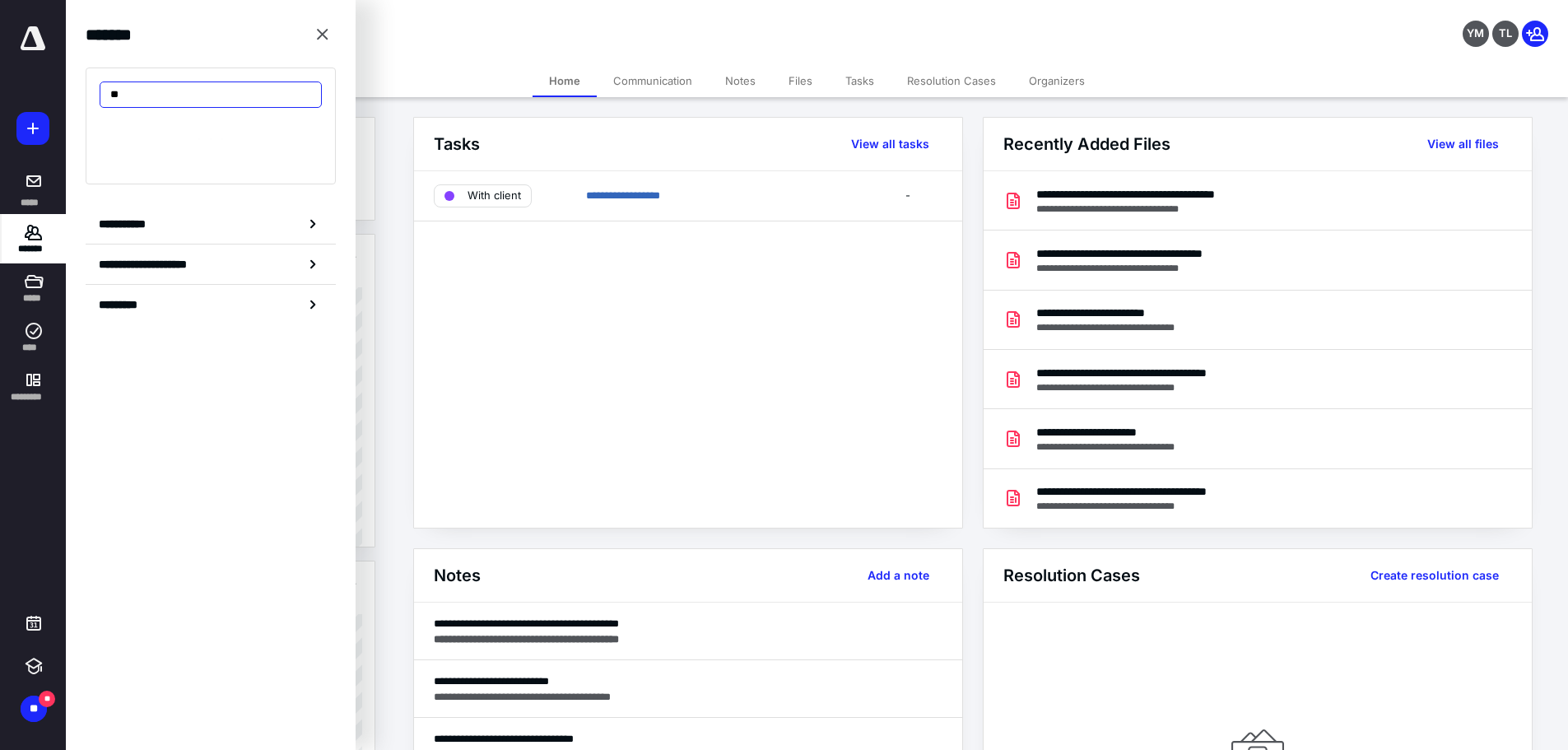 type on "*" 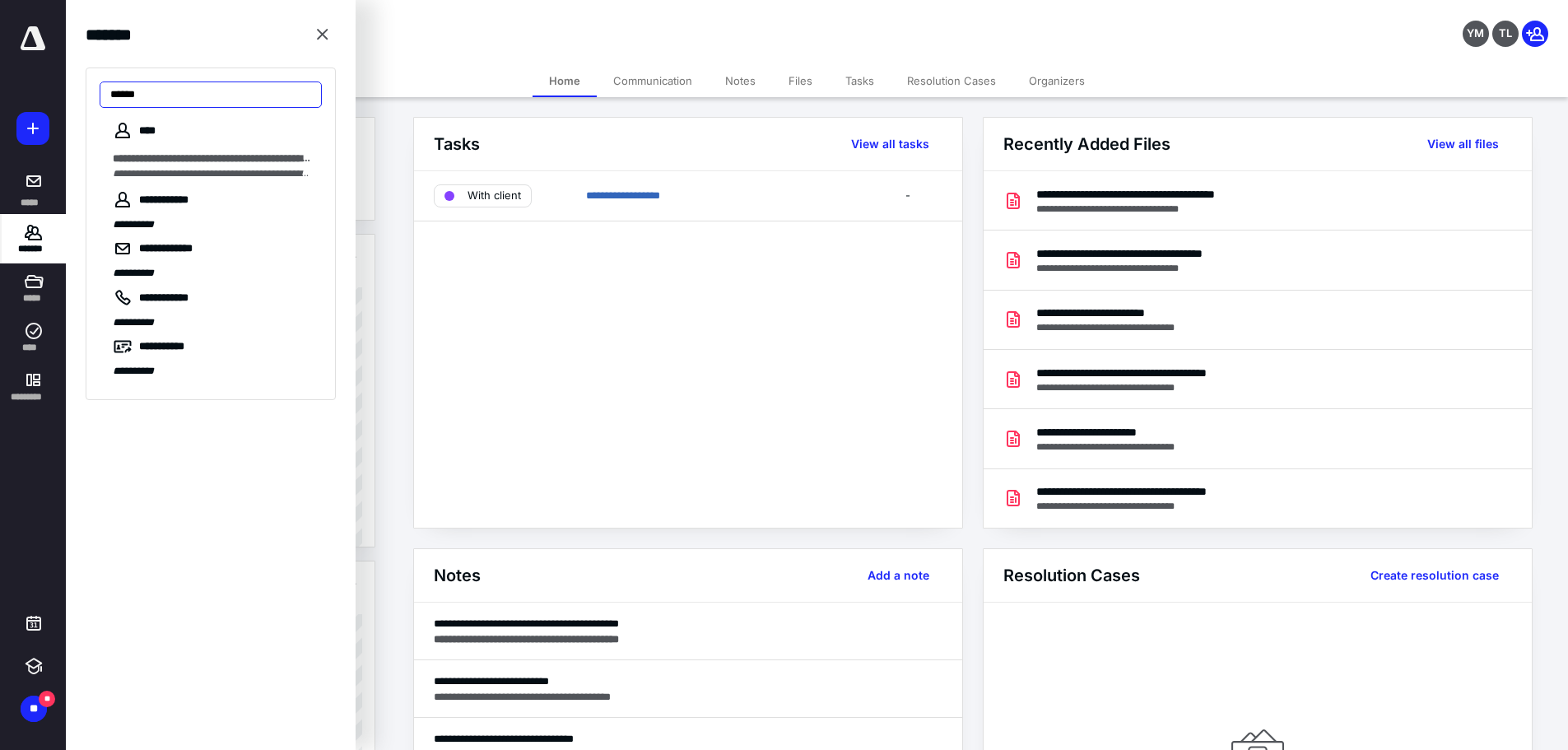 type on "*****" 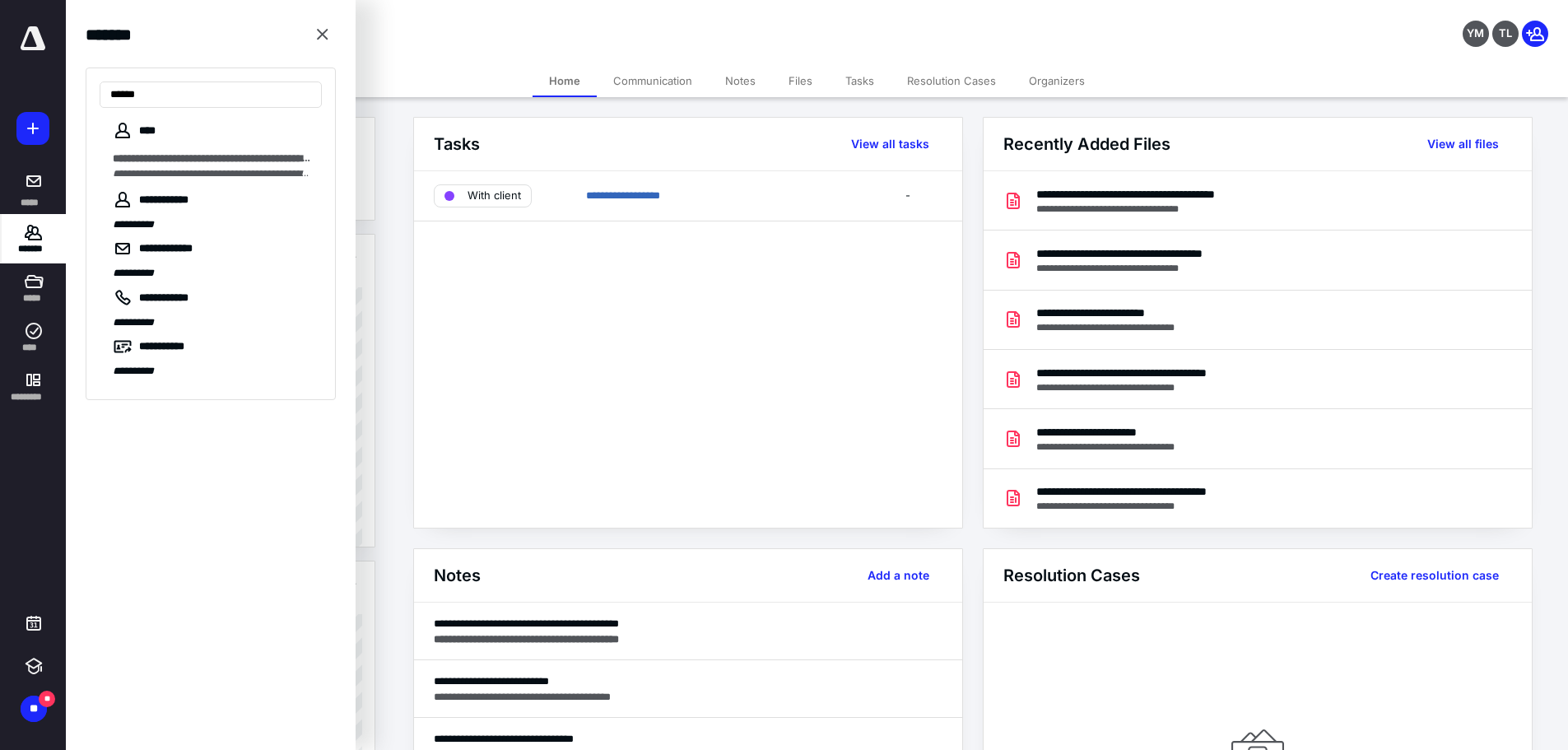 click on "**********" at bounding box center (221, 174) 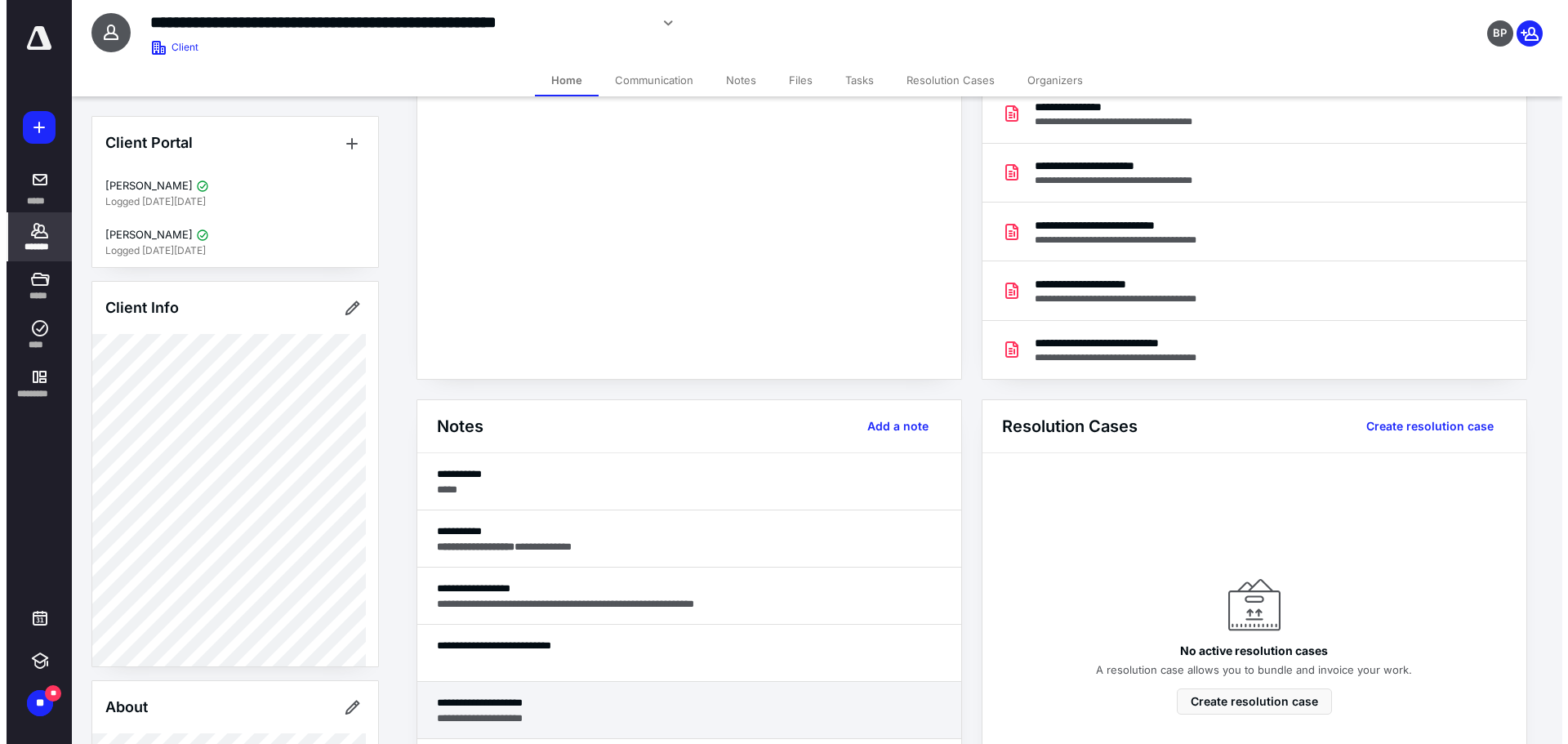 scroll, scrollTop: 408, scrollLeft: 0, axis: vertical 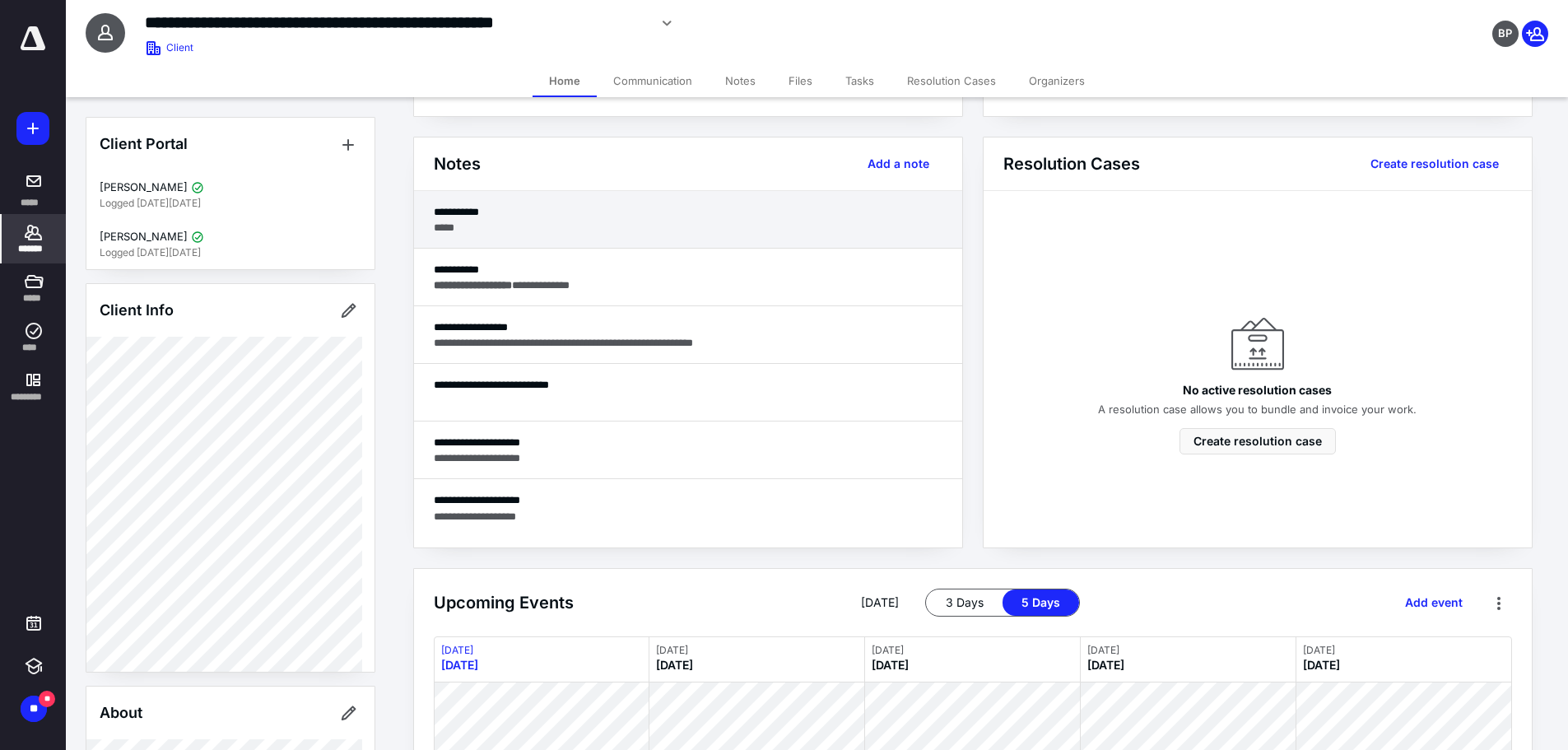 click on "**********" at bounding box center (688, 212) 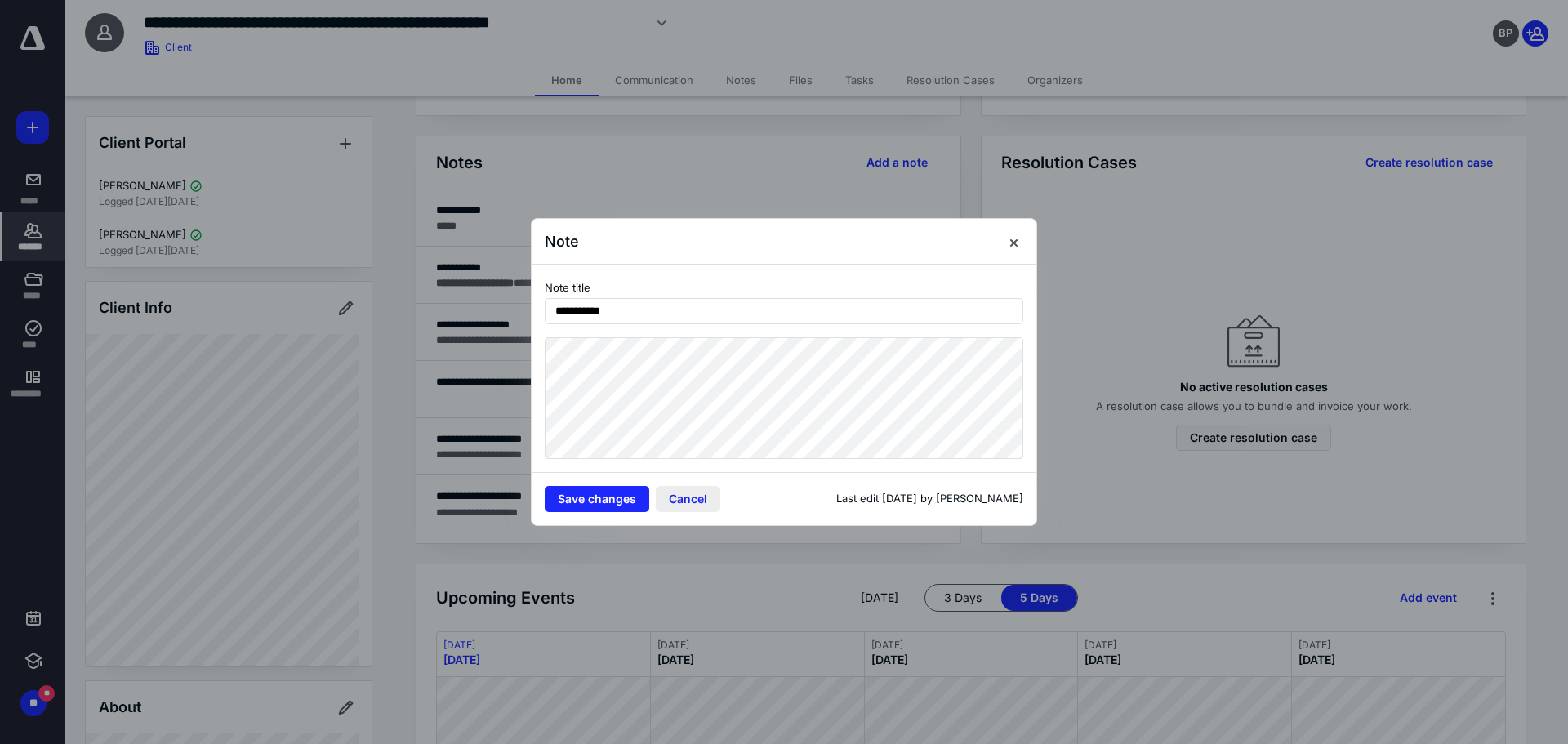 click on "Cancel" at bounding box center (688, 499) 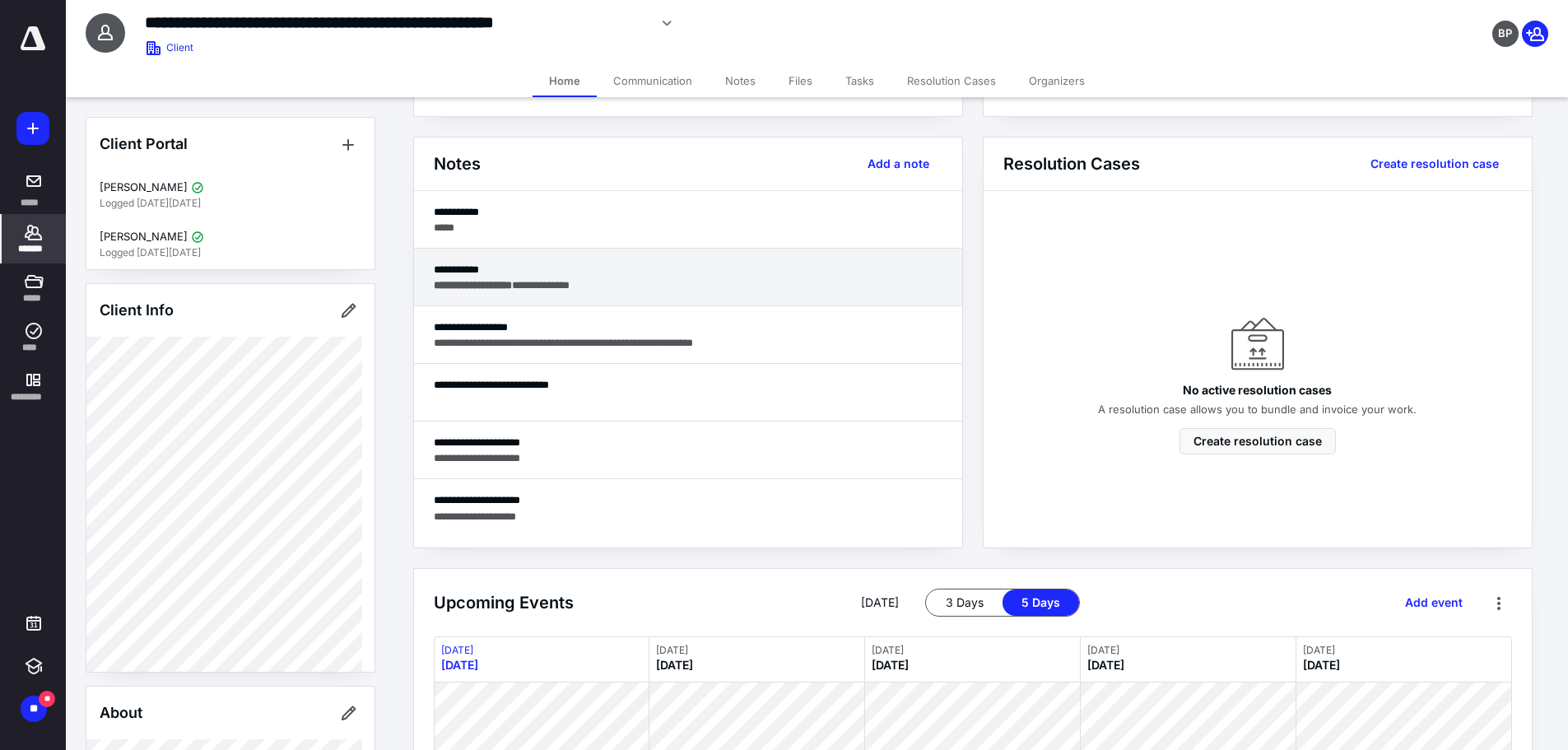 click on "**********" at bounding box center [688, 285] 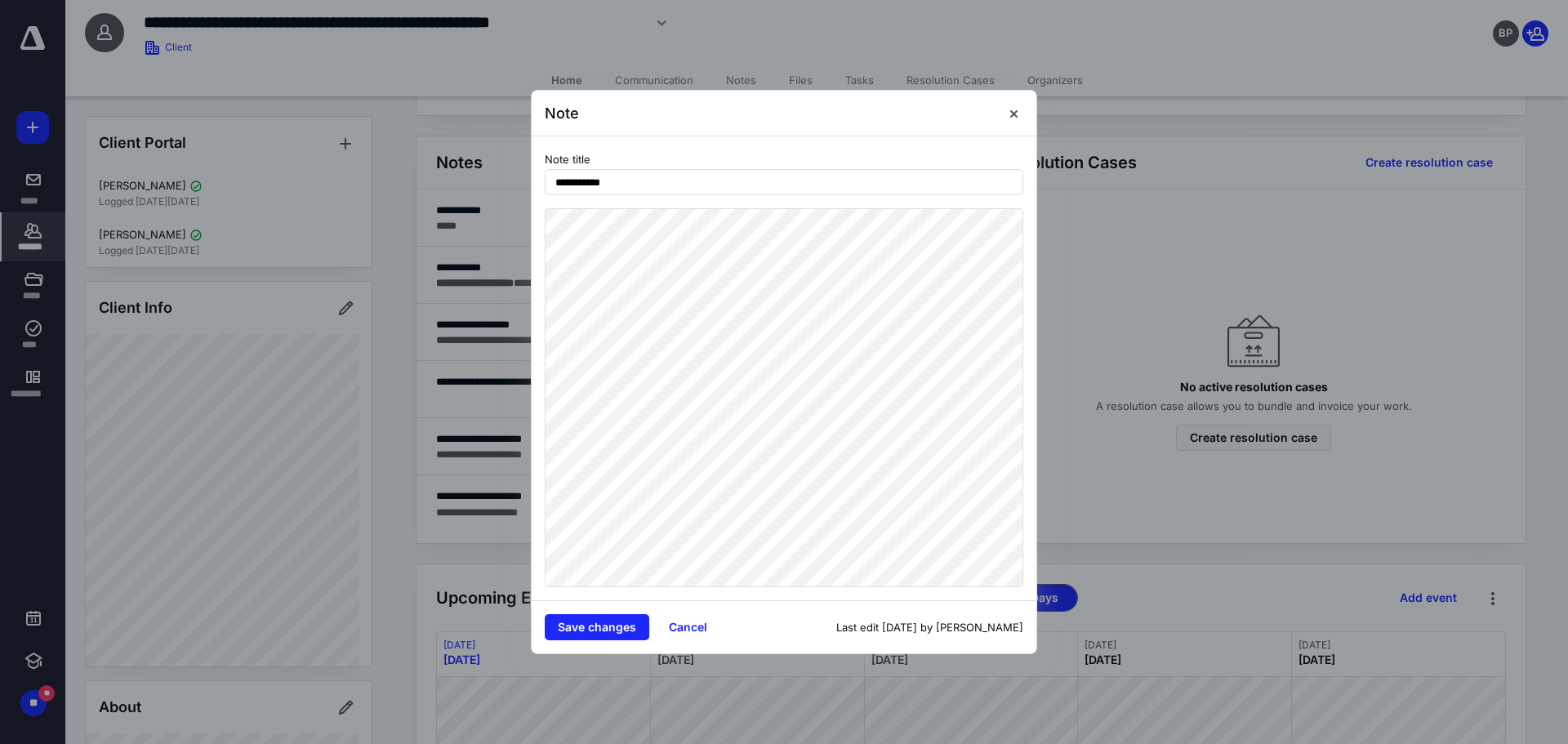 click on "**********" at bounding box center [784, 368] 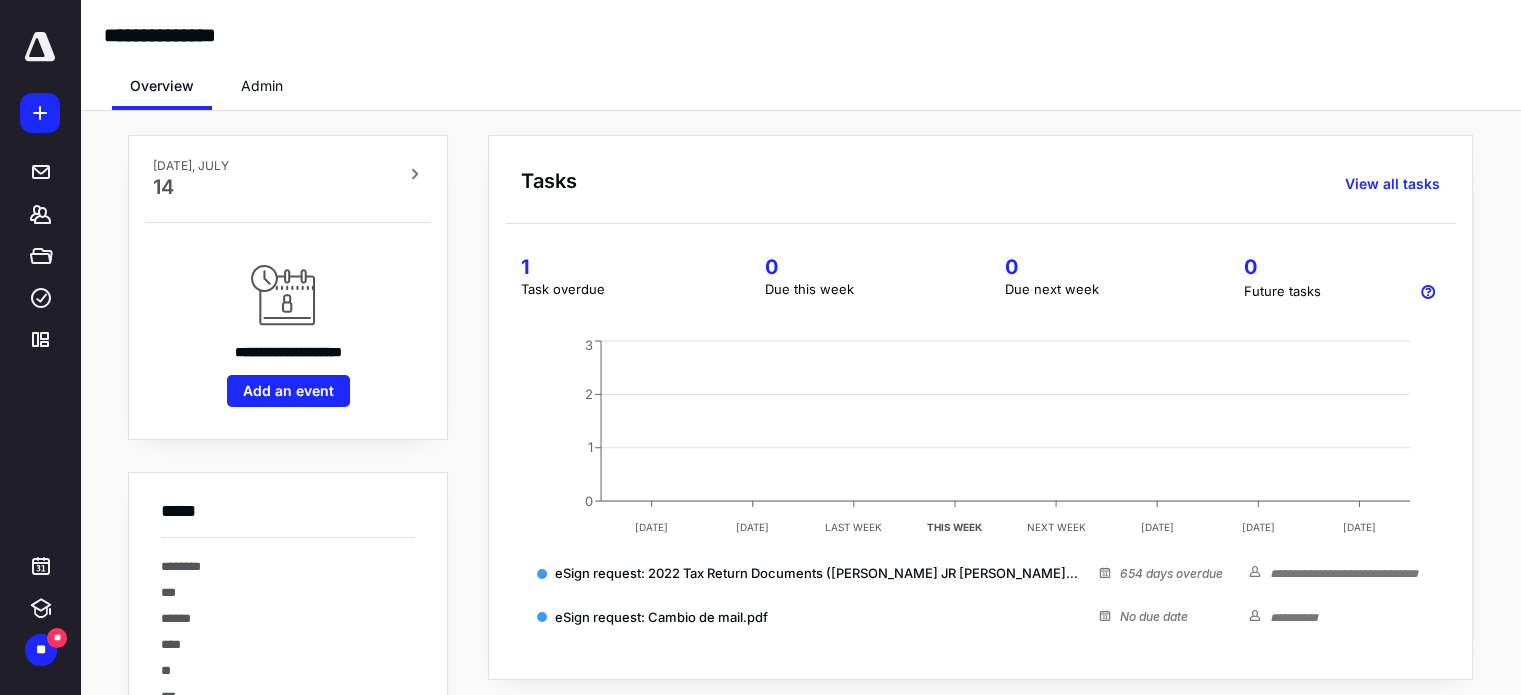 scroll, scrollTop: 0, scrollLeft: 0, axis: both 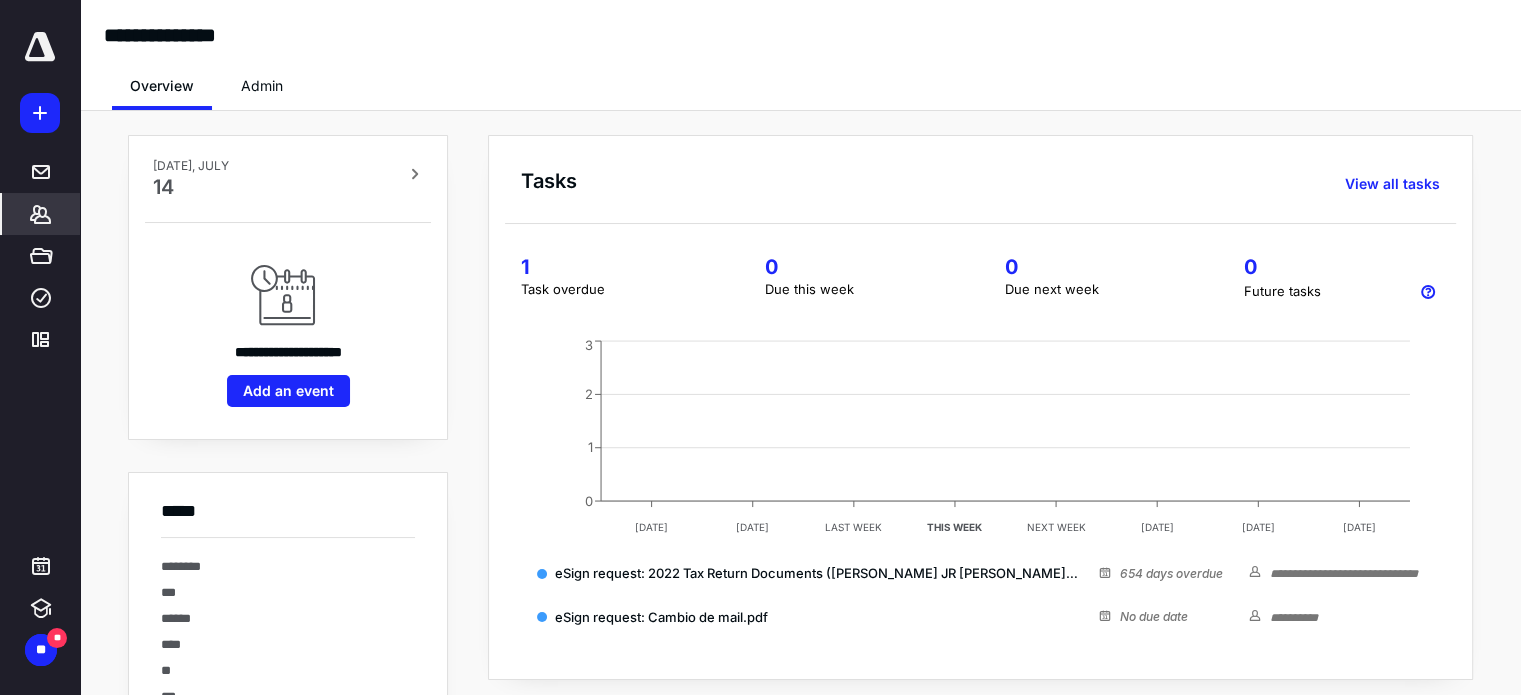 click 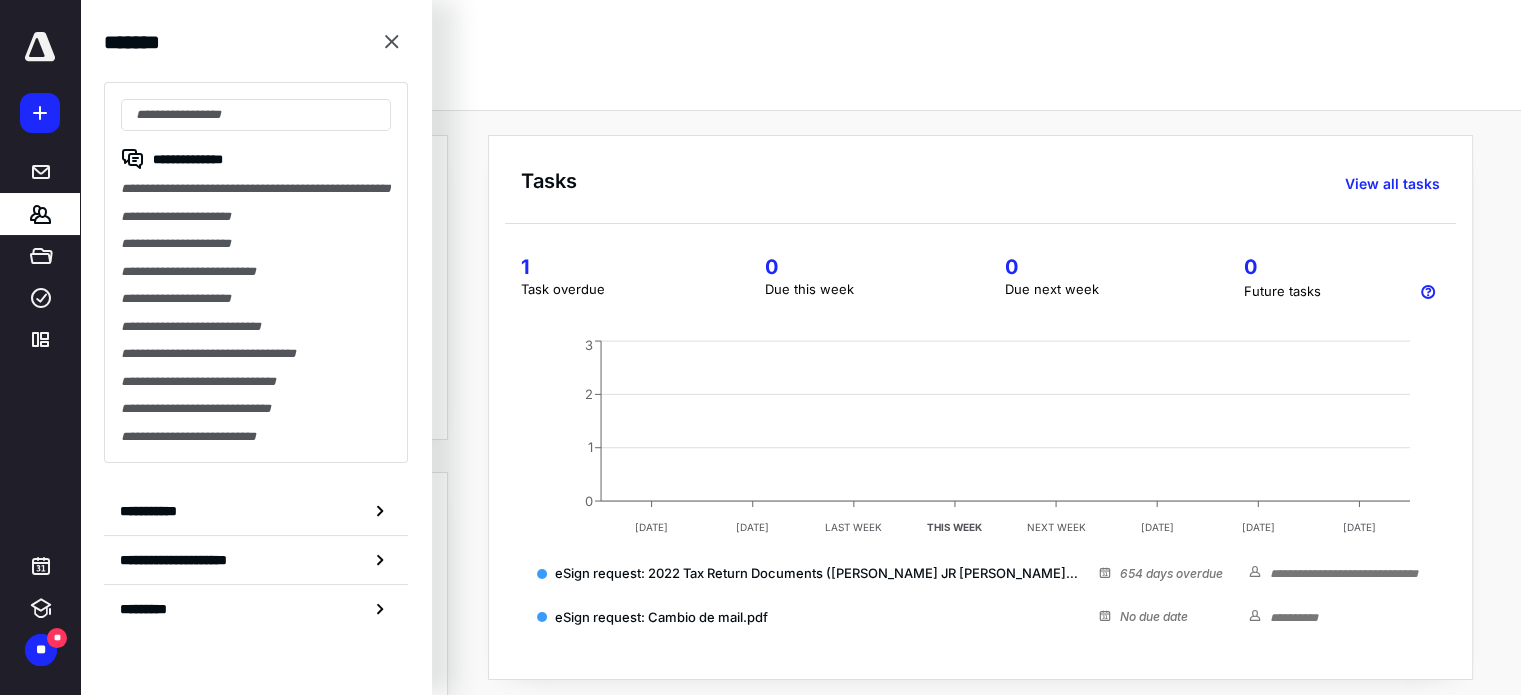 click on "**********" at bounding box center [256, 272] 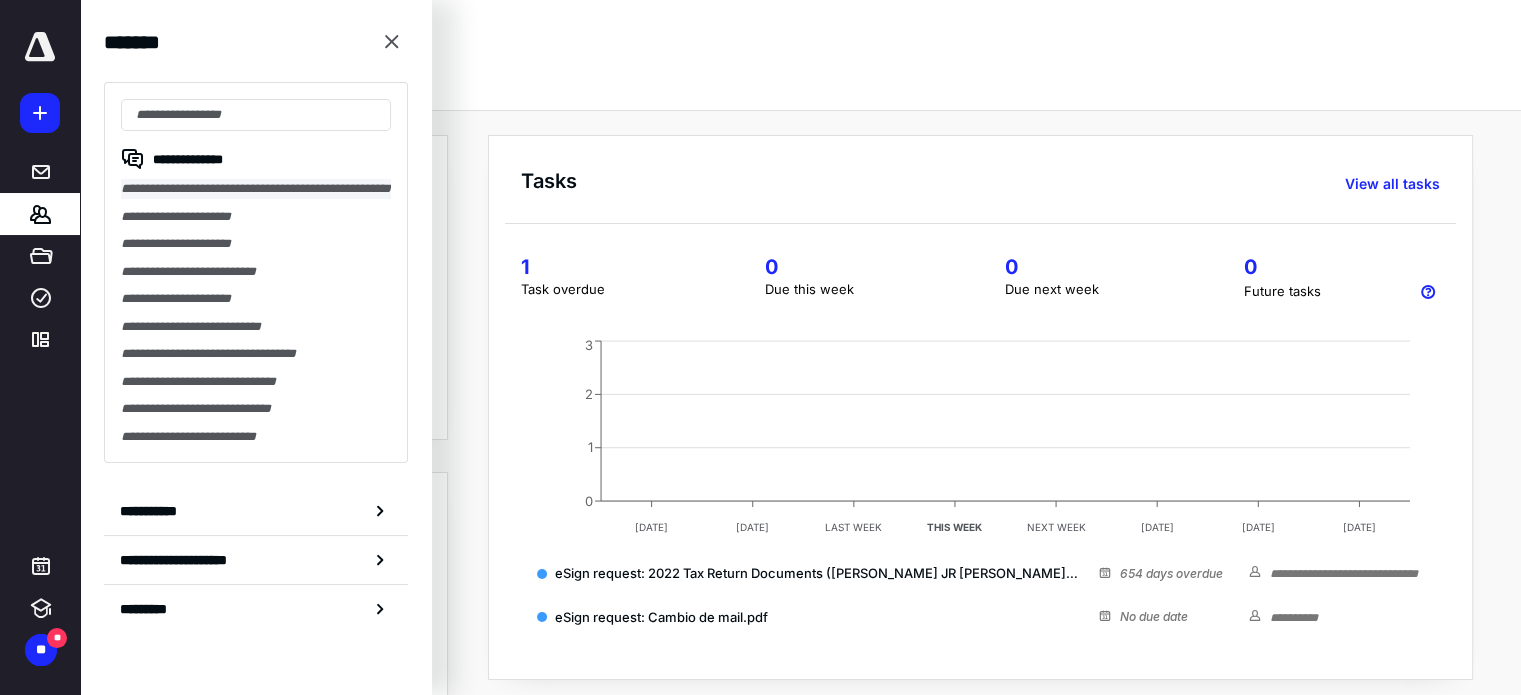 click on "**********" at bounding box center (256, 189) 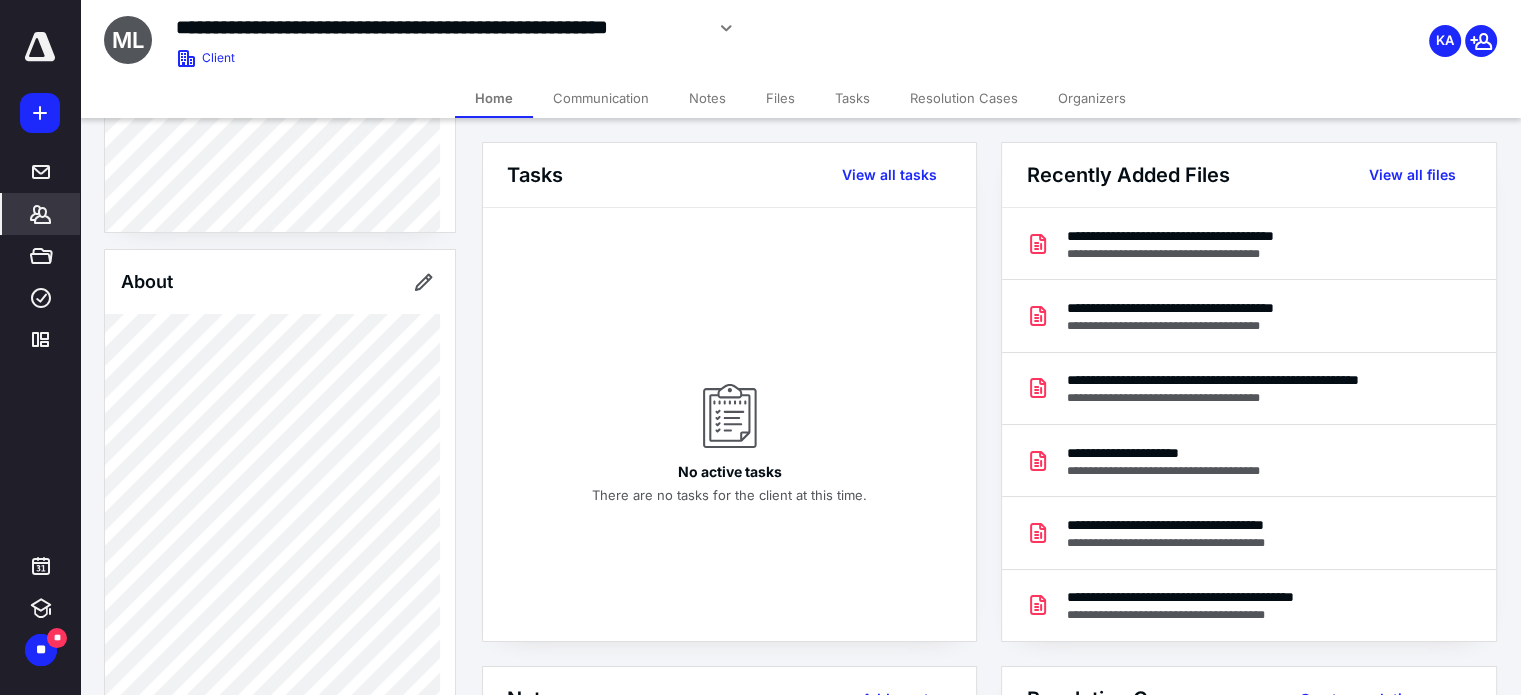 scroll, scrollTop: 600, scrollLeft: 0, axis: vertical 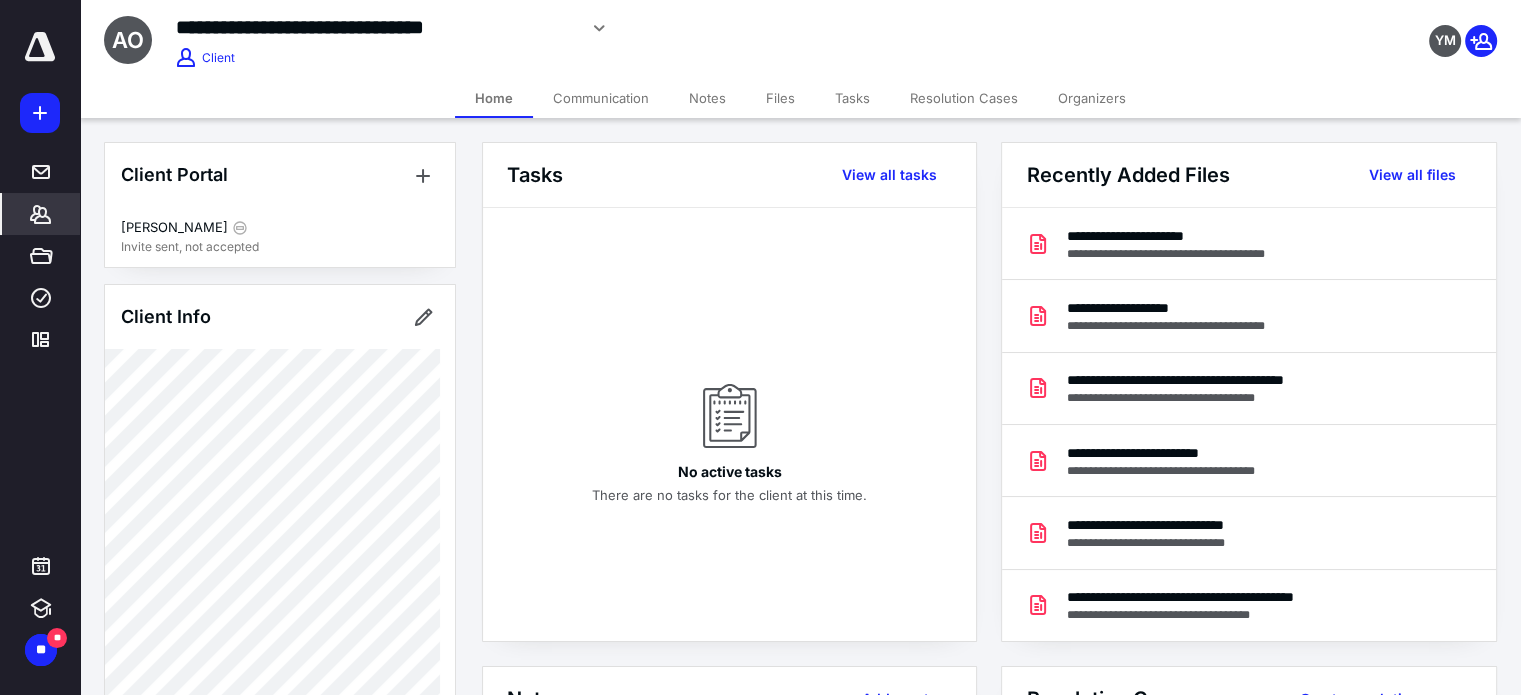 click on "Client Portal ADRIAN HERNANDEZ OCHOA Invite sent, not accepted Client Info About Spouse Dependents Important clients Linked clients Tags Manage all tags" at bounding box center [280, 1160] 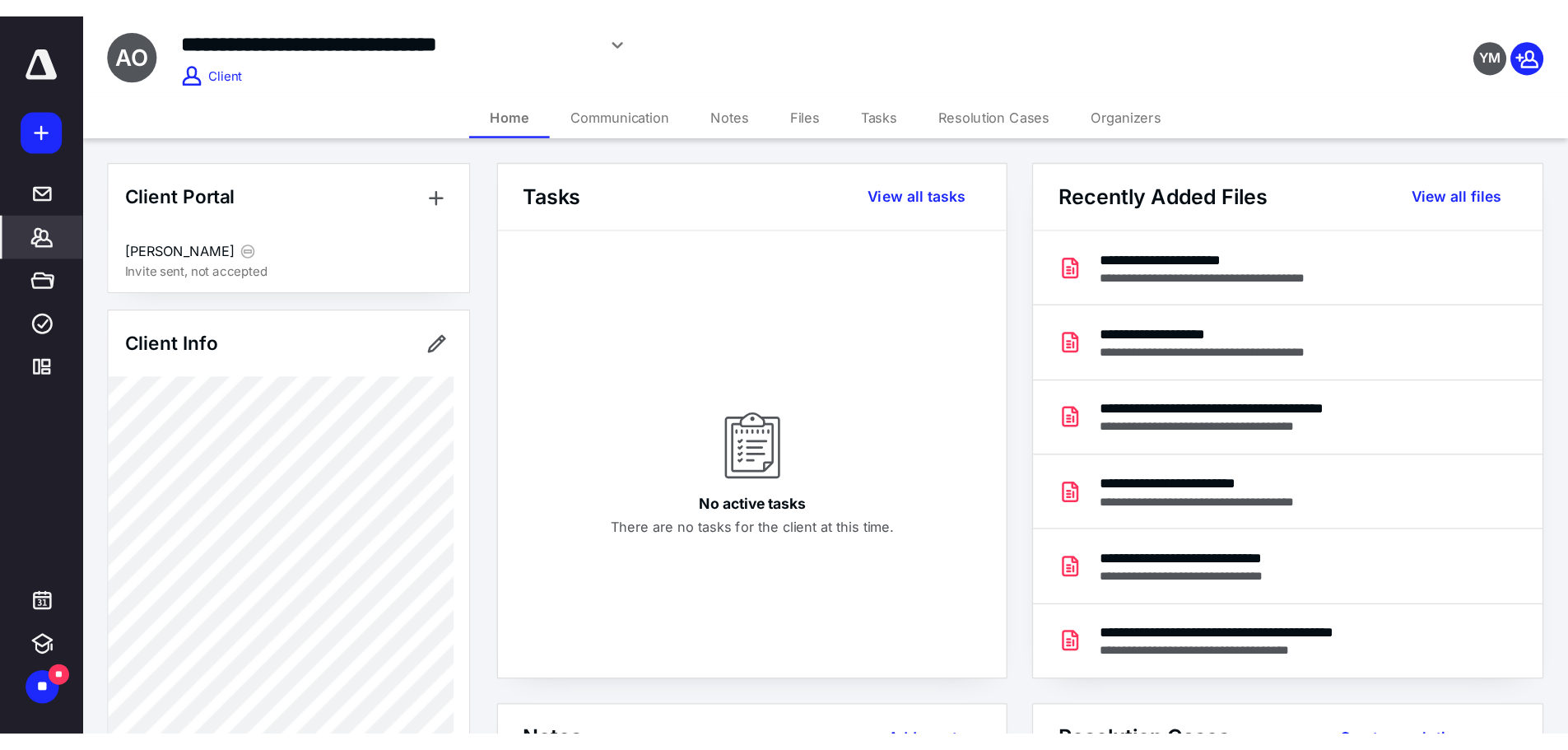 scroll, scrollTop: 0, scrollLeft: 0, axis: both 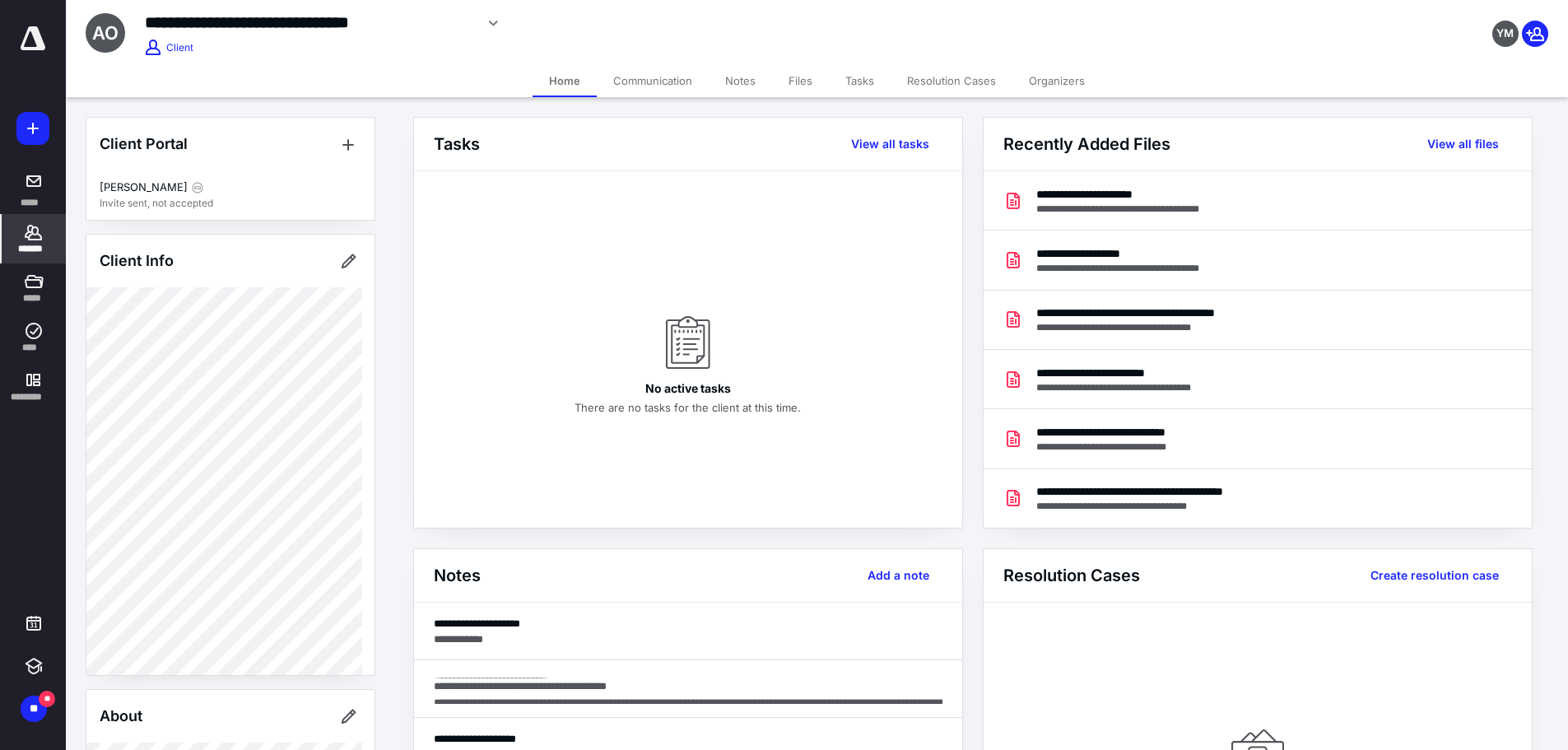 click 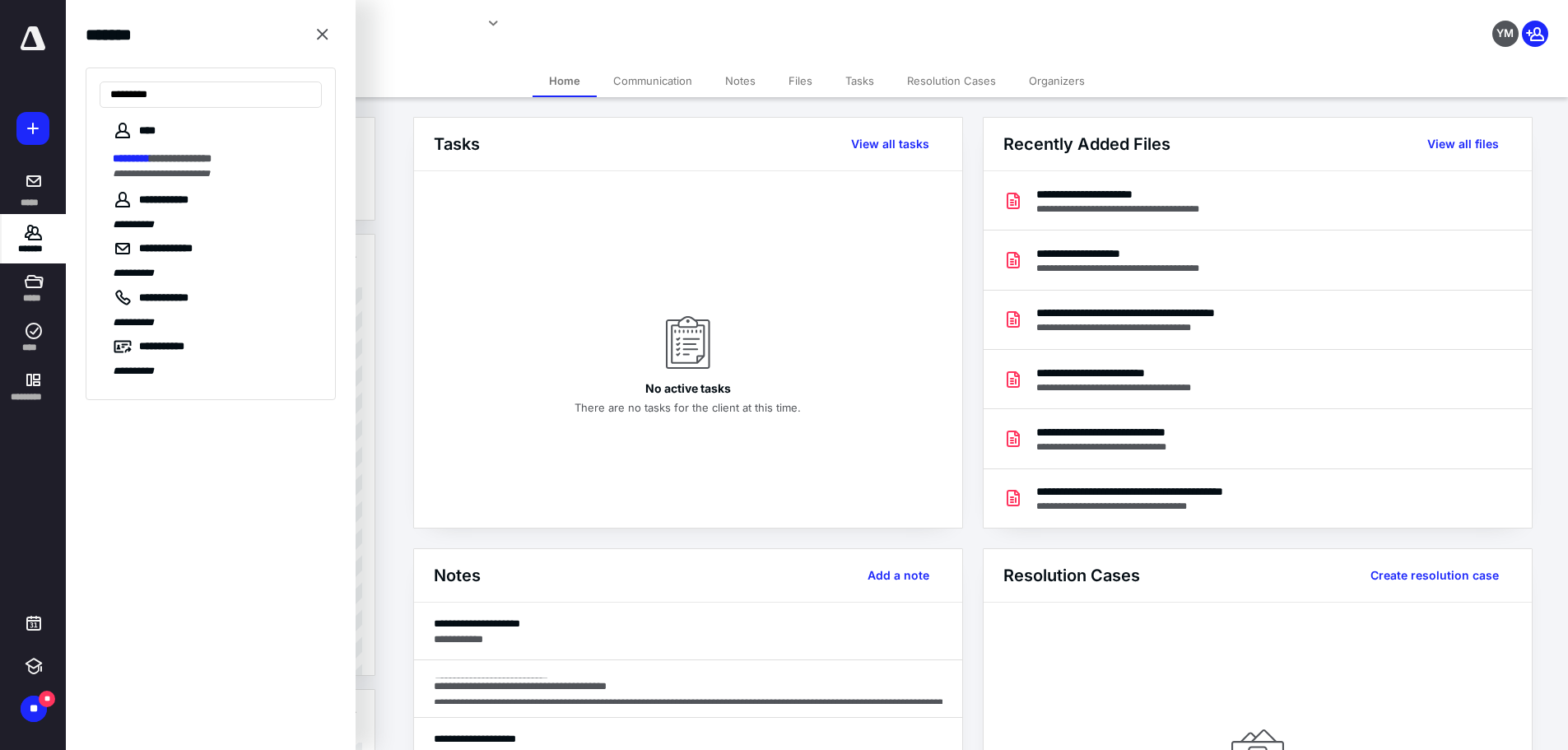 type on "*********" 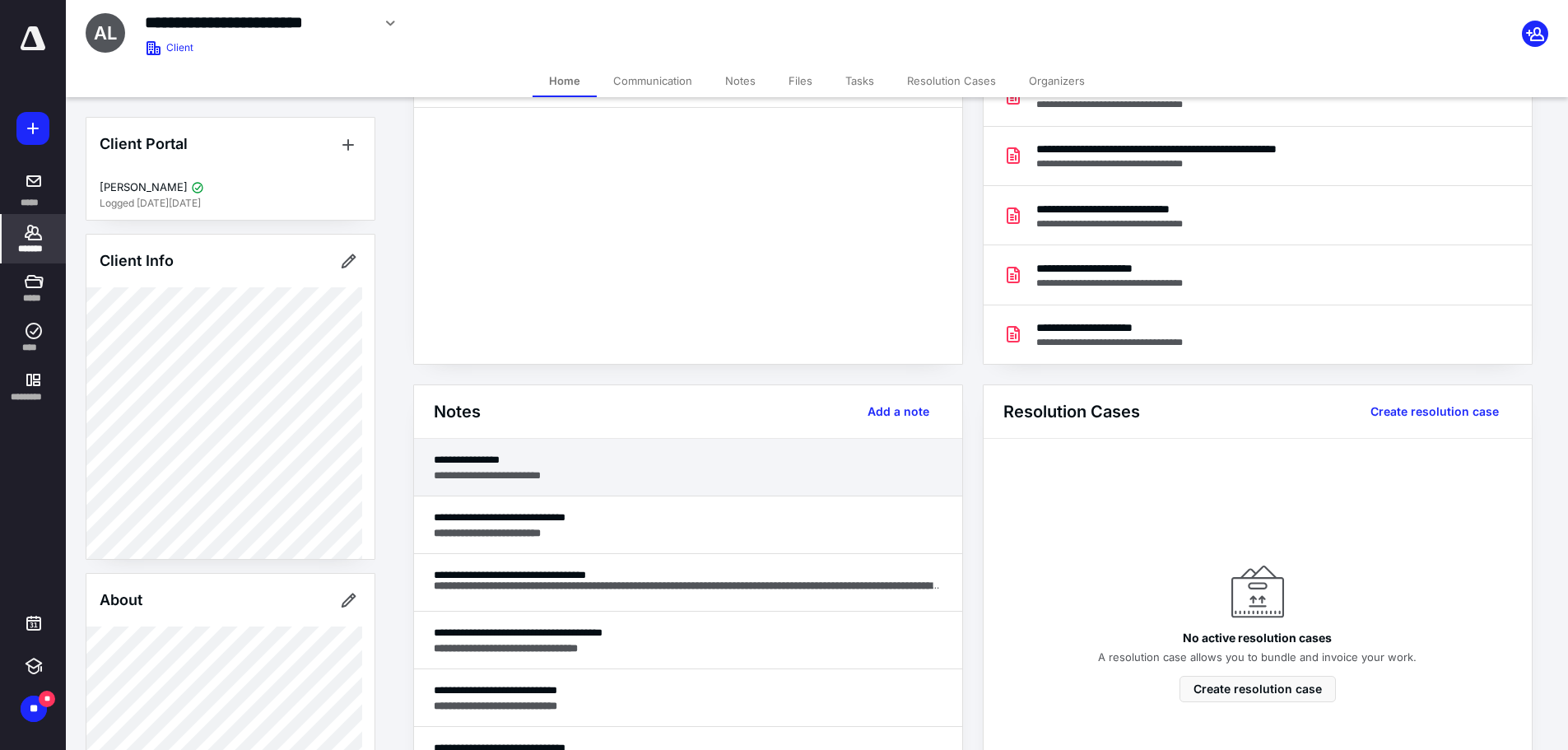 scroll, scrollTop: 165, scrollLeft: 0, axis: vertical 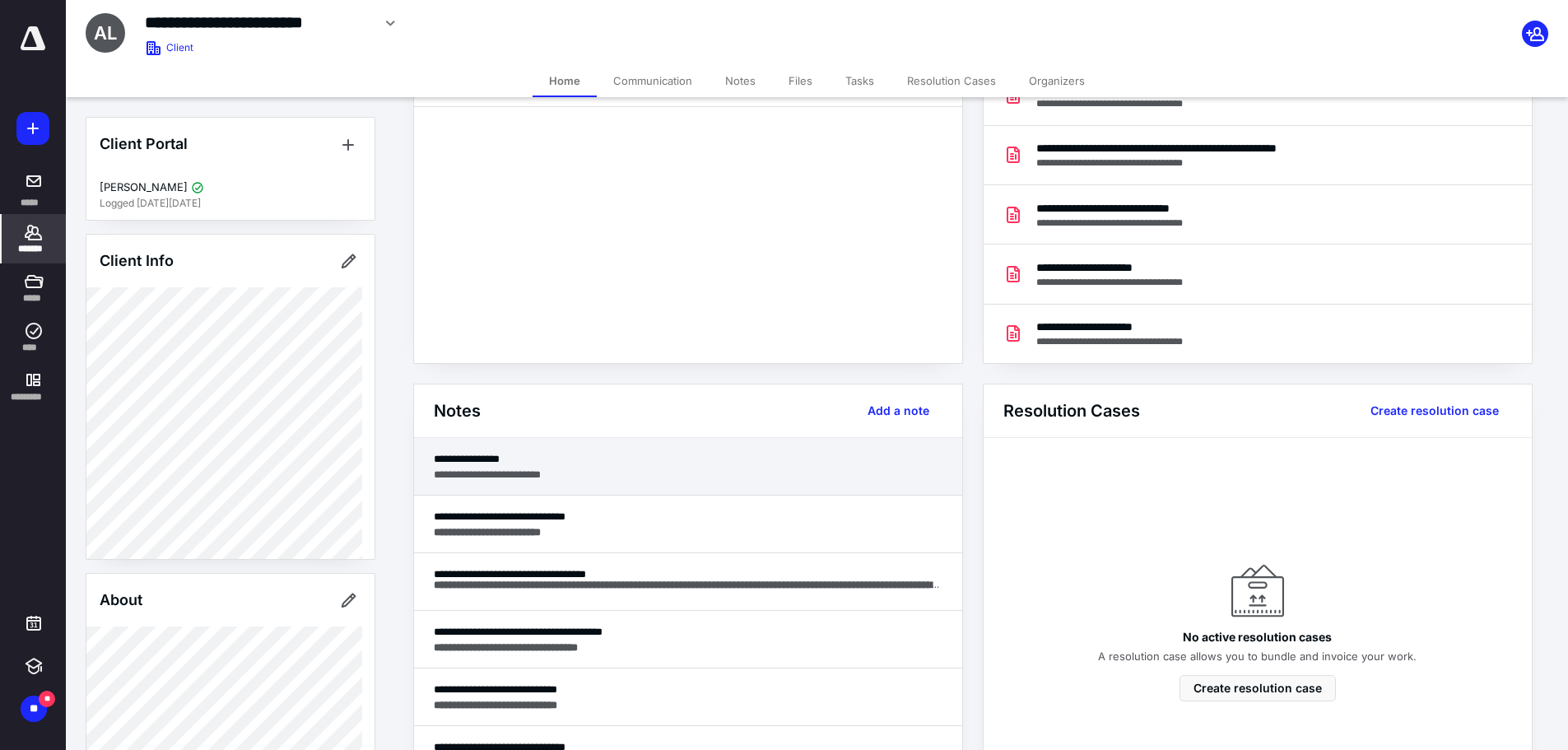 click on "**********" at bounding box center [688, 459] 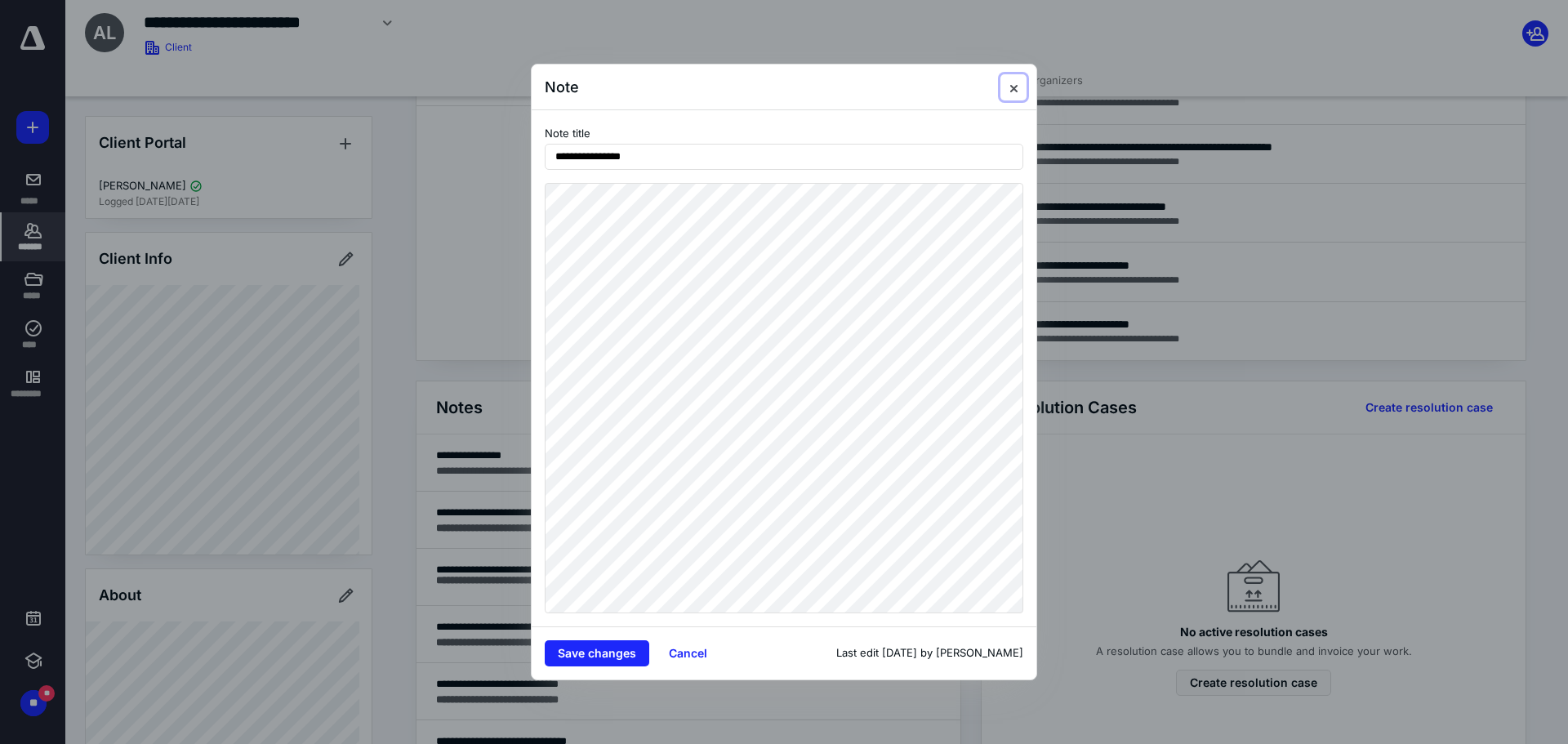 drag, startPoint x: 1008, startPoint y: 84, endPoint x: 730, endPoint y: 99, distance: 278.40438 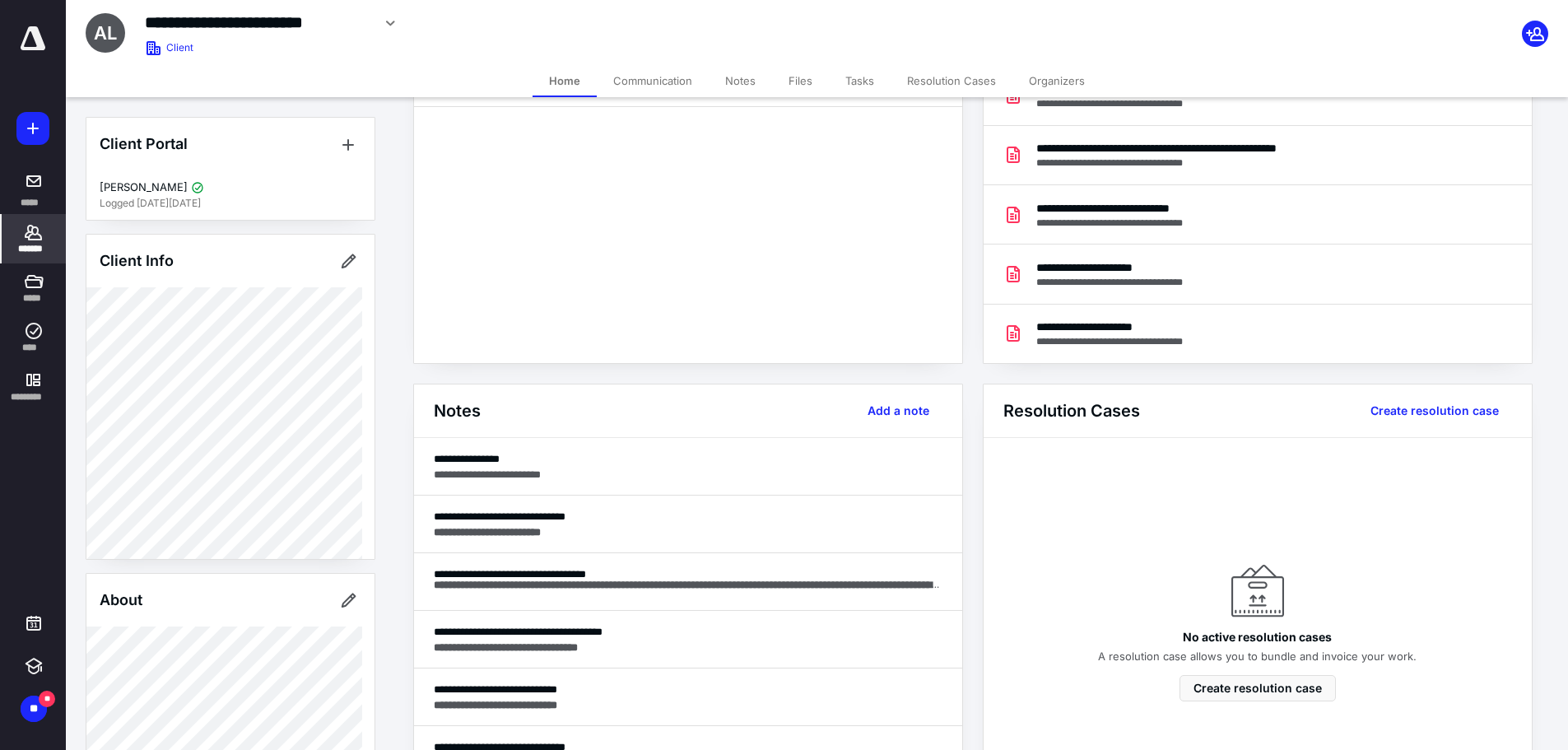 click on "**********" at bounding box center (258, 22) 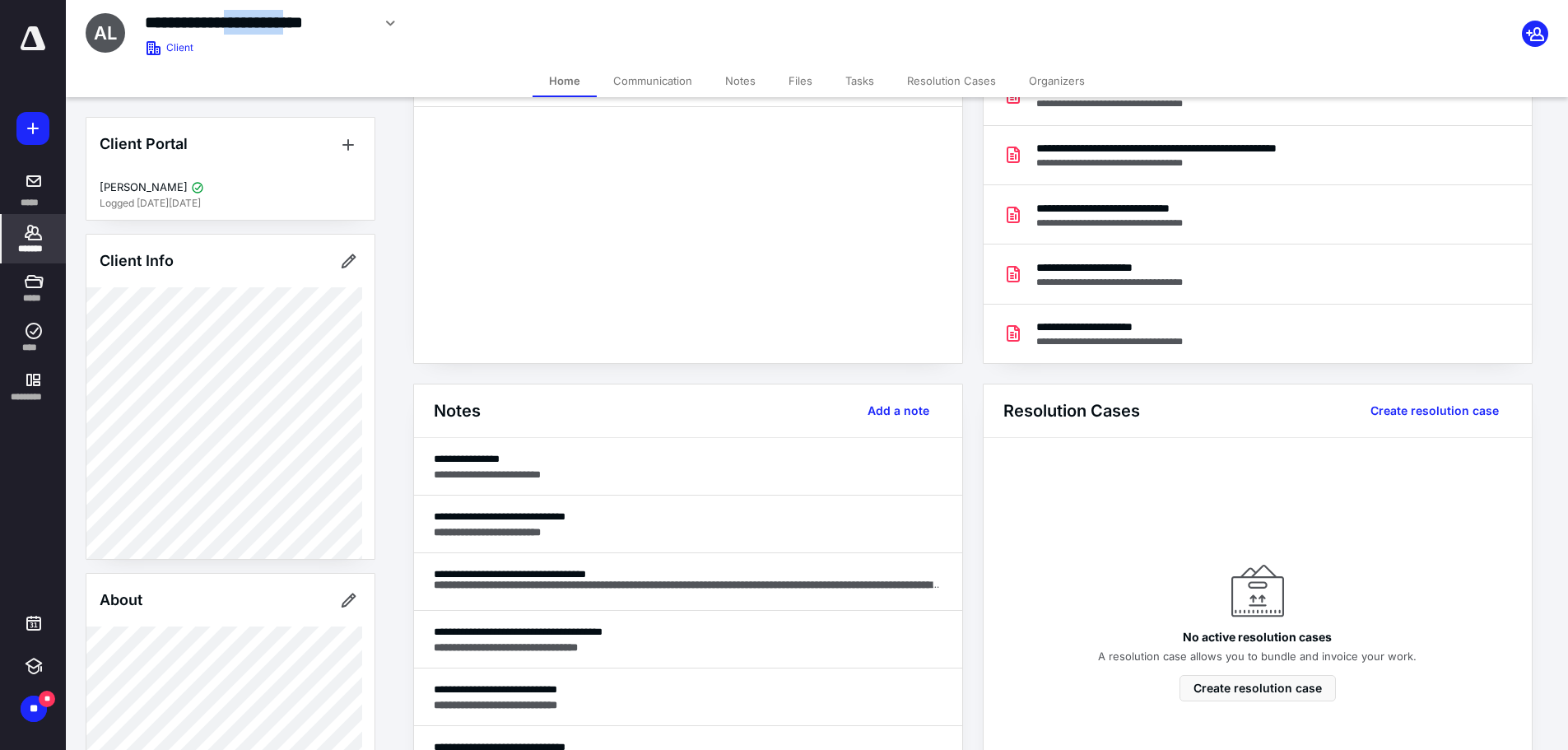 click on "**********" at bounding box center (258, 22) 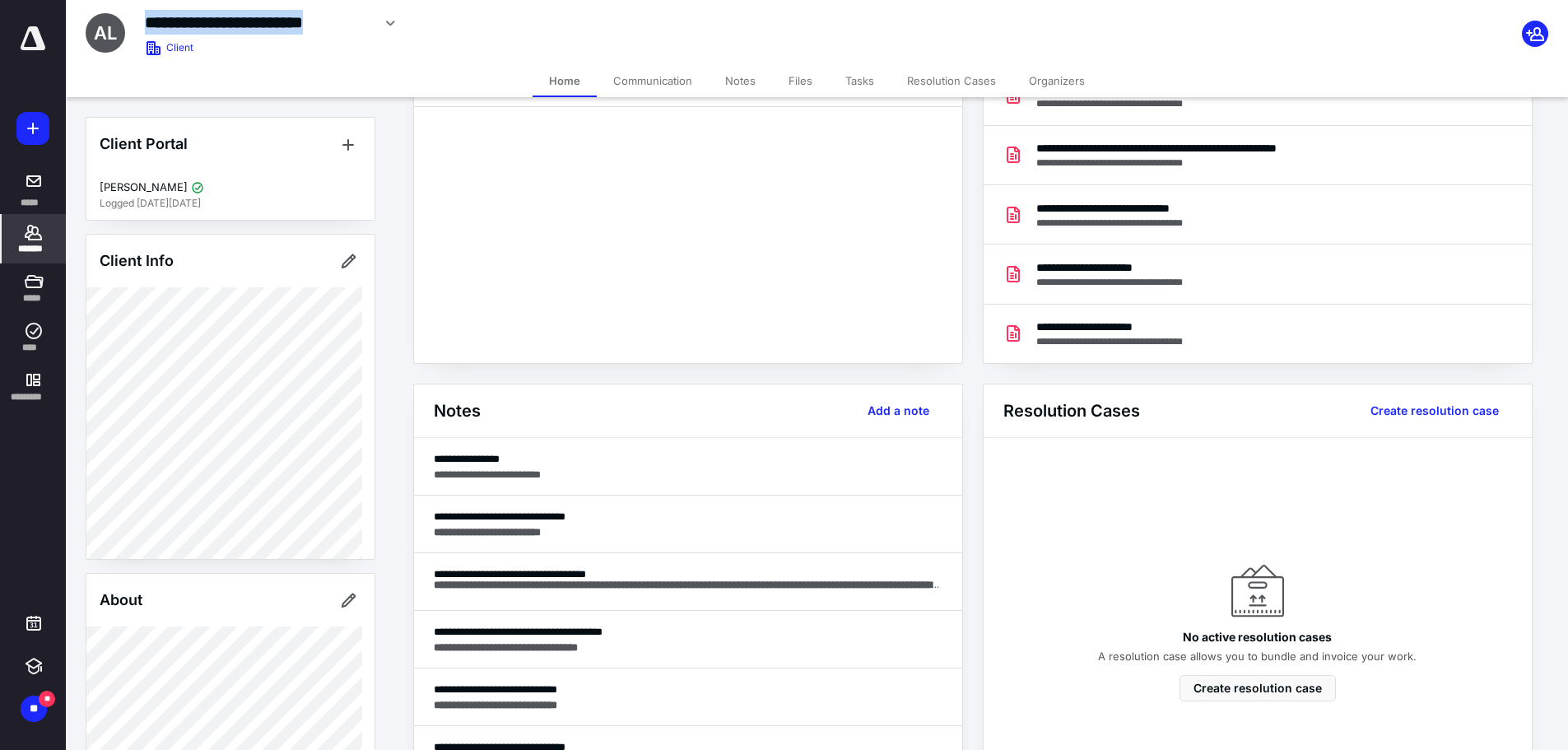 click on "**********" at bounding box center [258, 22] 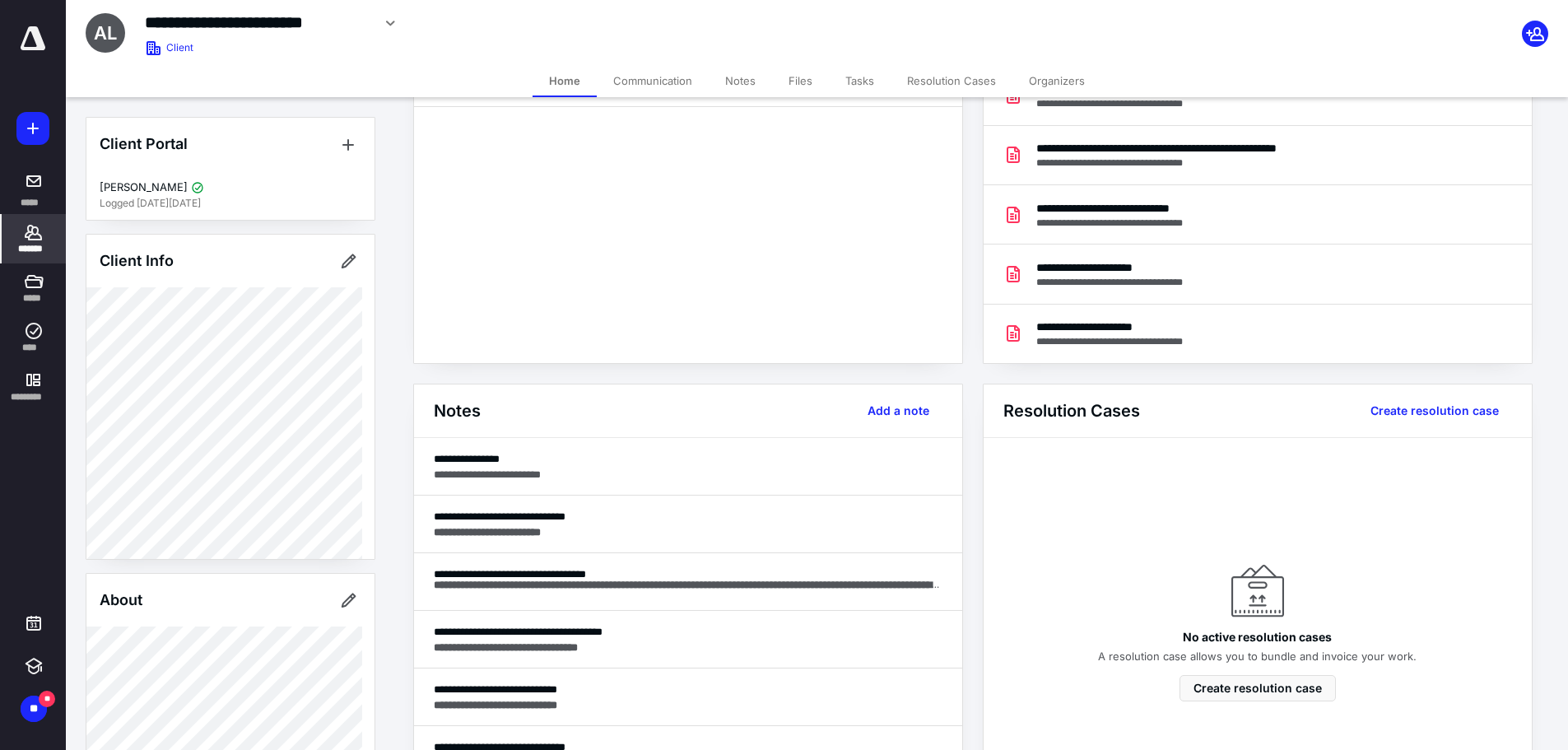 click on "*******" at bounding box center [34, 249] 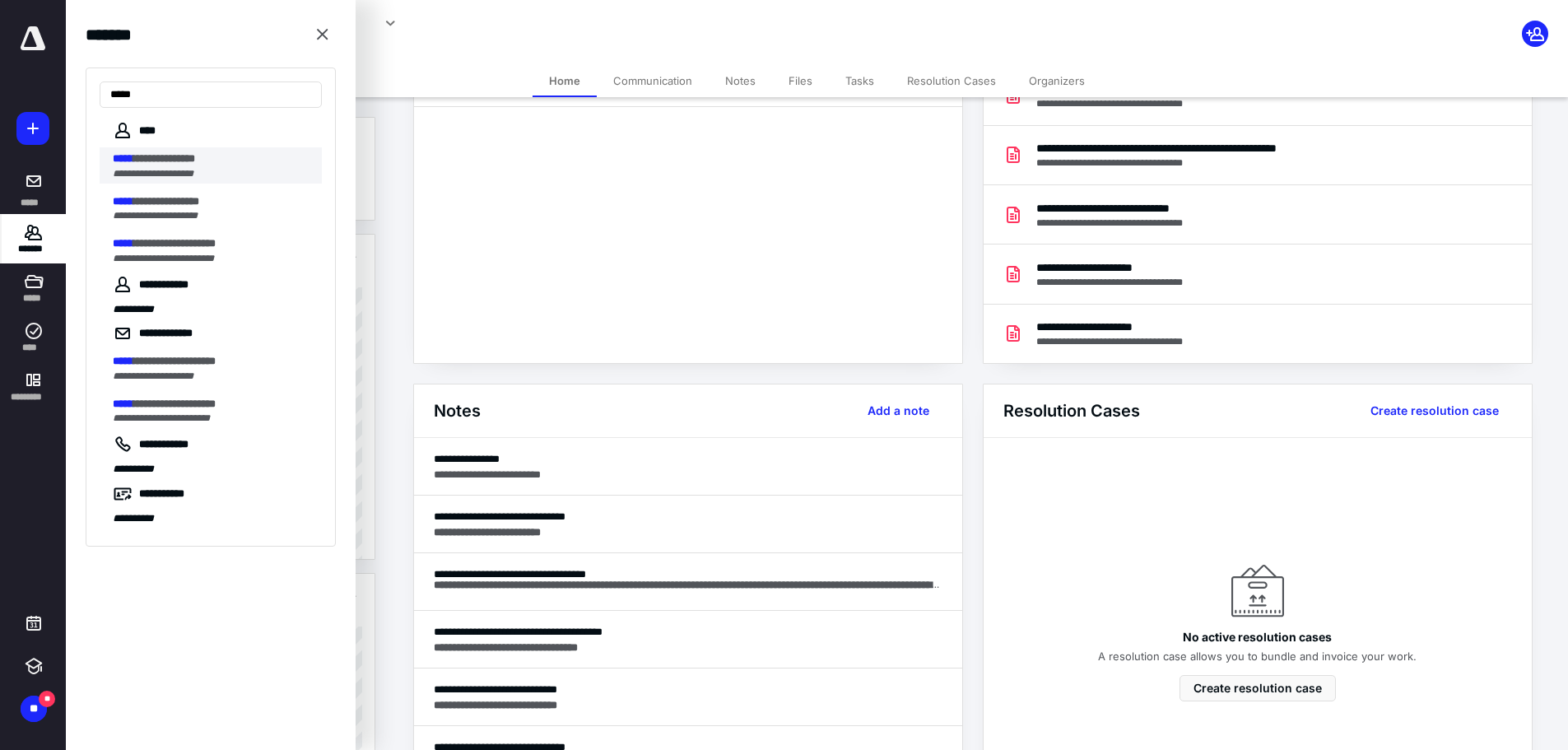 type on "*****" 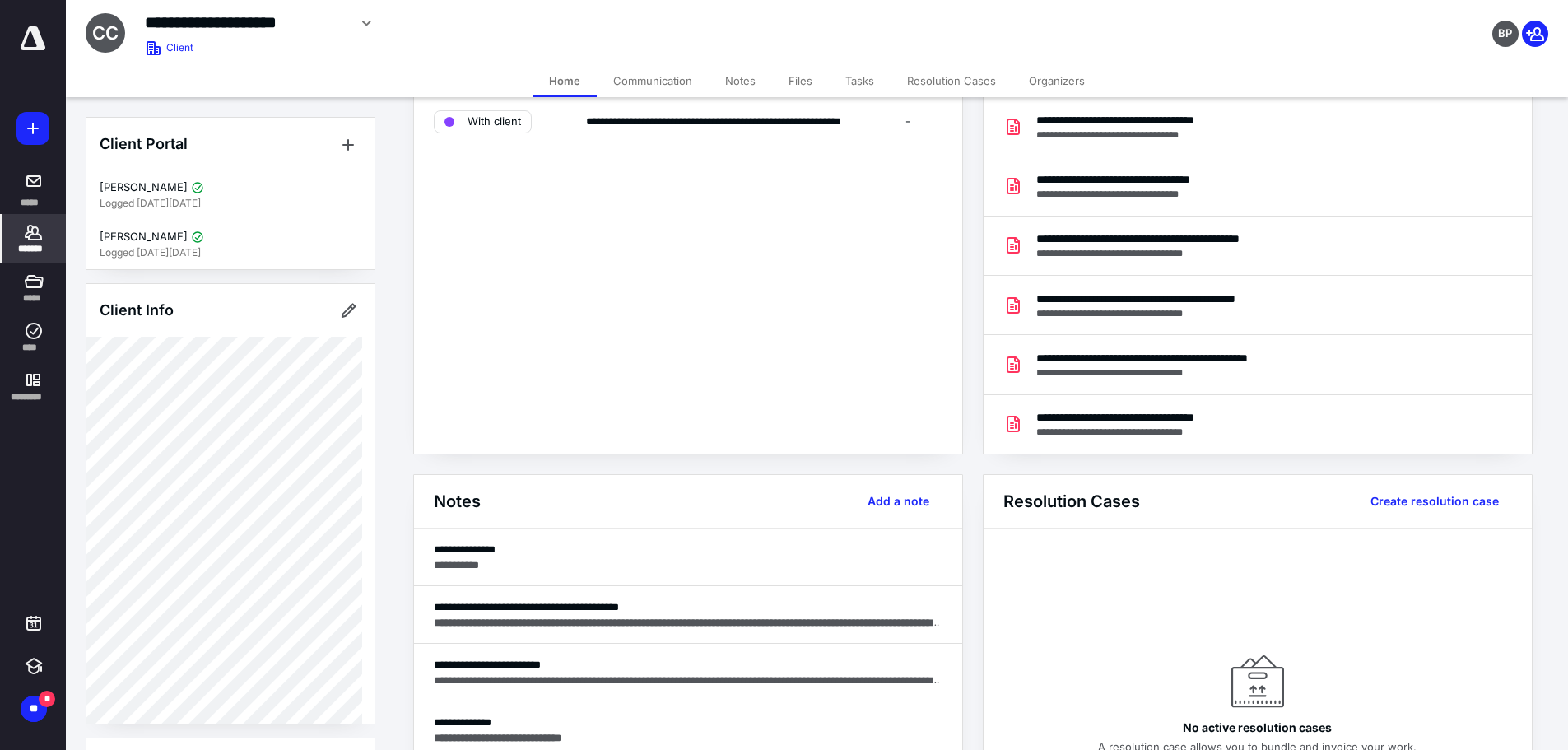 scroll, scrollTop: 165, scrollLeft: 0, axis: vertical 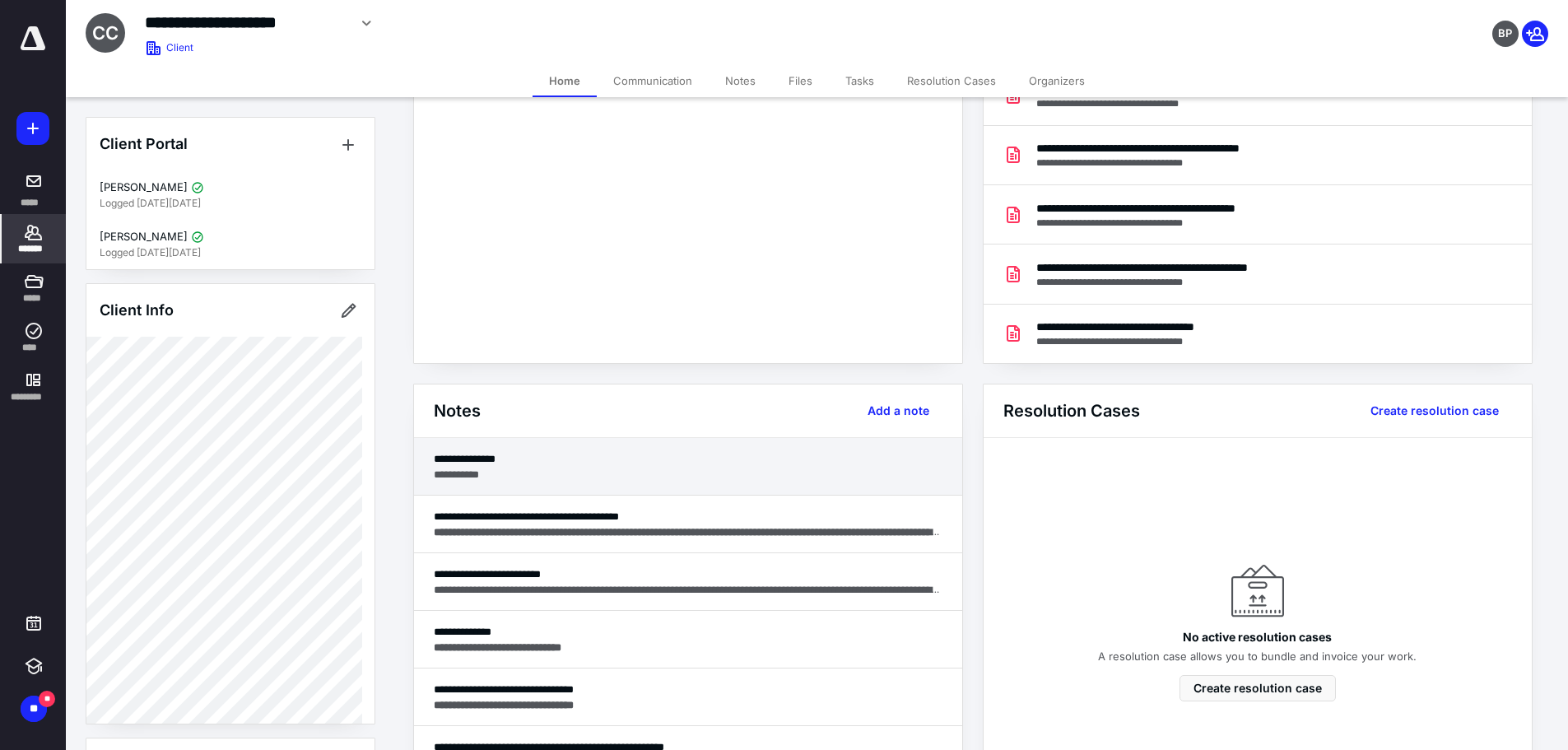 click on "**********" at bounding box center [688, 474] 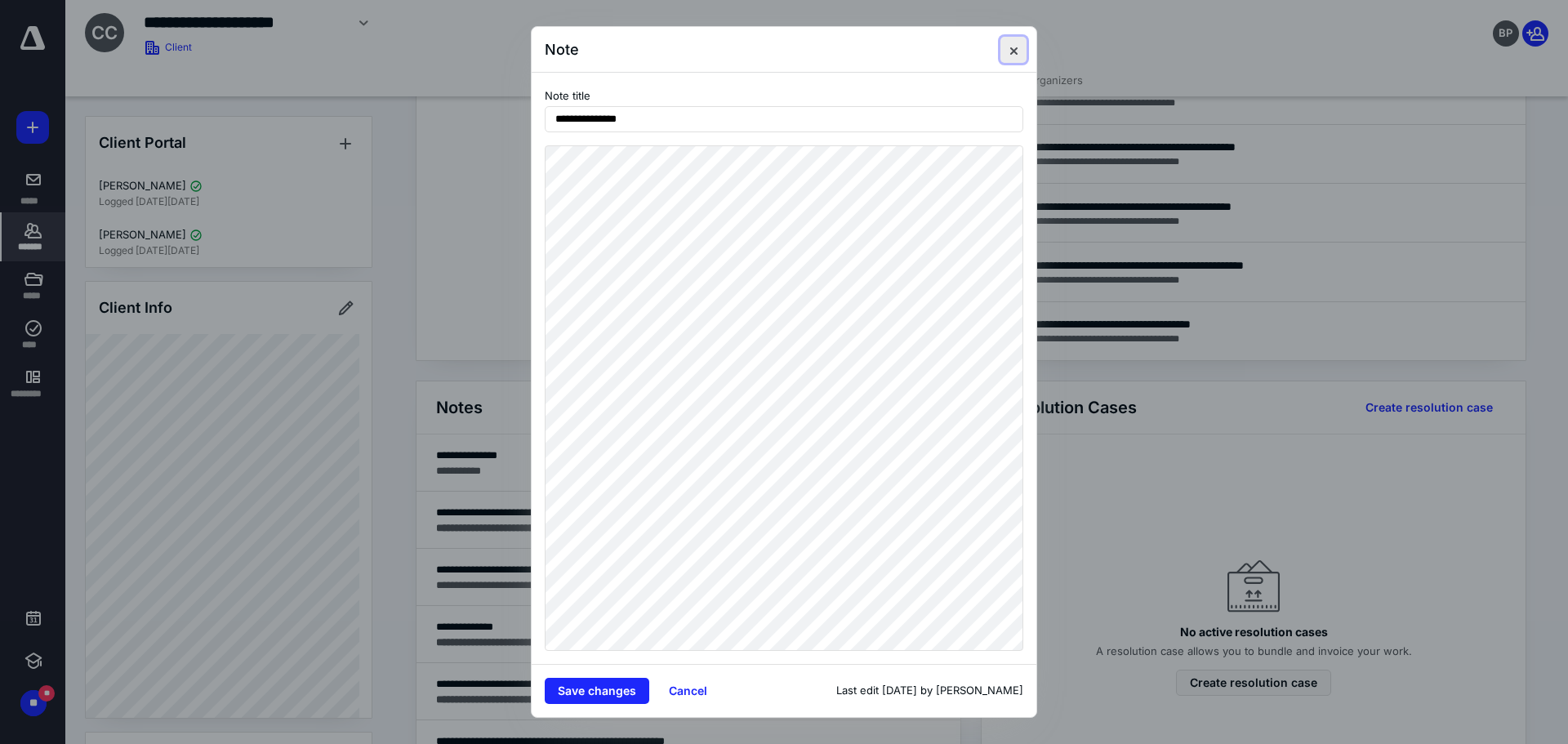drag, startPoint x: 1008, startPoint y: 55, endPoint x: 960, endPoint y: 47, distance: 48.6621 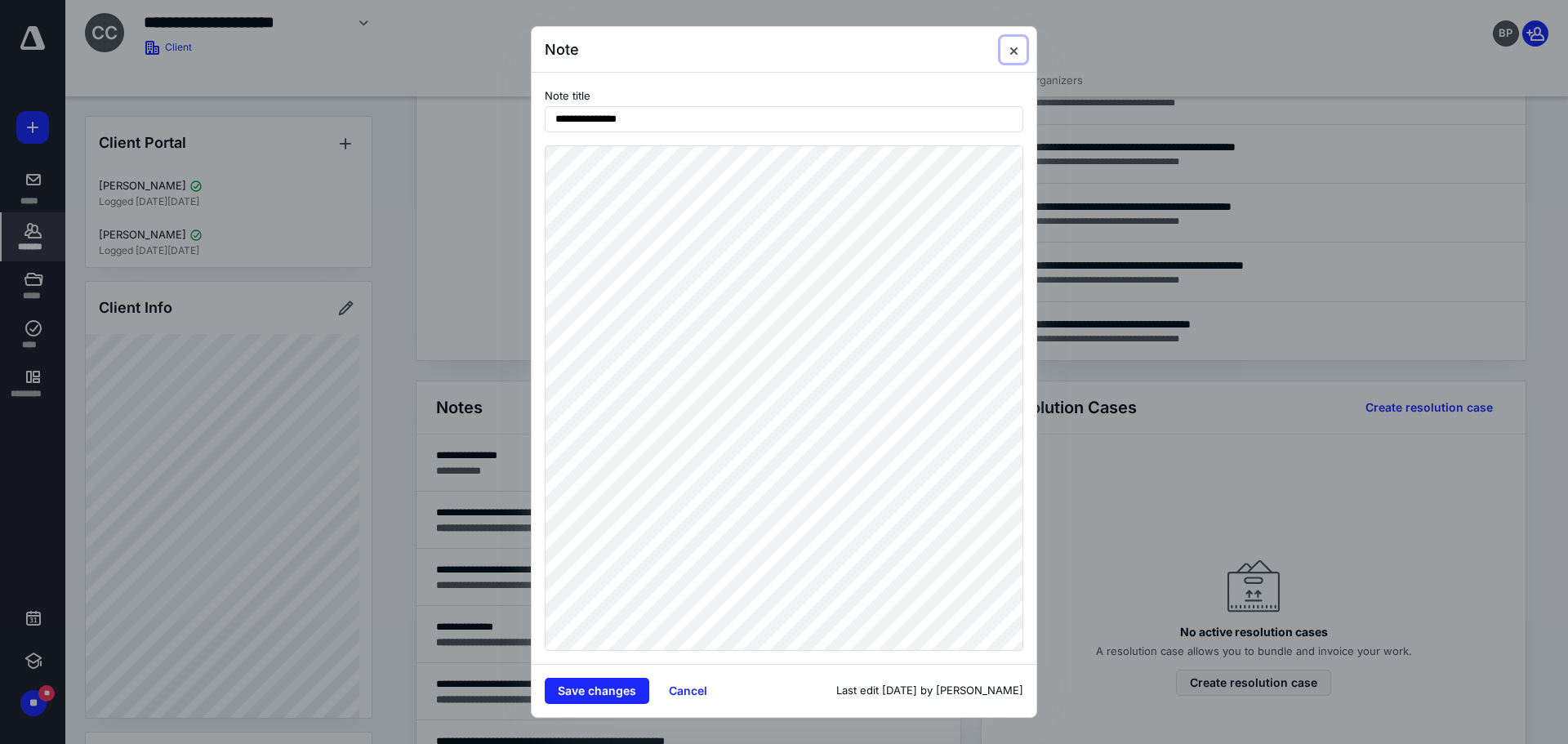 click at bounding box center (1013, 50) 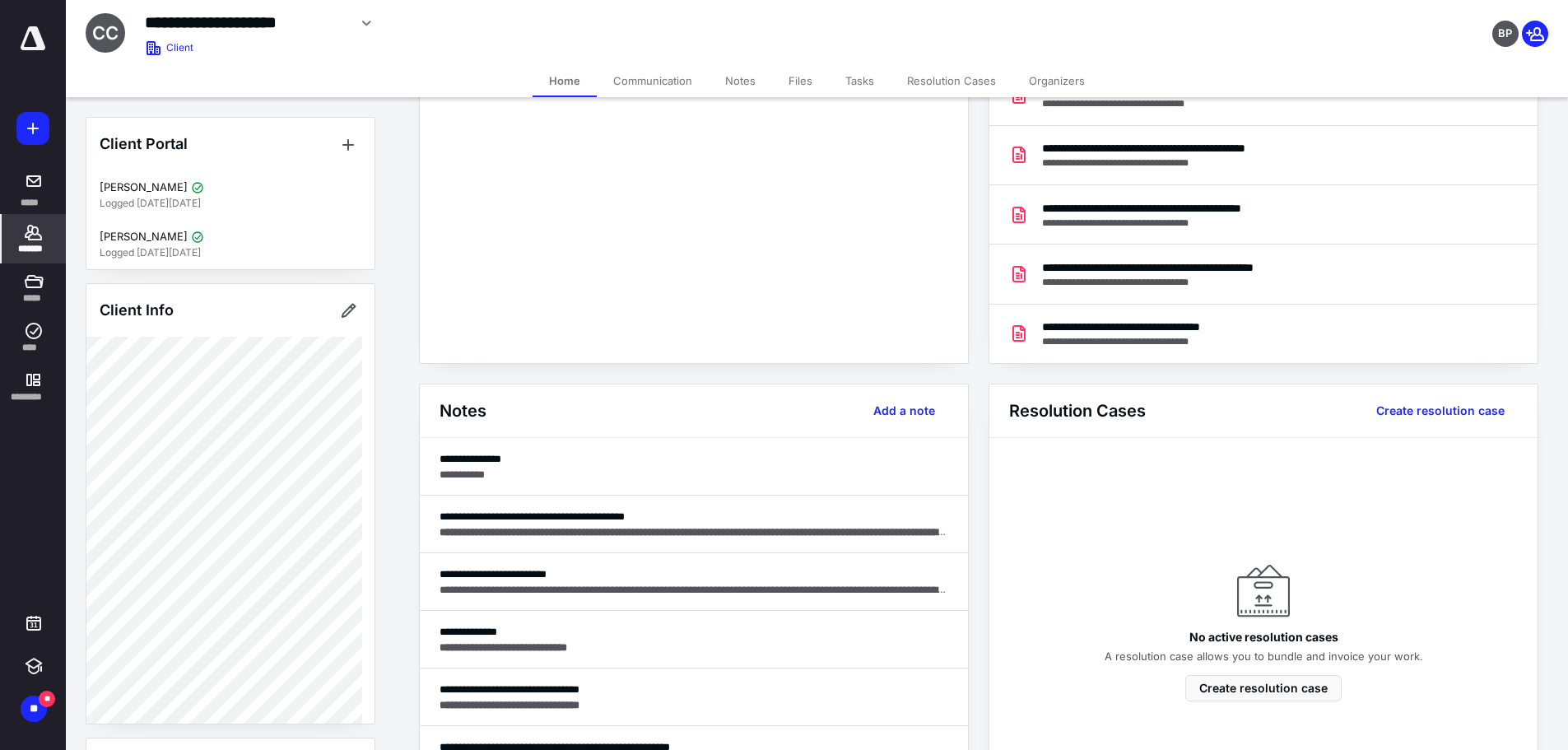 click on "**********" at bounding box center (246, 22) 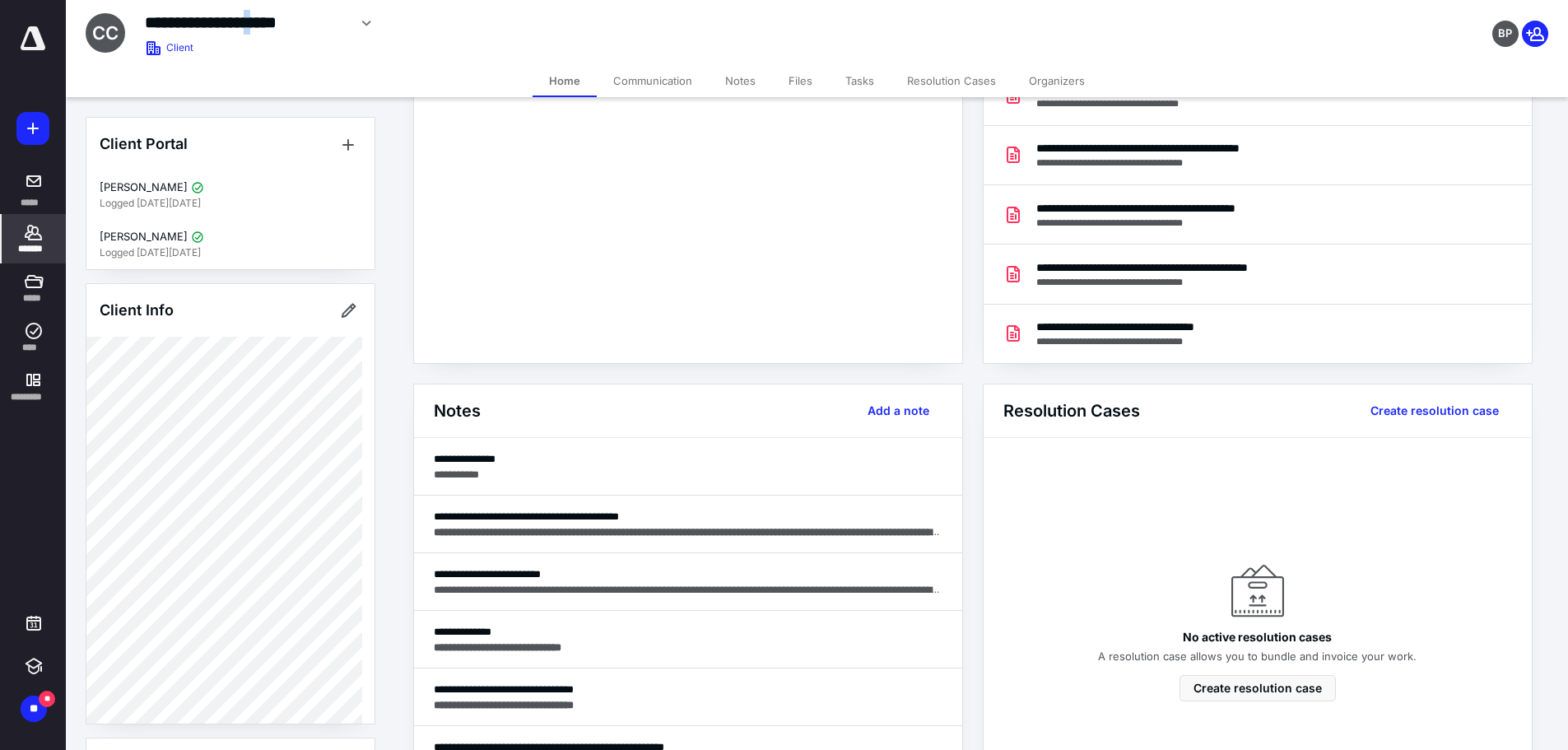 click on "**********" at bounding box center (246, 22) 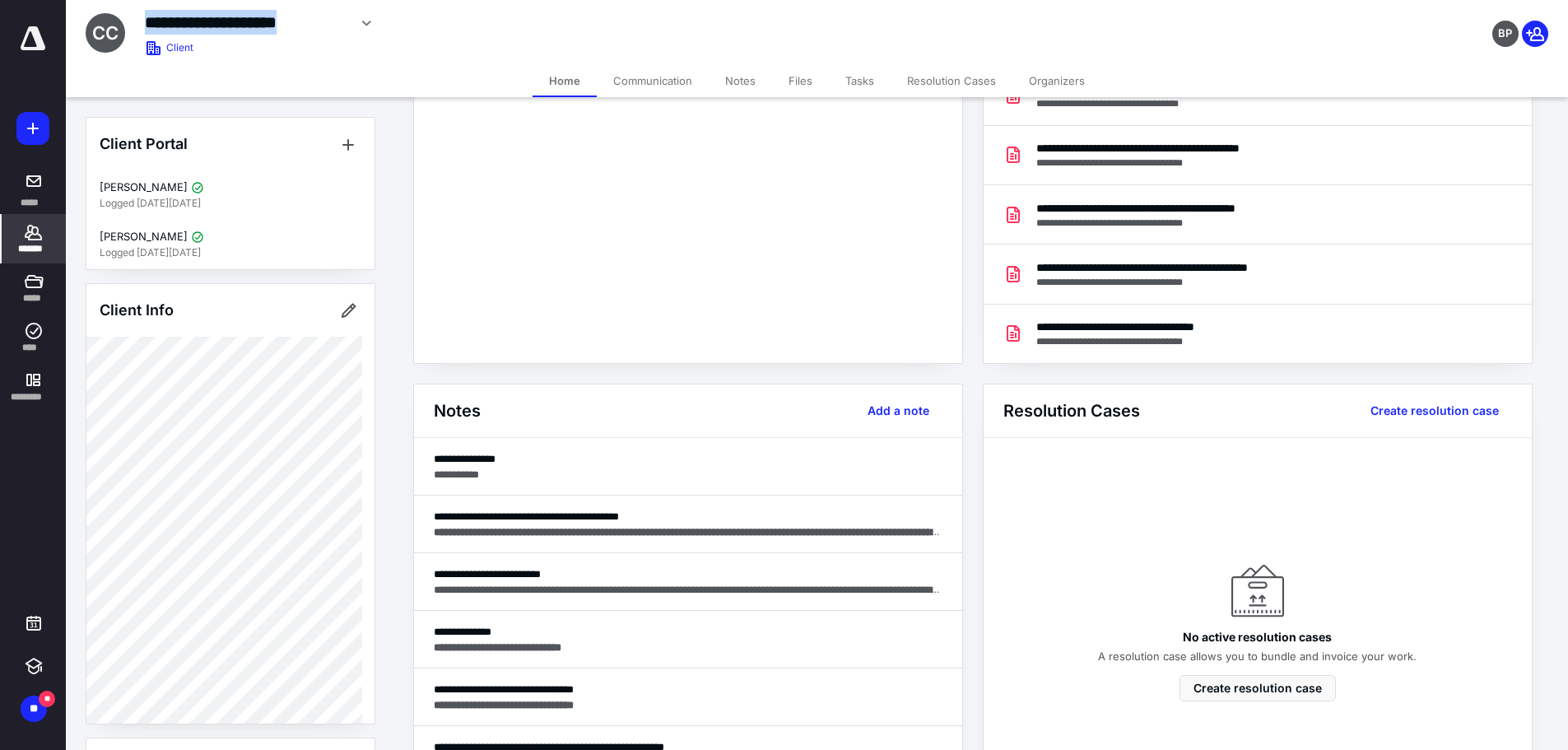 click on "**********" at bounding box center (246, 22) 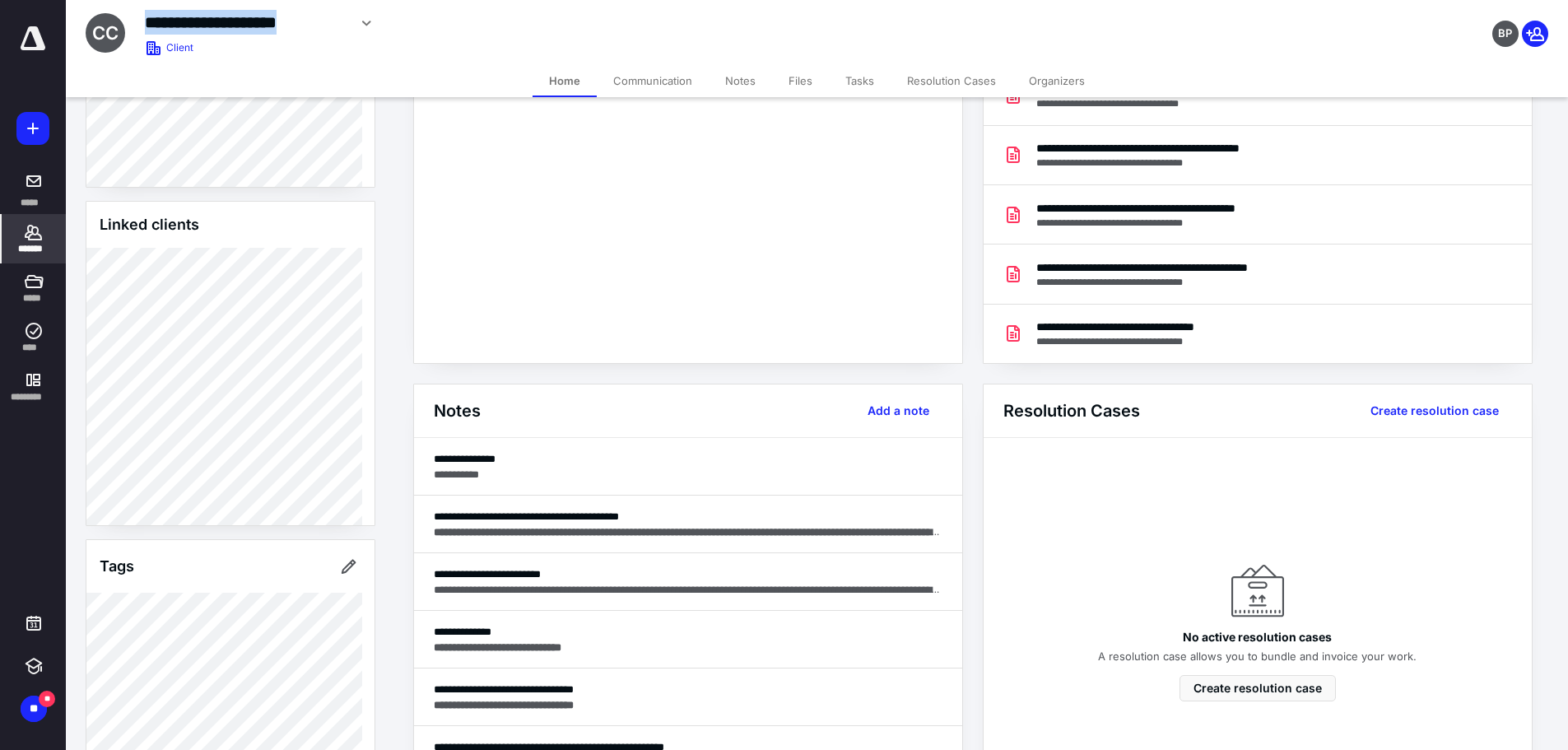 scroll, scrollTop: 1235, scrollLeft: 0, axis: vertical 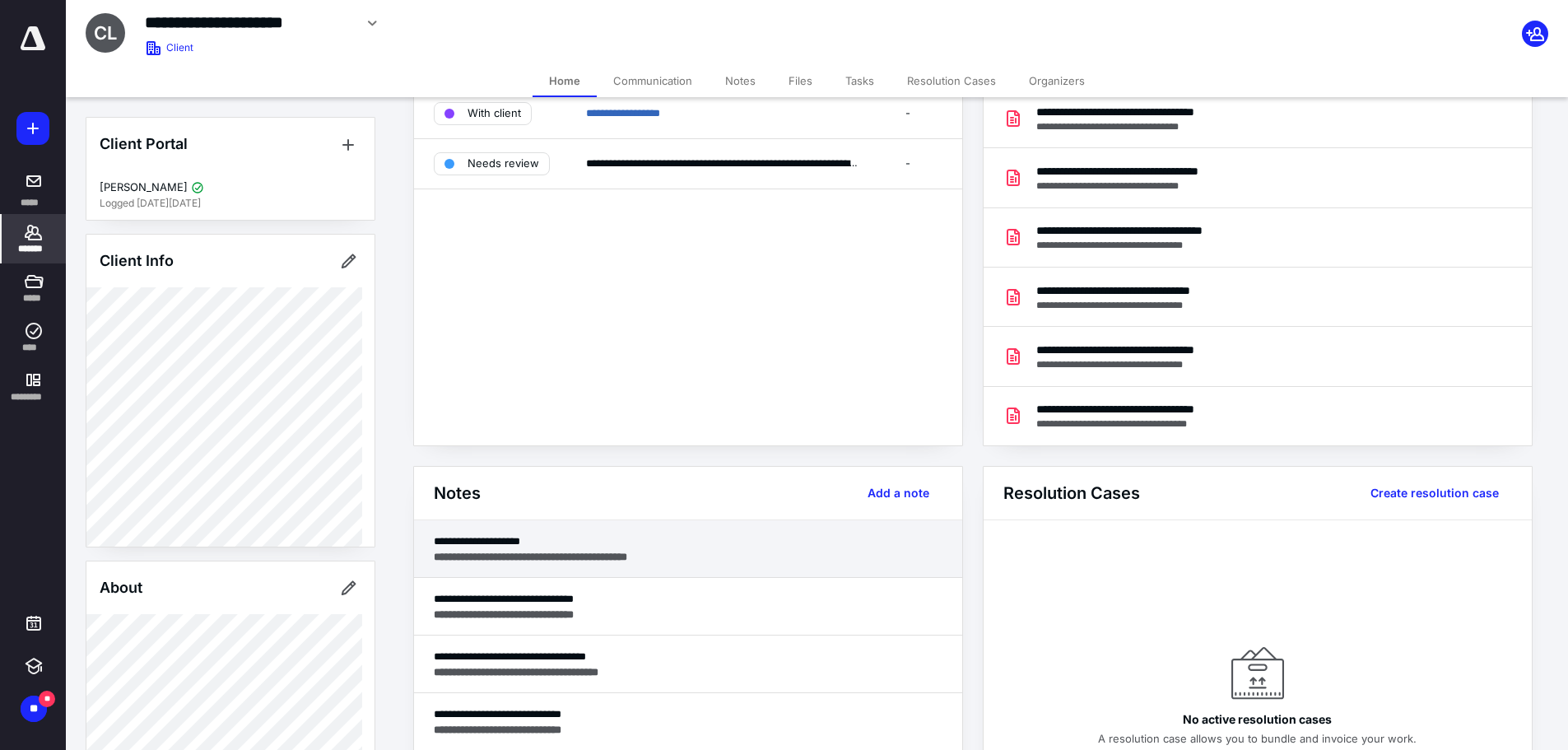 click on "**********" at bounding box center (688, 541) 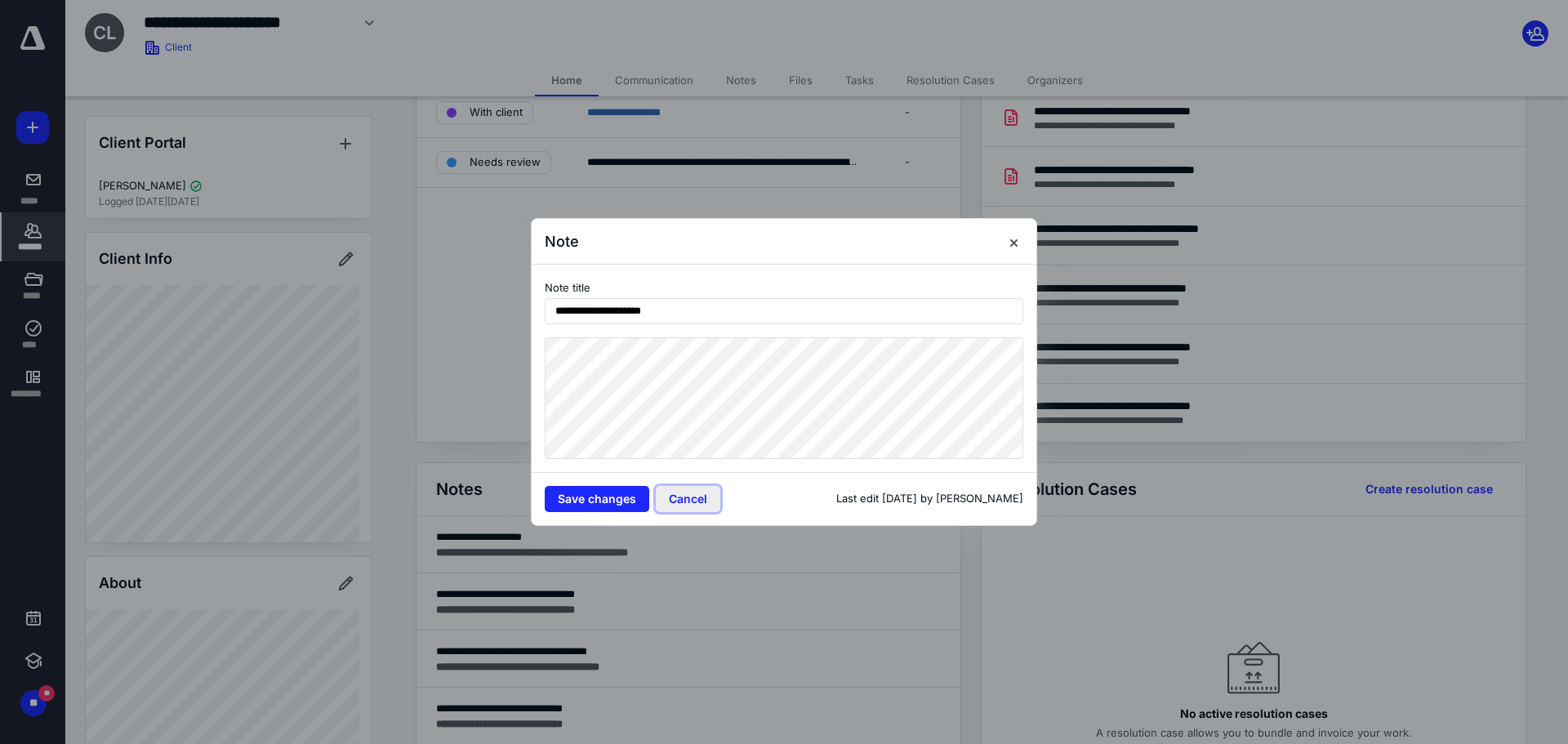 click on "Cancel" at bounding box center (688, 499) 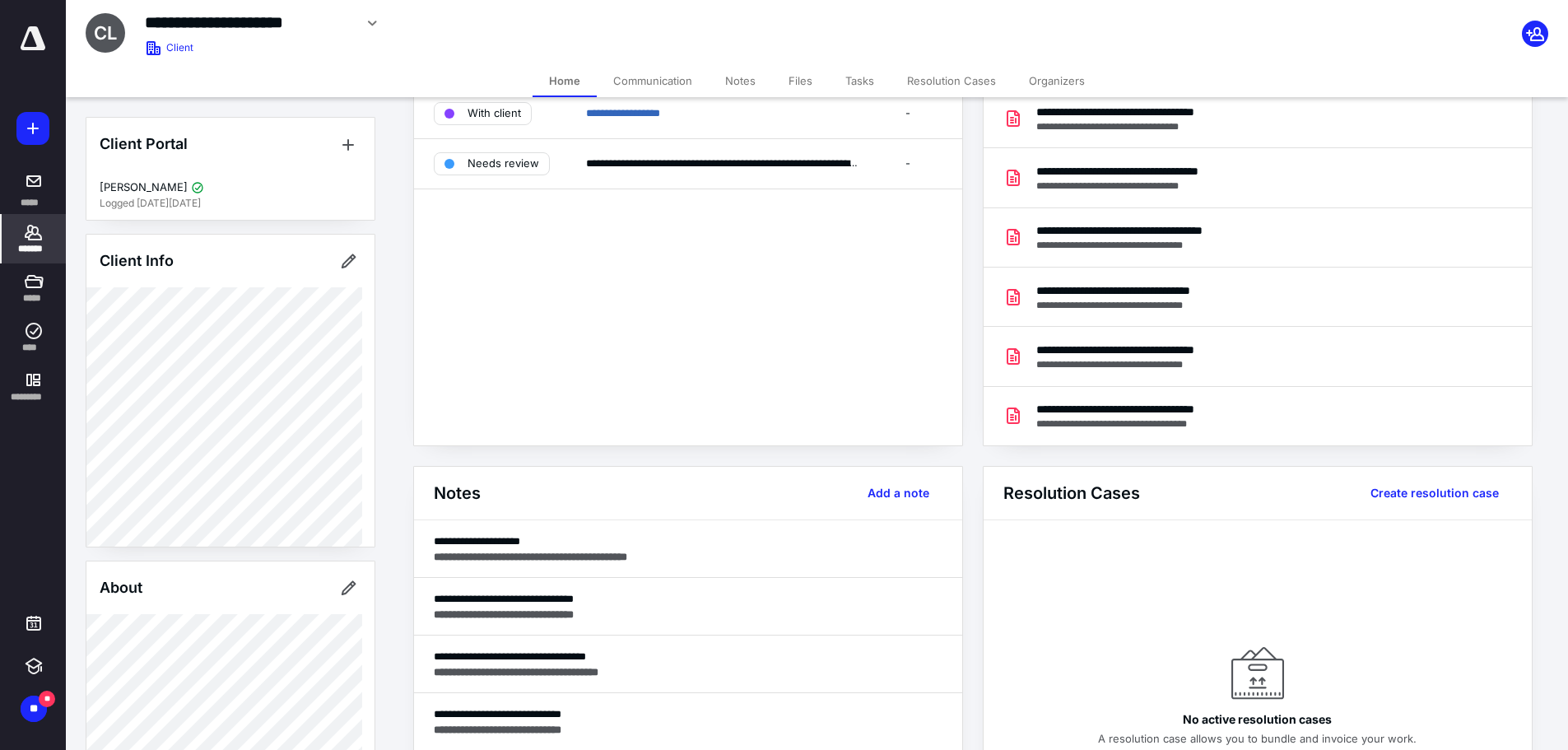 click on "**********" at bounding box center [249, 22] 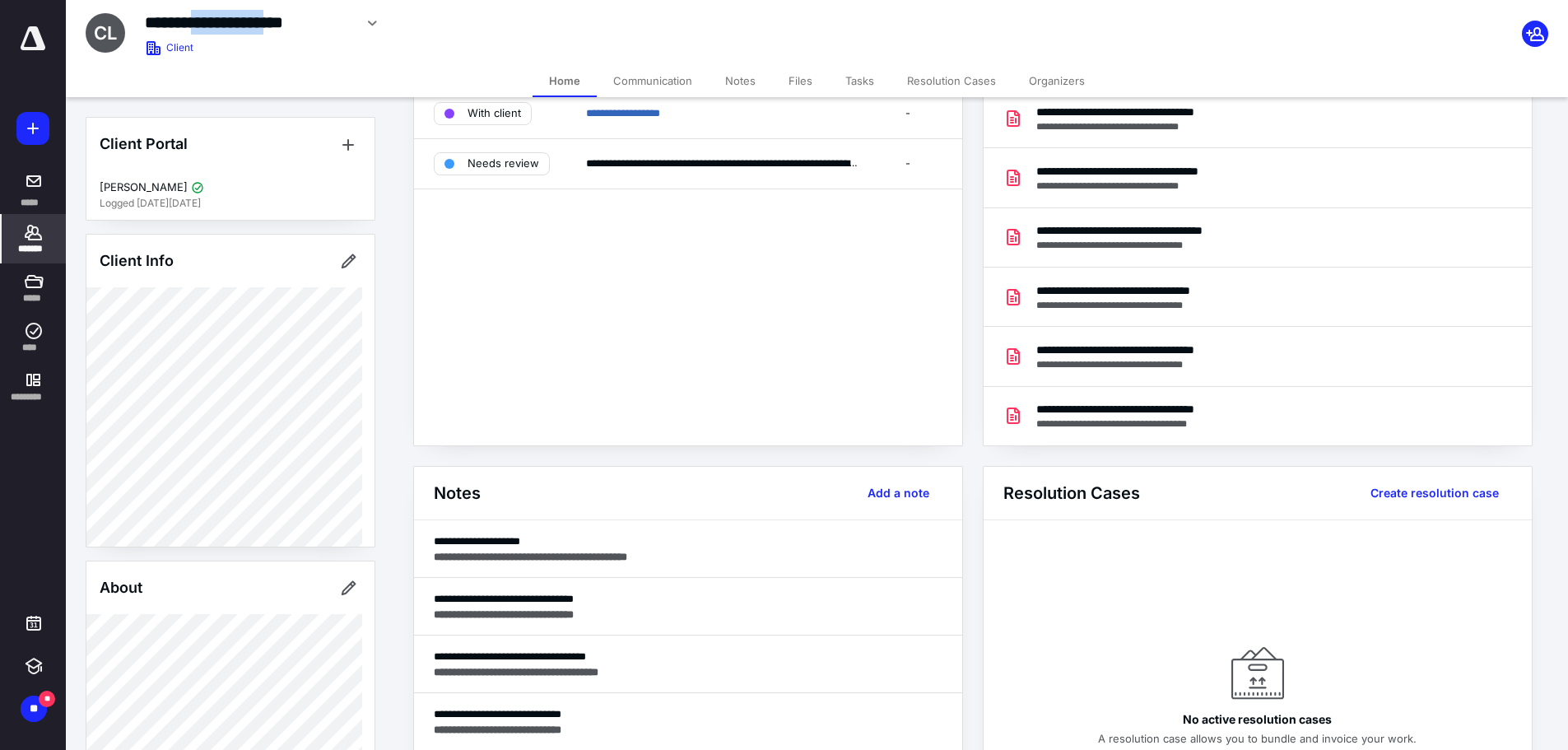 click on "**********" at bounding box center [249, 22] 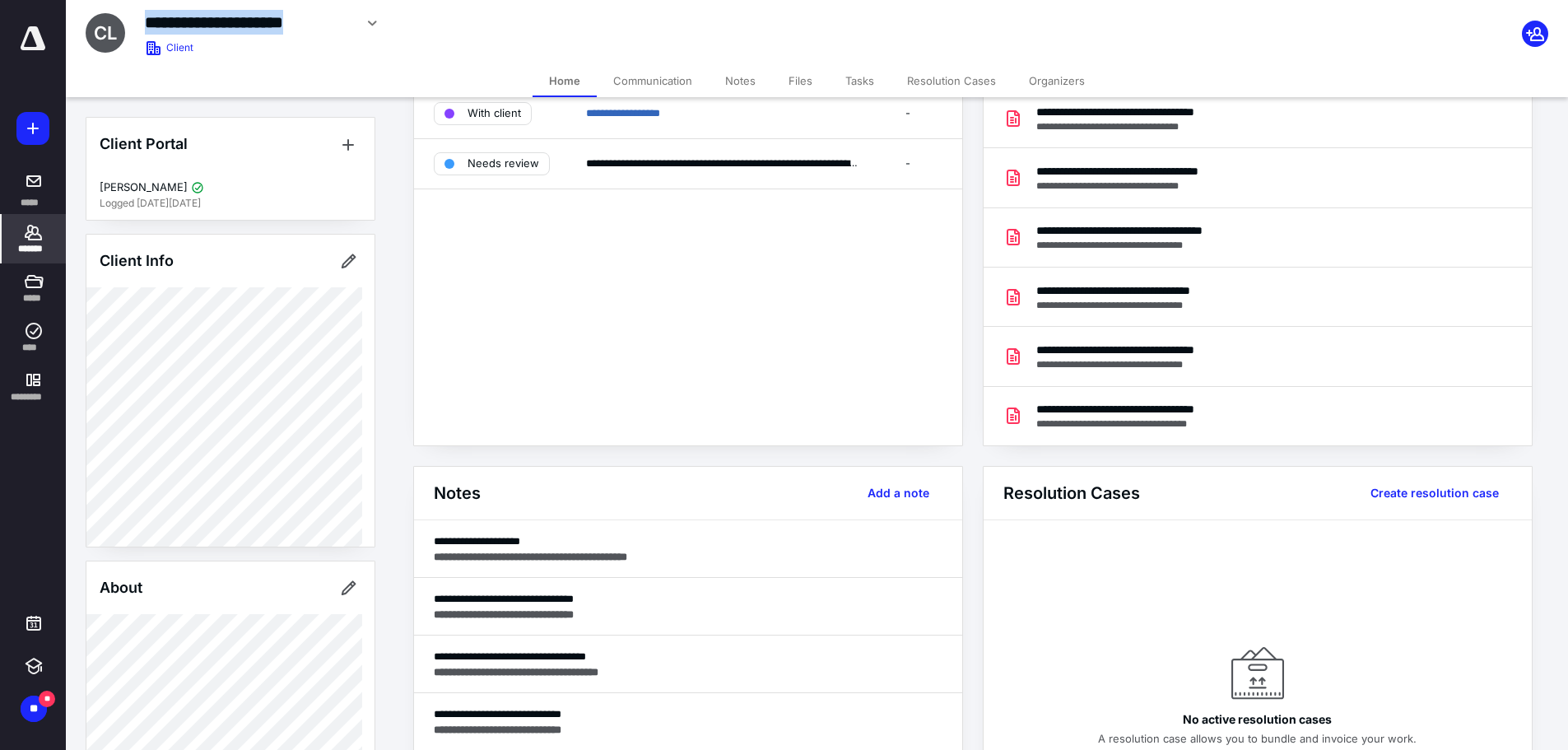 click on "**********" at bounding box center [249, 22] 